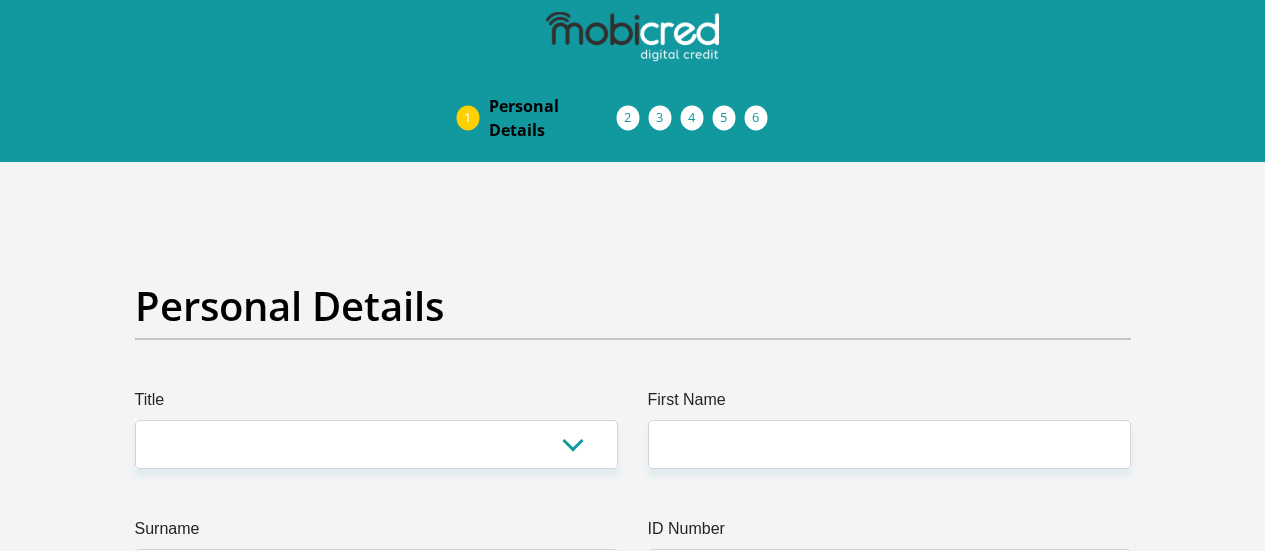 scroll, scrollTop: 0, scrollLeft: 0, axis: both 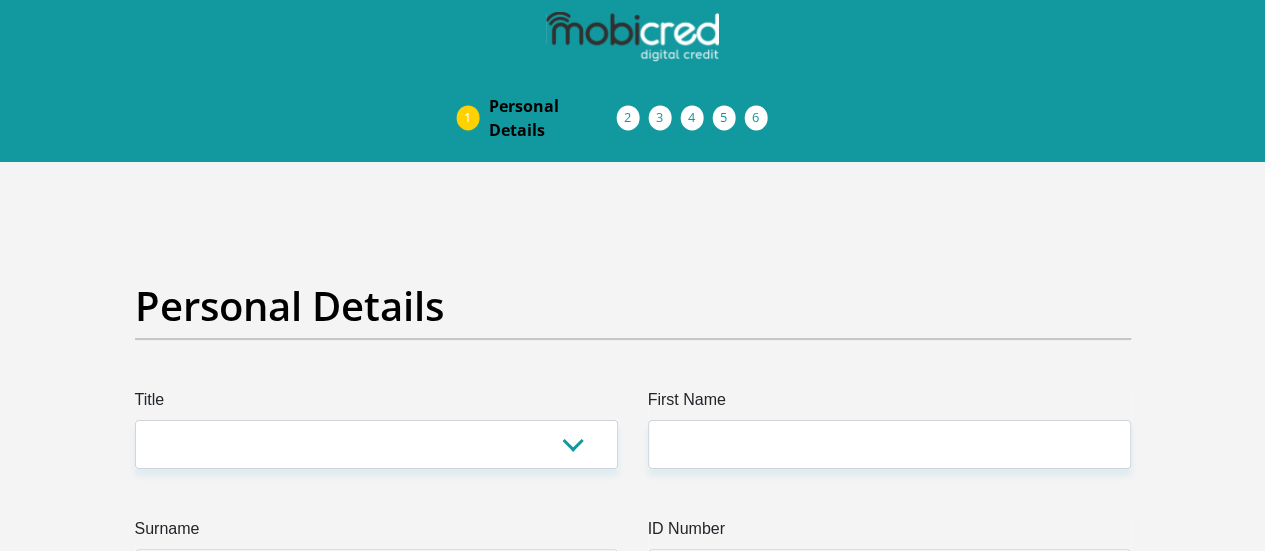 select on "Mr" 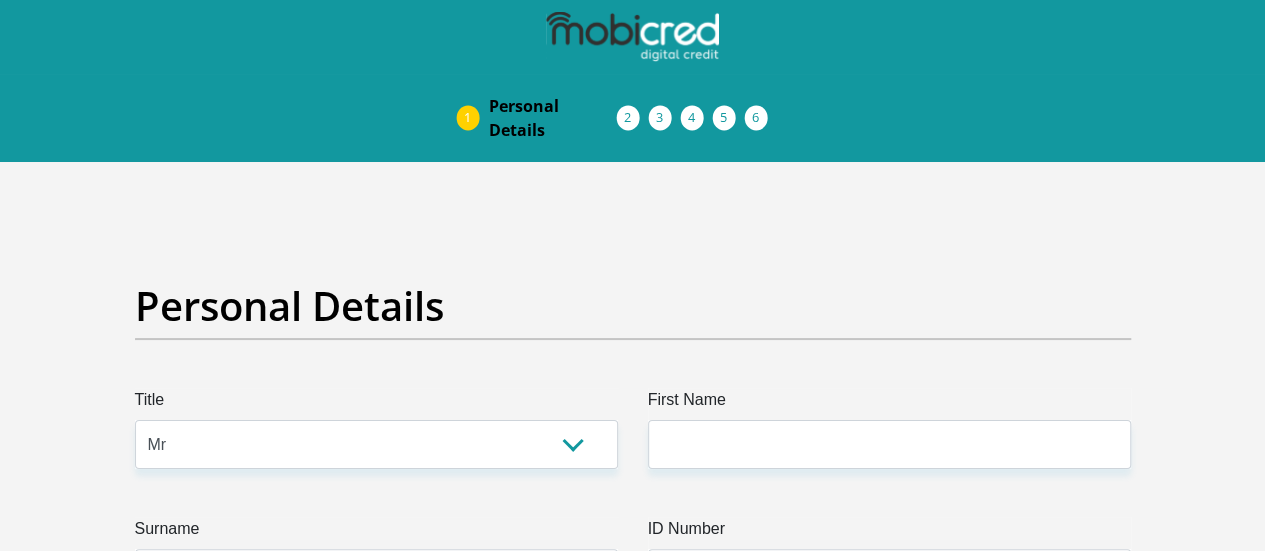 click on "Mr
Ms
Mrs
Dr
Other" at bounding box center [376, 444] 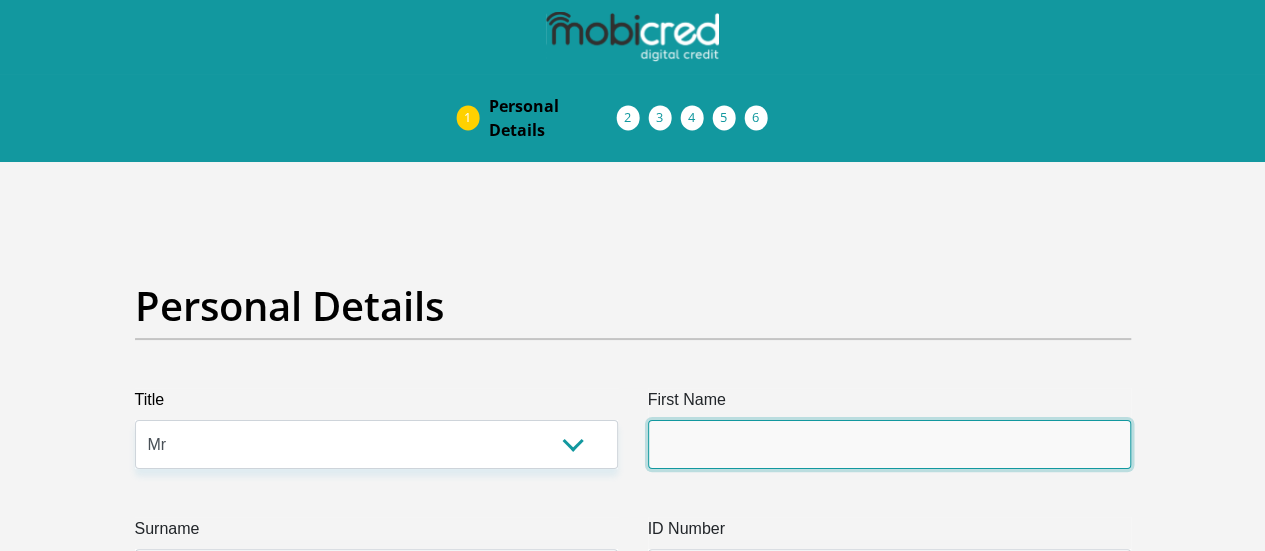 click on "First Name" at bounding box center (889, 444) 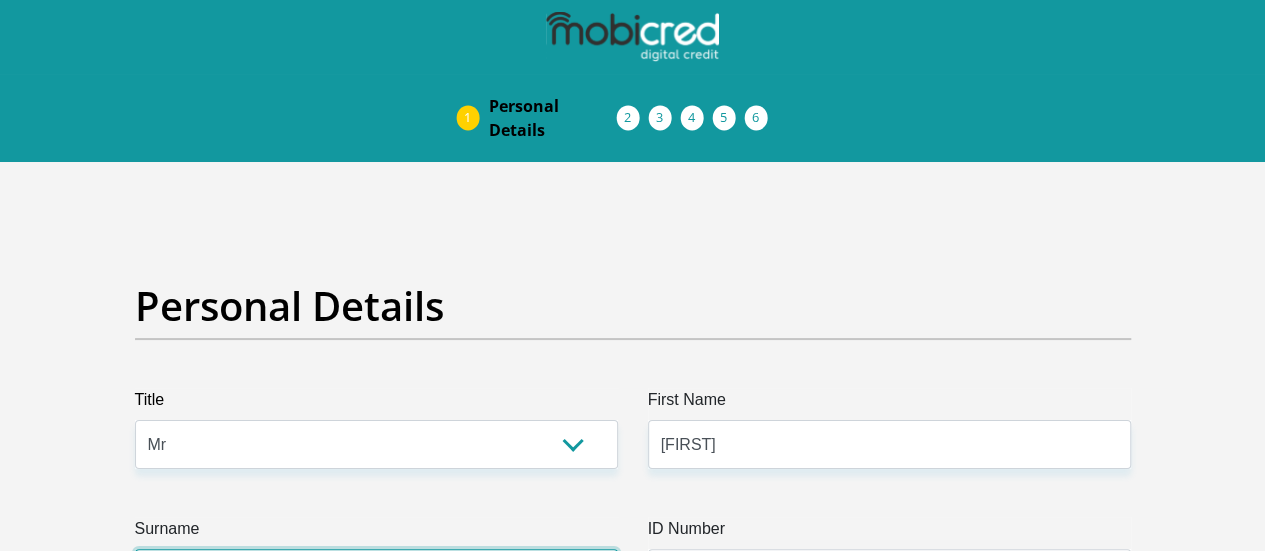 type on "ROOS" 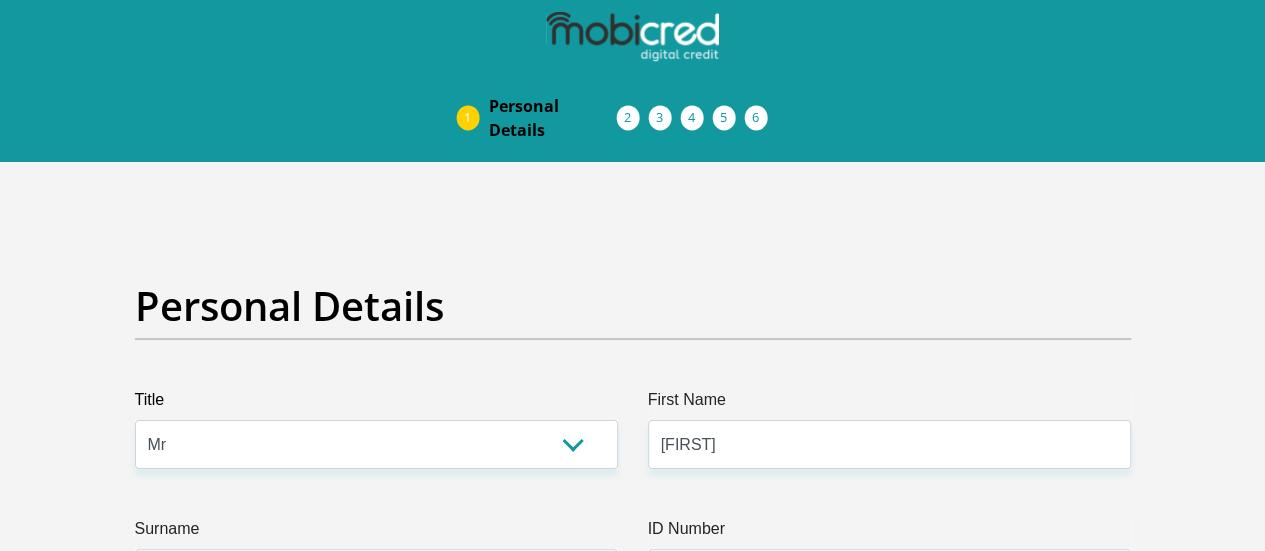 type on "[PHONE]" 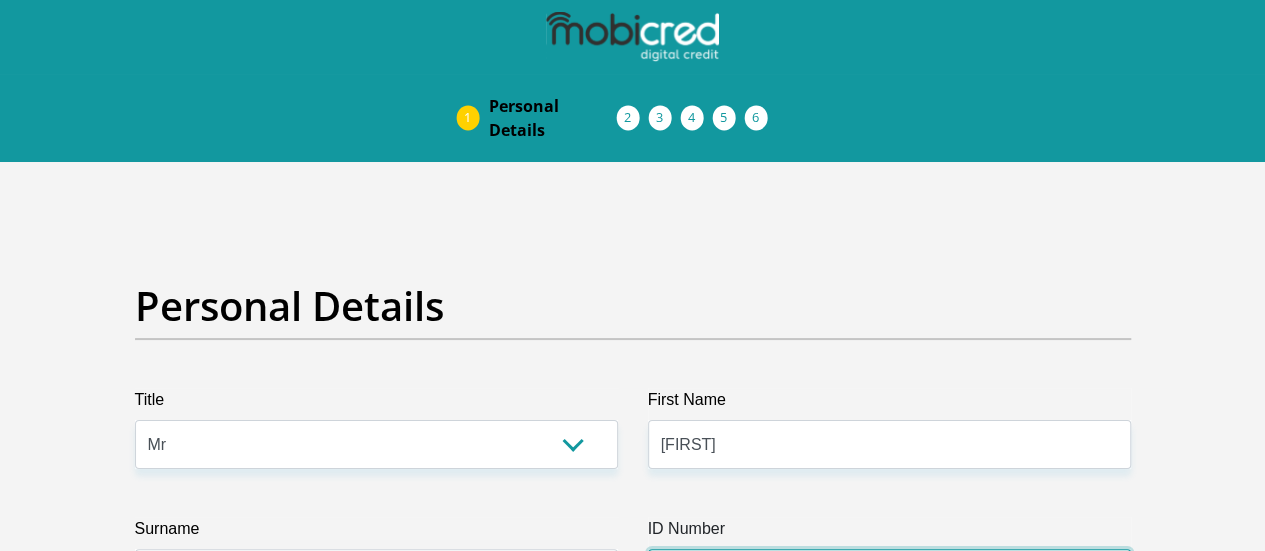 click on "ID Number" at bounding box center (889, 573) 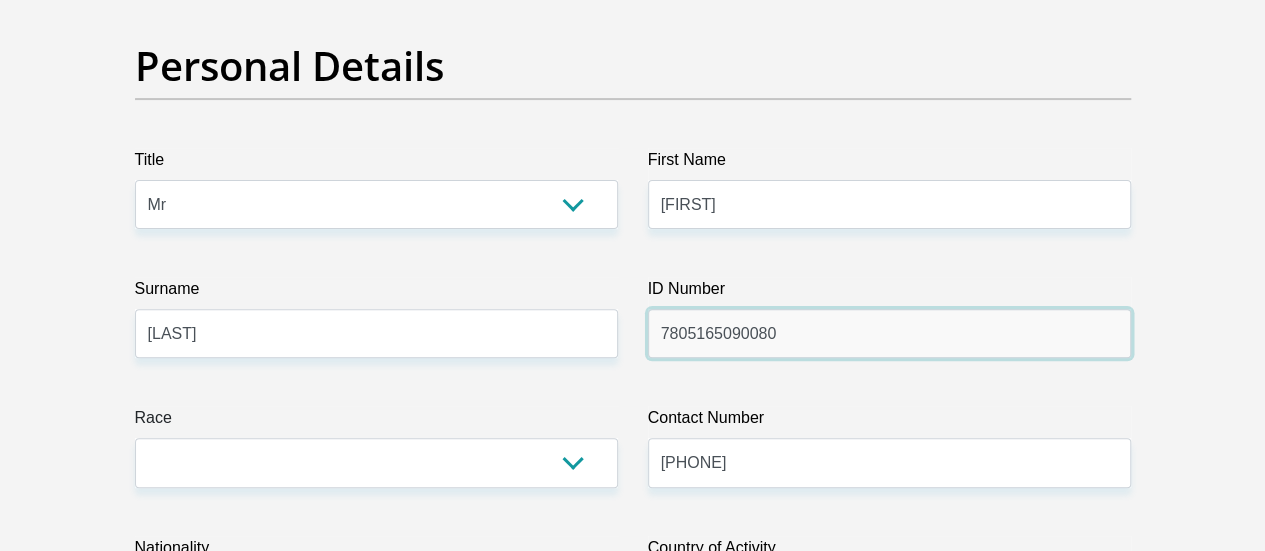 scroll, scrollTop: 293, scrollLeft: 0, axis: vertical 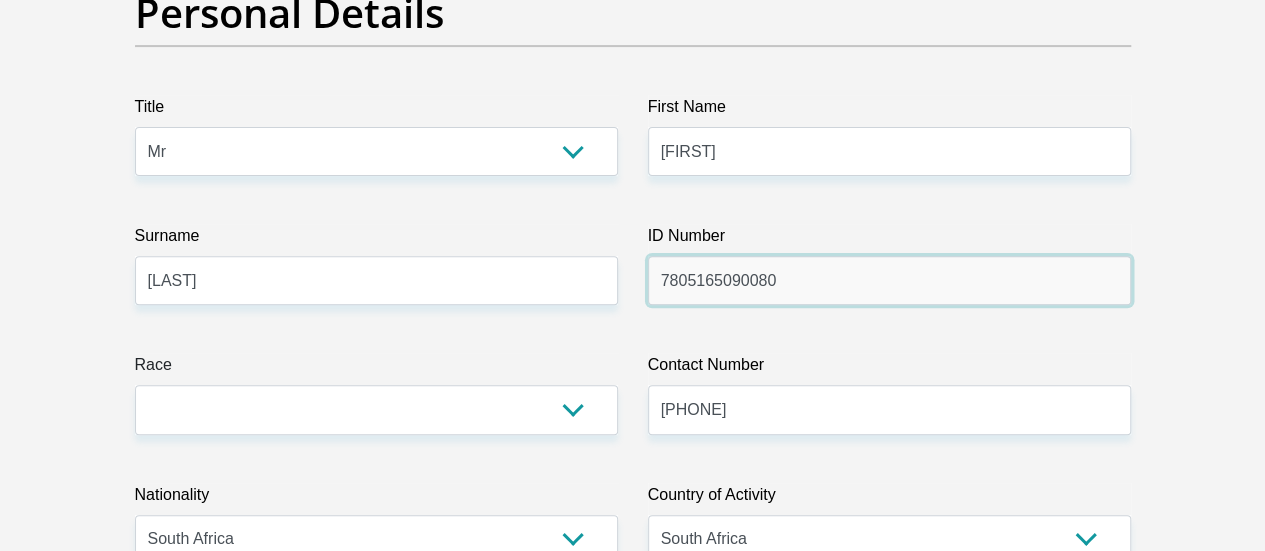 type on "7805165090080" 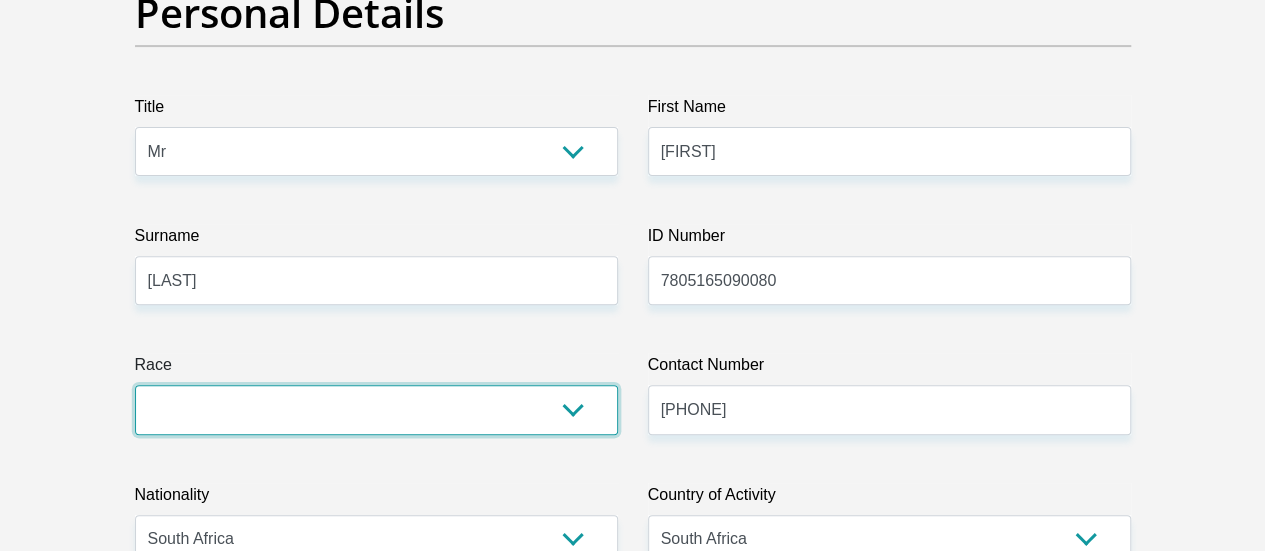 click on "Black
Coloured
Indian
White
Other" at bounding box center [376, 409] 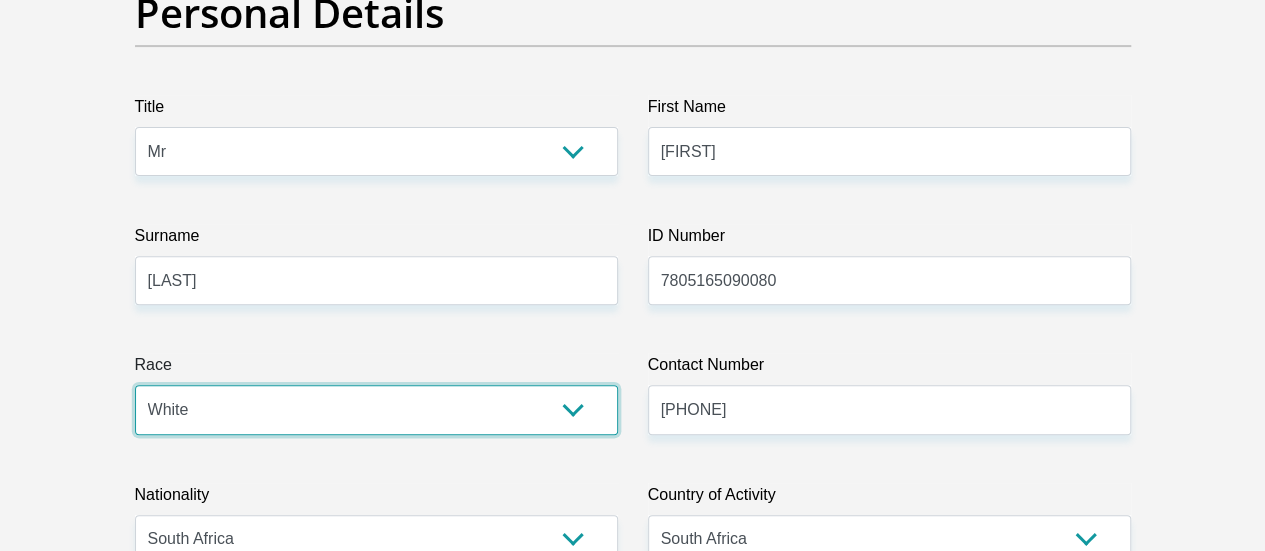 click on "Black
Coloured
Indian
White
Other" at bounding box center (376, 409) 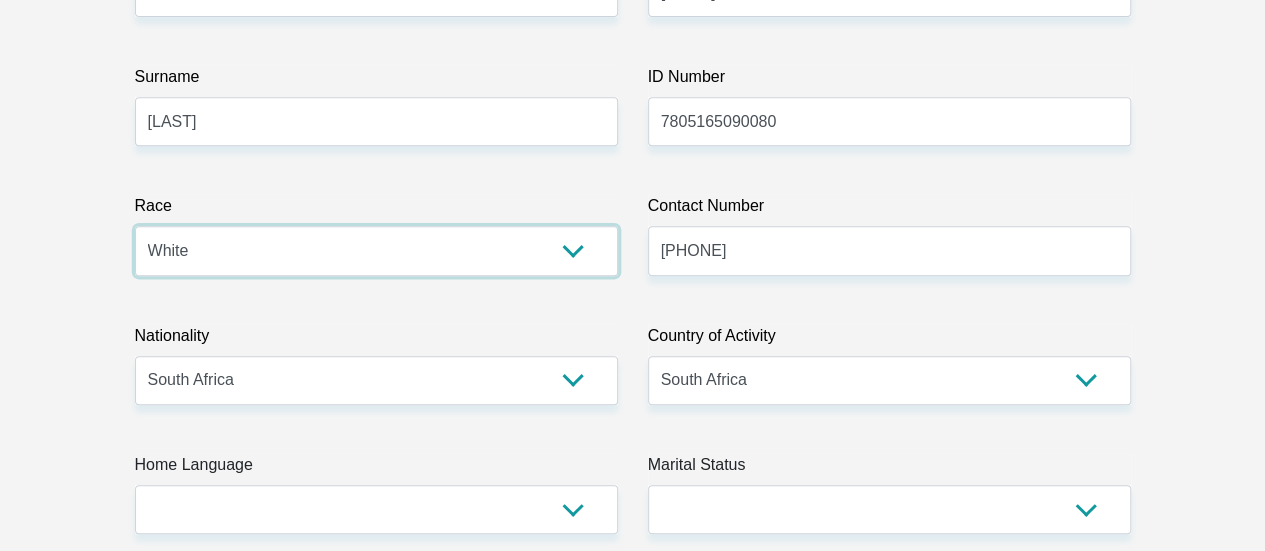 scroll, scrollTop: 626, scrollLeft: 0, axis: vertical 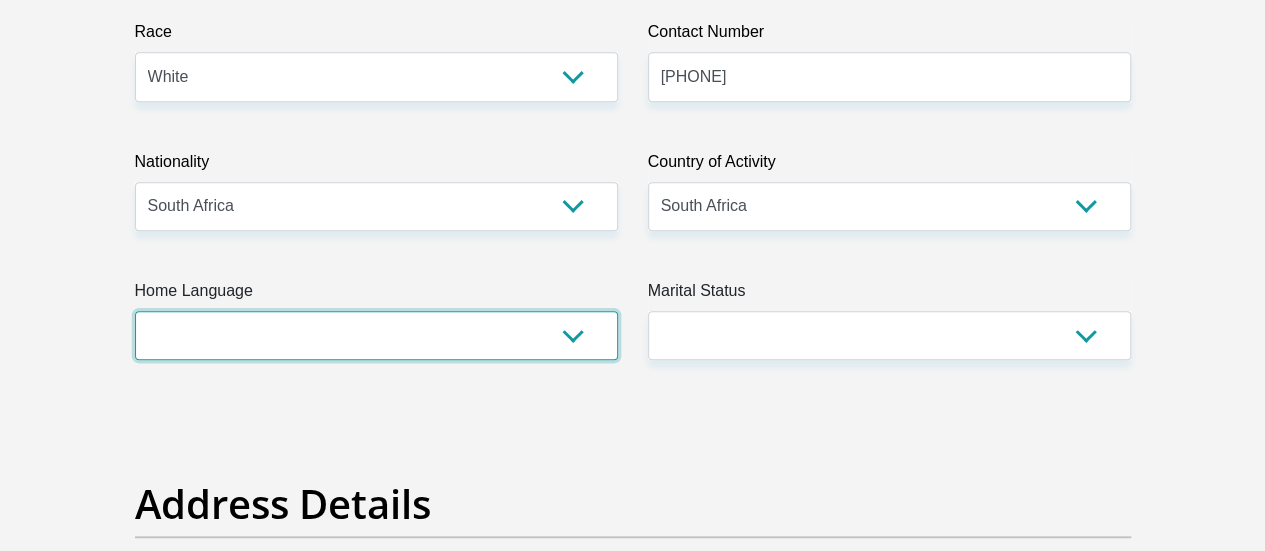 click on "Afrikaans
English
Sepedi
South Ndebele
Southern Sotho
Swati
Tsonga
Tswana
Venda
Xhosa
Zulu
Other" at bounding box center (376, 335) 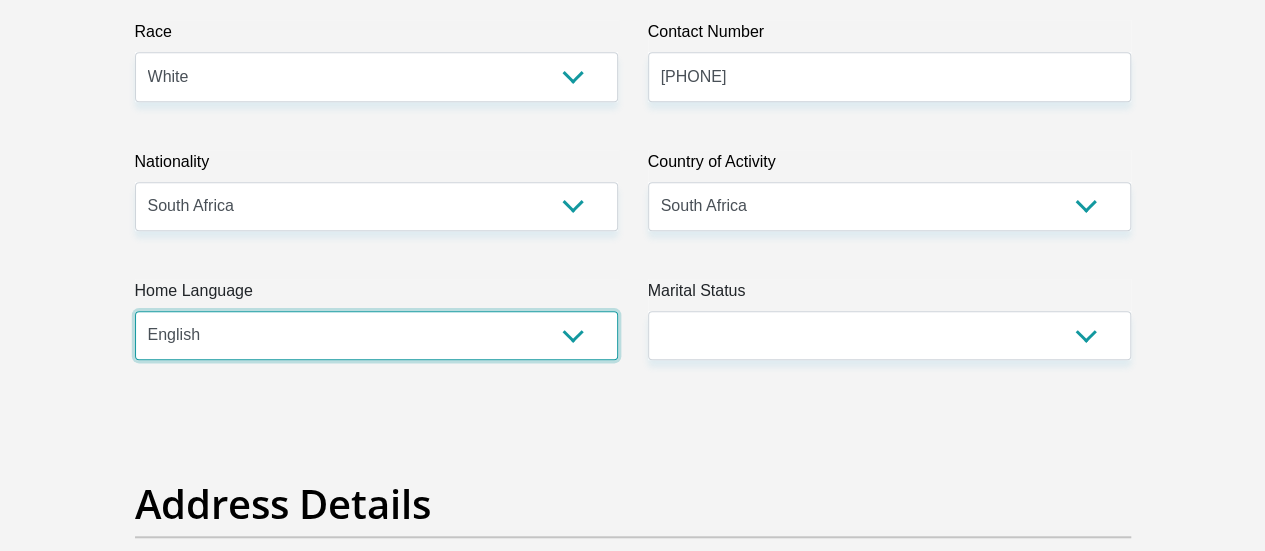 click on "Afrikaans
English
Sepedi
South Ndebele
Southern Sotho
Swati
Tsonga
Tswana
Venda
Xhosa
Zulu
Other" at bounding box center (376, 335) 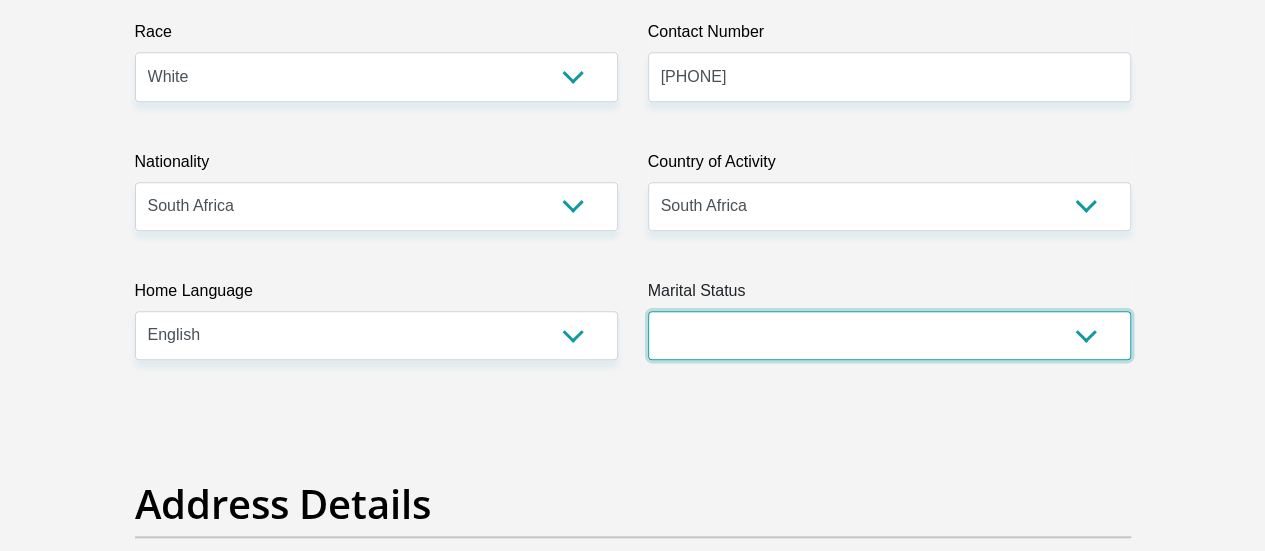click on "Married ANC
Single
Divorced
Widowed
Married COP or Customary Law" at bounding box center (889, 335) 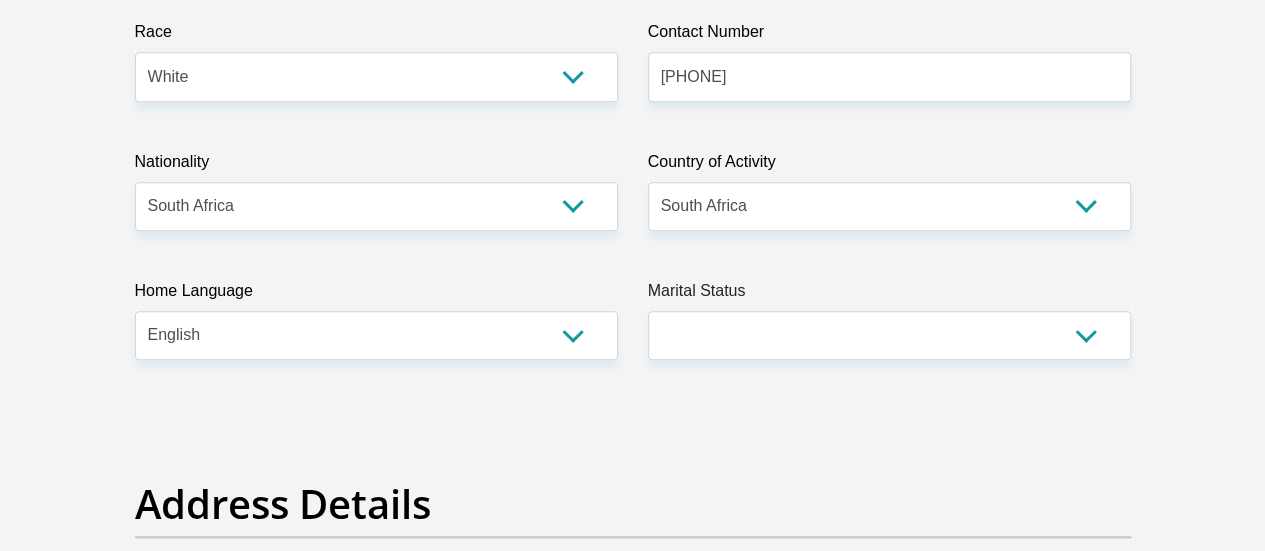 click on "Personal Details
Title
Mr
Ms
Mrs
Dr
Other
First Name
JUSTIN
Surname
ROOS
ID Number
7805165090080
Please input valid ID number
Race
Black
Coloured
Indian
White
Other
Contact Number
0829037664
Please input valid contact number
Aruba" at bounding box center [632, 3021] 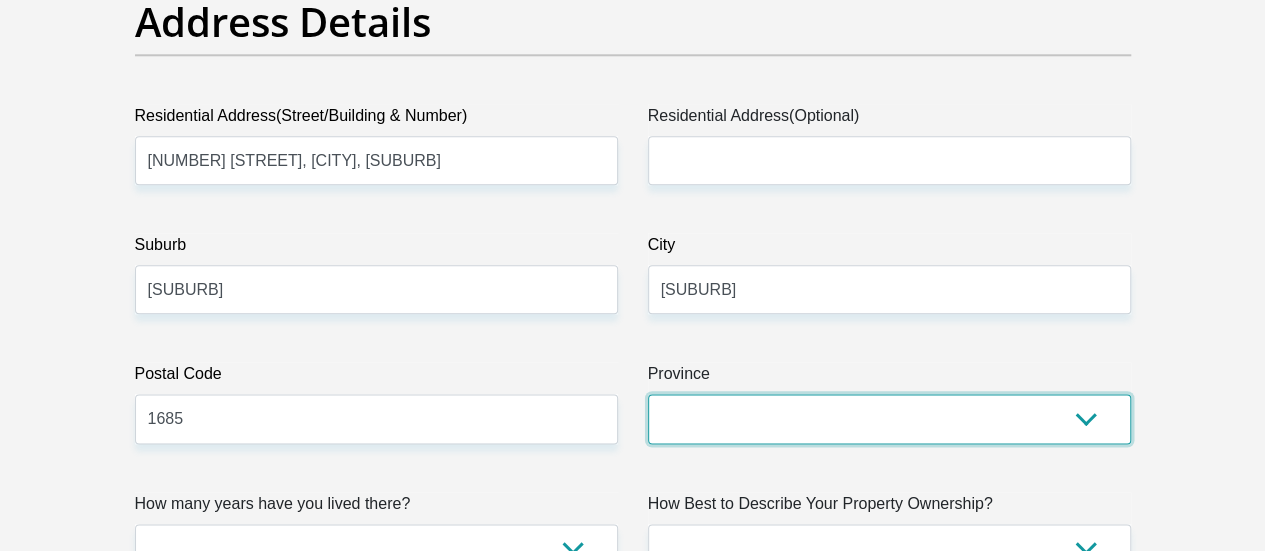 click on "Eastern Cape
Free State
Gauteng
KwaZulu-Natal
Limpopo
Mpumalanga
Northern Cape
North West
Western Cape" at bounding box center [889, 418] 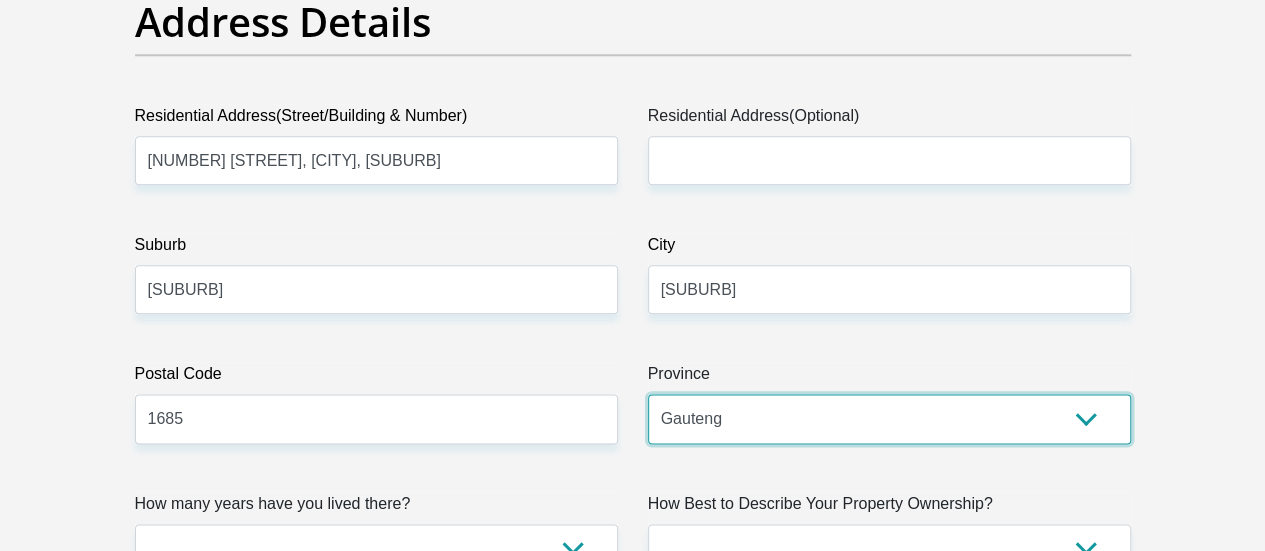 click on "Eastern Cape
Free State
Gauteng
KwaZulu-Natal
Limpopo
Mpumalanga
Northern Cape
North West
Western Cape" at bounding box center (889, 418) 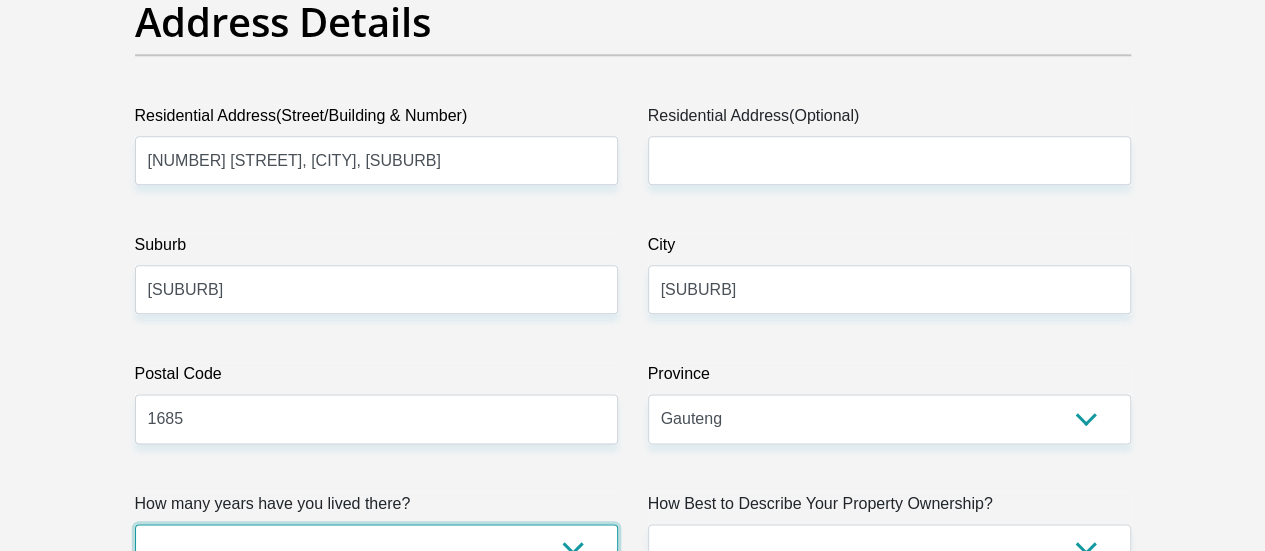 click on "less than 1 year
1-3 years
3-5 years
5+ years" at bounding box center (376, 548) 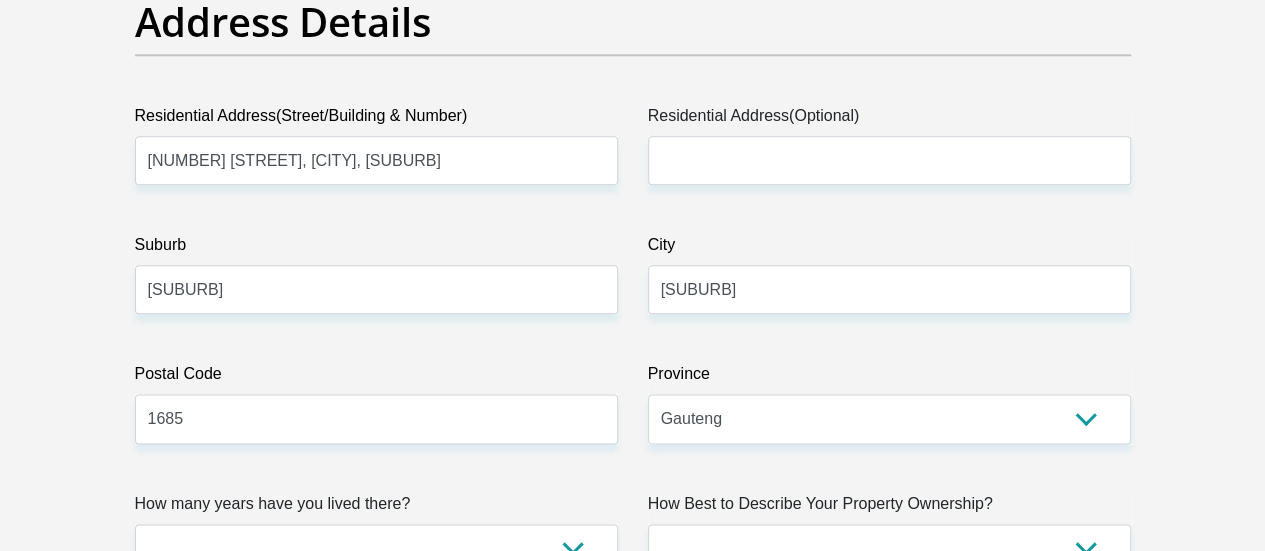 click on "Title
Mr
Ms
Mrs
Dr
Other
First Name
JUSTIN
Surname
ROOS
ID Number
7805165090080
Please input valid ID number
Race
Black
Coloured
Indian
White
Other
Contact Number
0829037664
Please input valid contact number
Nationality
South Africa
Afghanistan
Aland Islands  Albania  Algeria" at bounding box center (633, 2533) 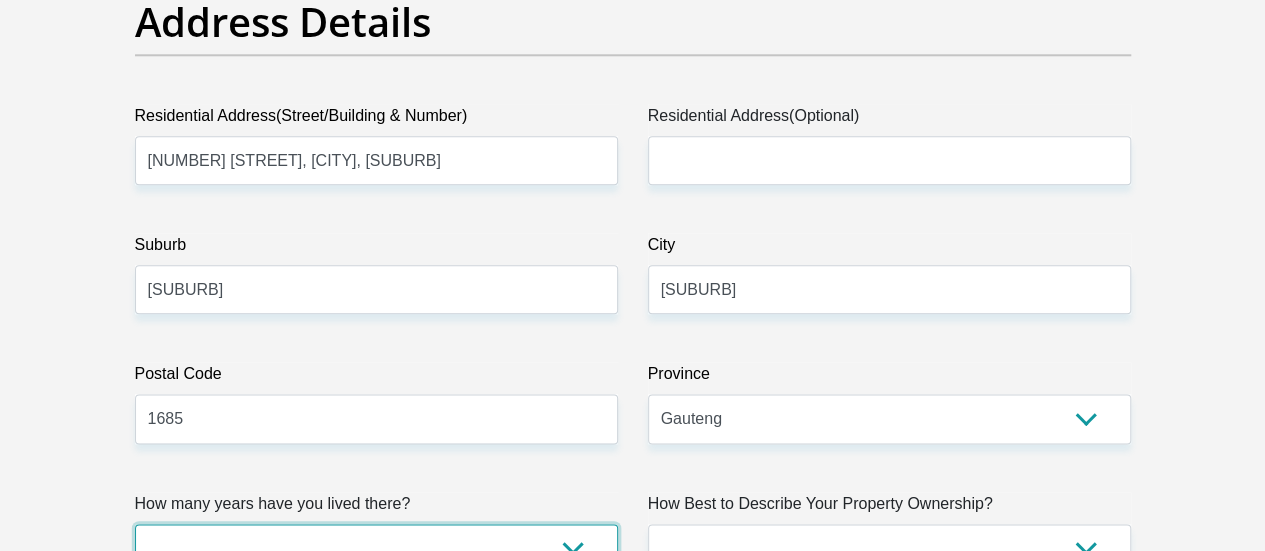click on "less than 1 year
1-3 years
3-5 years
5+ years" at bounding box center [376, 548] 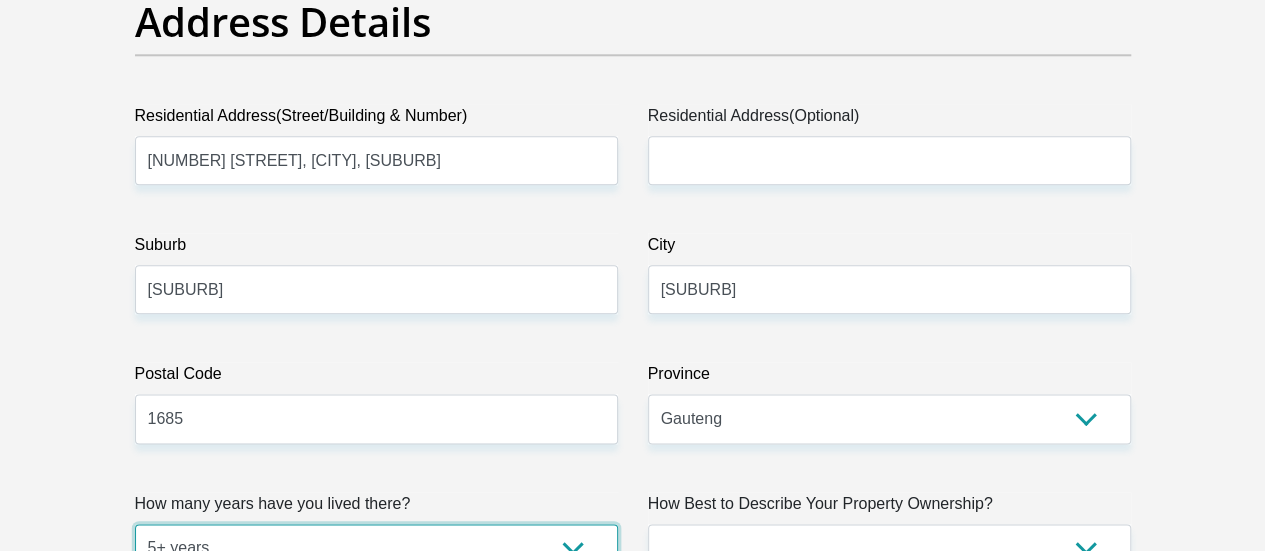 click on "less than 1 year
1-3 years
3-5 years
5+ years" at bounding box center [376, 548] 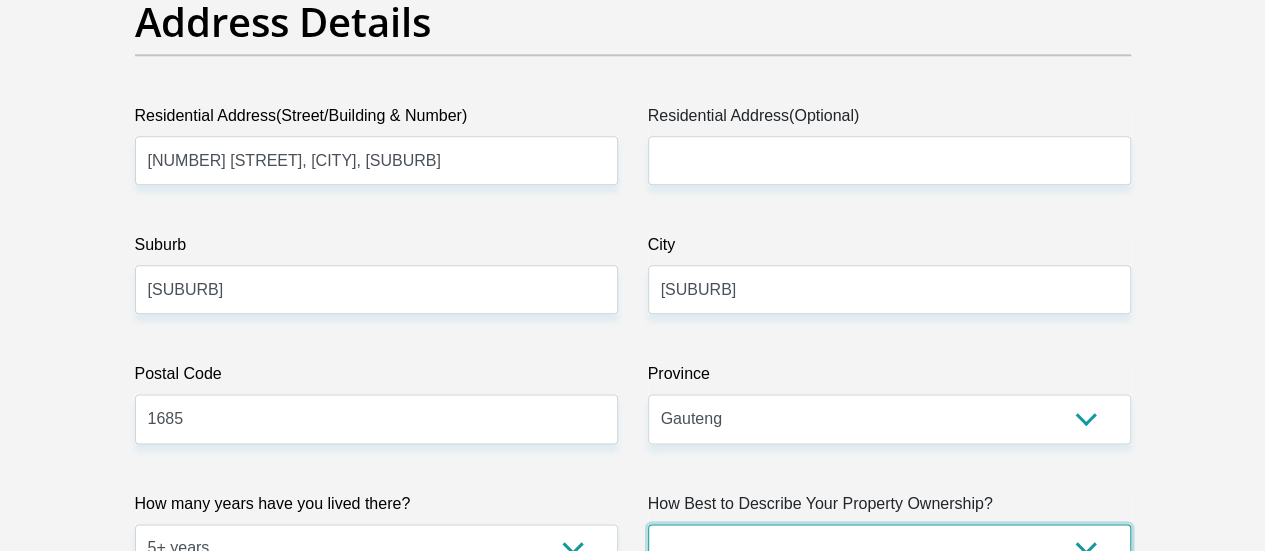 click on "Owned
Rented
Family Owned
Company Dwelling" at bounding box center (889, 548) 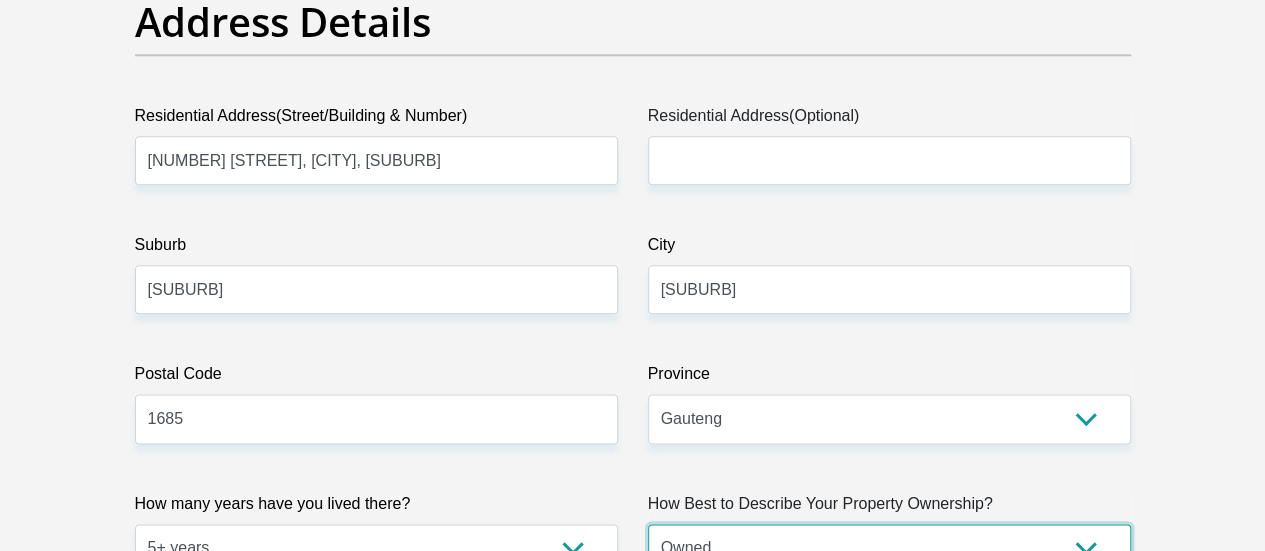click on "Owned
Rented
Family Owned
Company Dwelling" at bounding box center (889, 548) 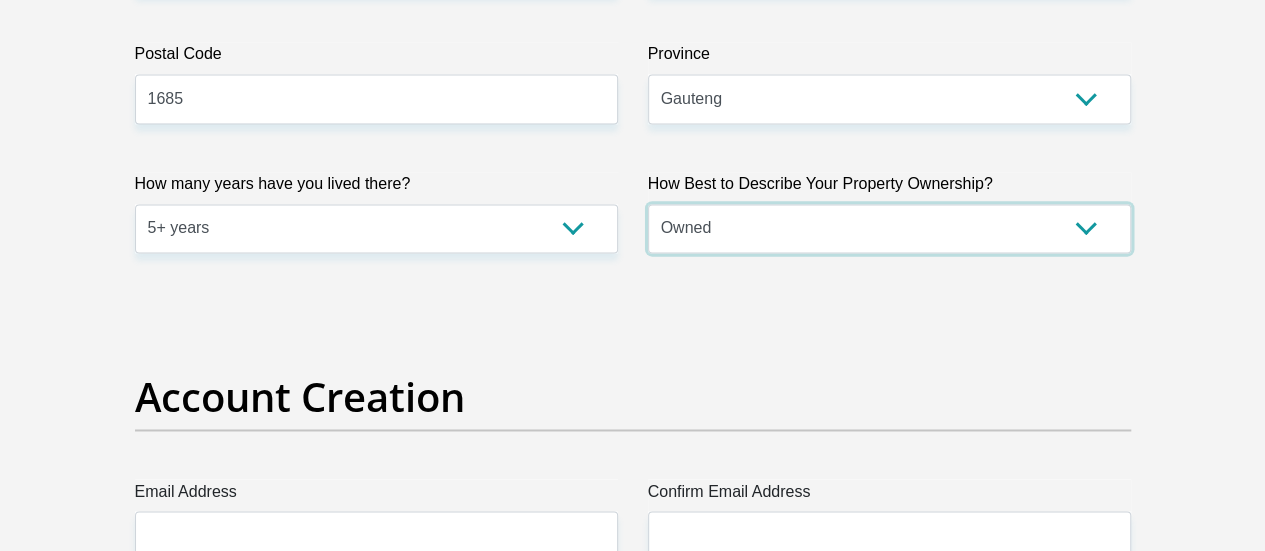 scroll, scrollTop: 1508, scrollLeft: 0, axis: vertical 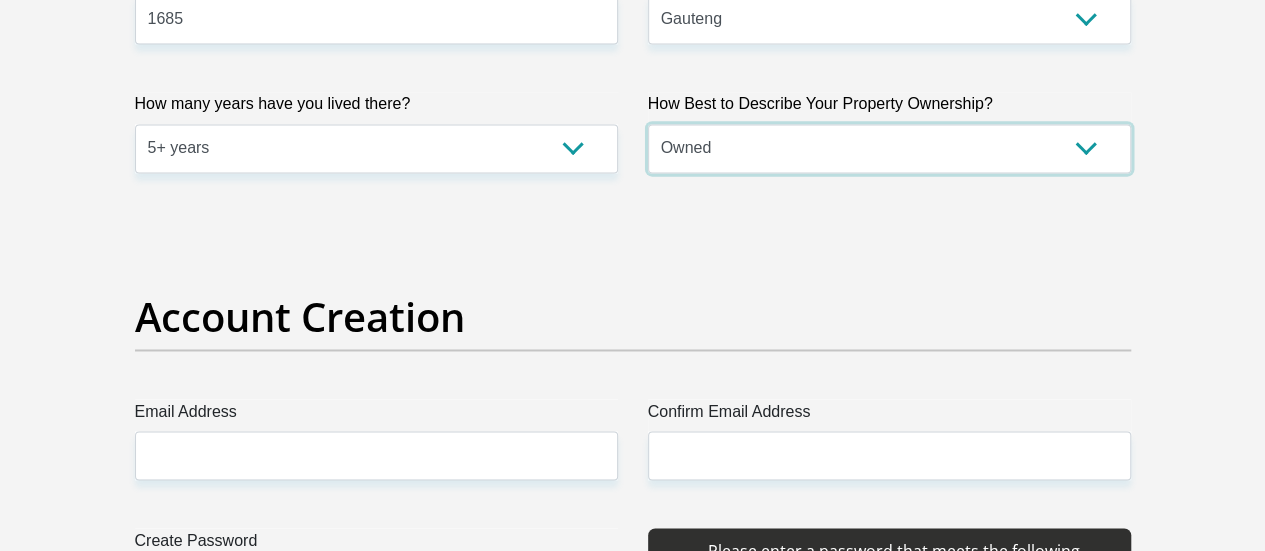 click on "Owned
Rented
Family Owned
Company Dwelling" at bounding box center (889, 148) 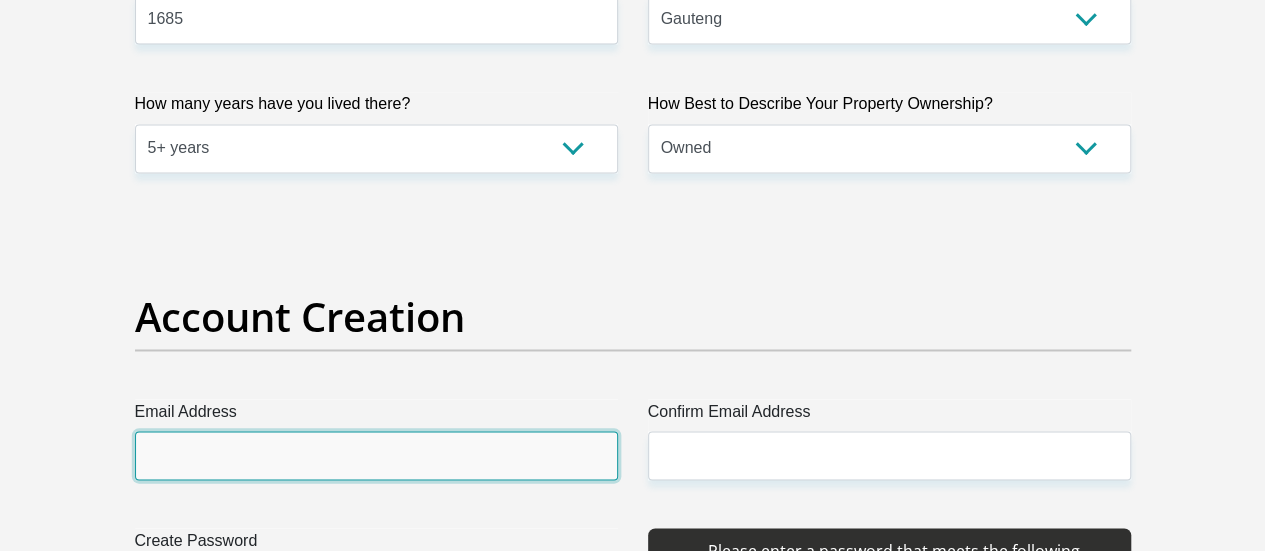 click on "Email Address" at bounding box center (376, 455) 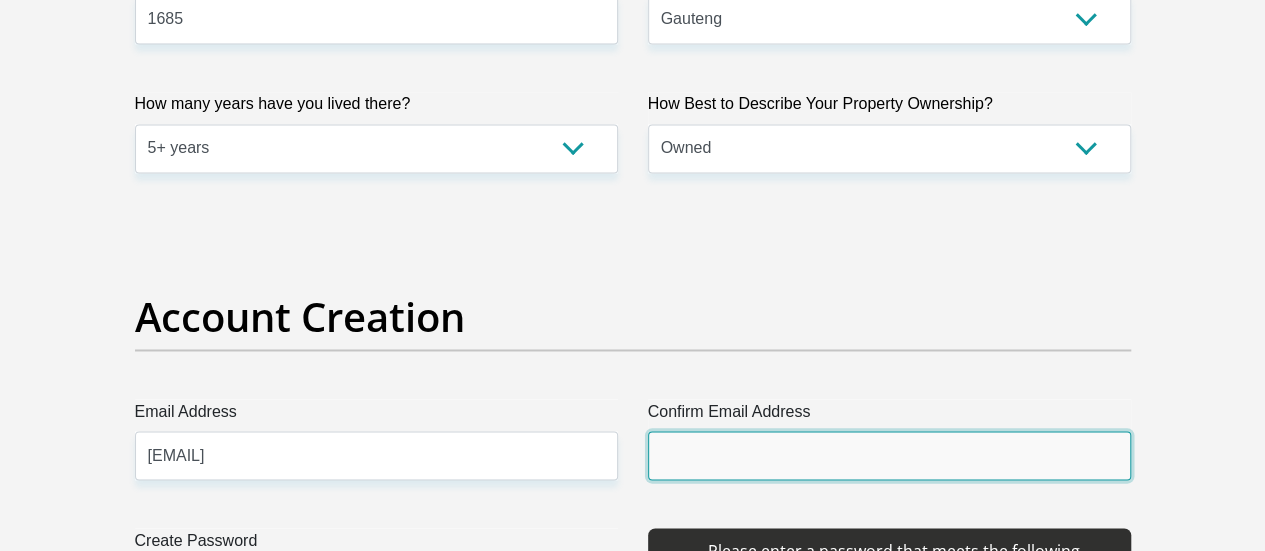 type on "Justinroos69@gmail.com" 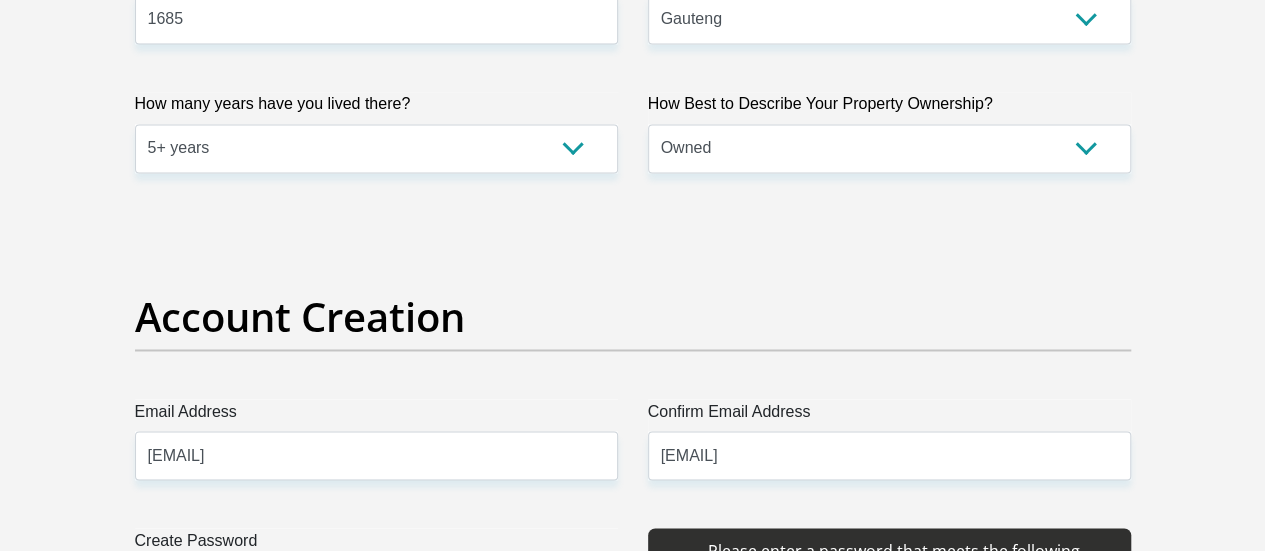 type 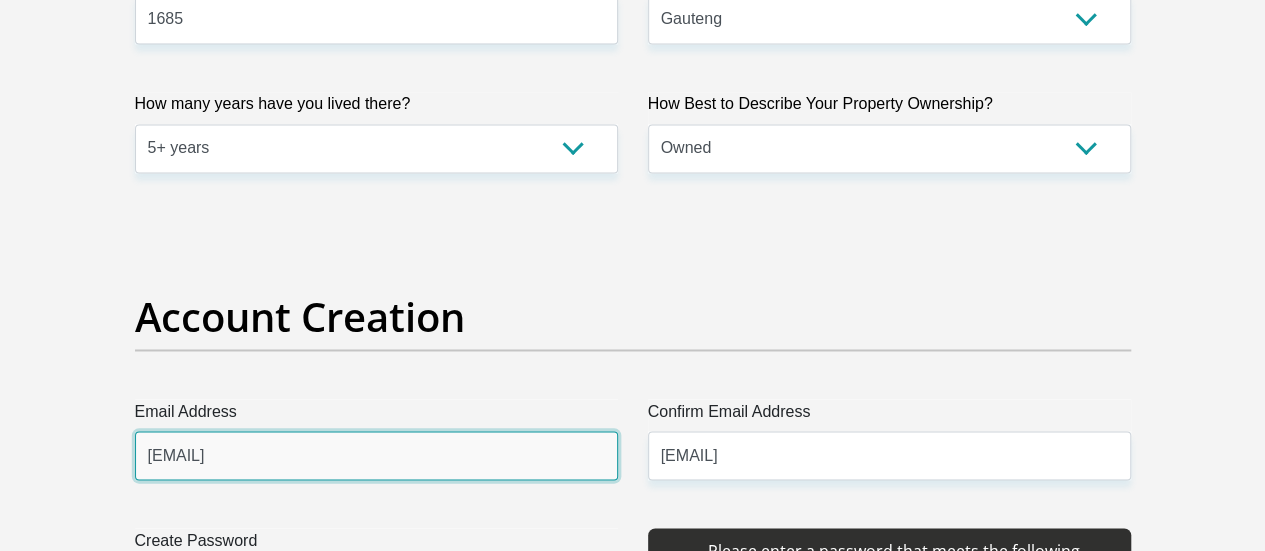 type 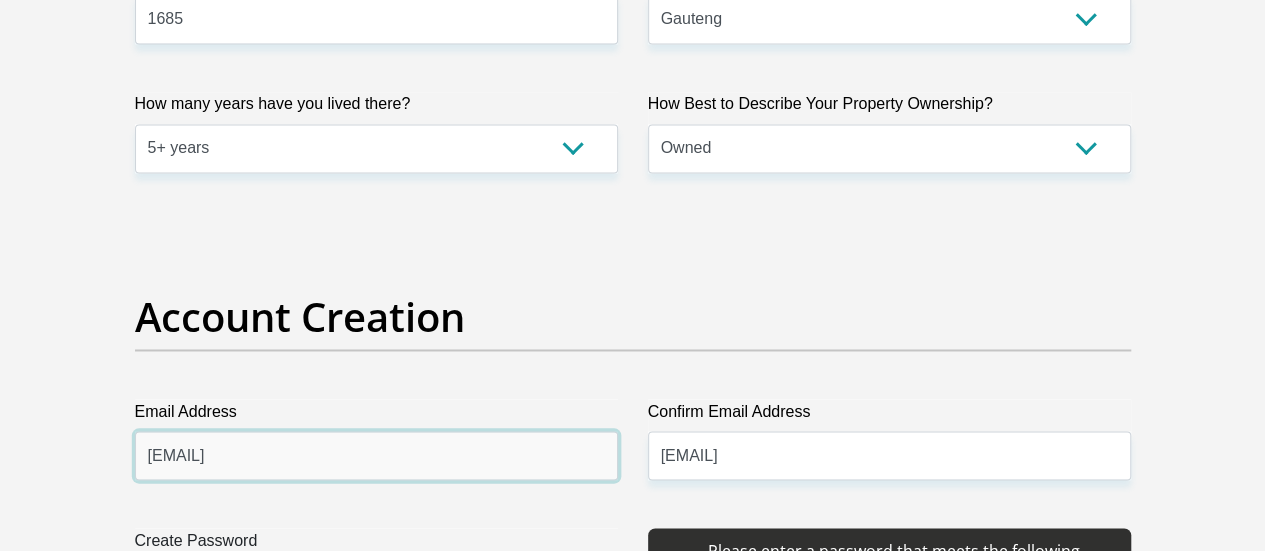 scroll, scrollTop: 1990, scrollLeft: 0, axis: vertical 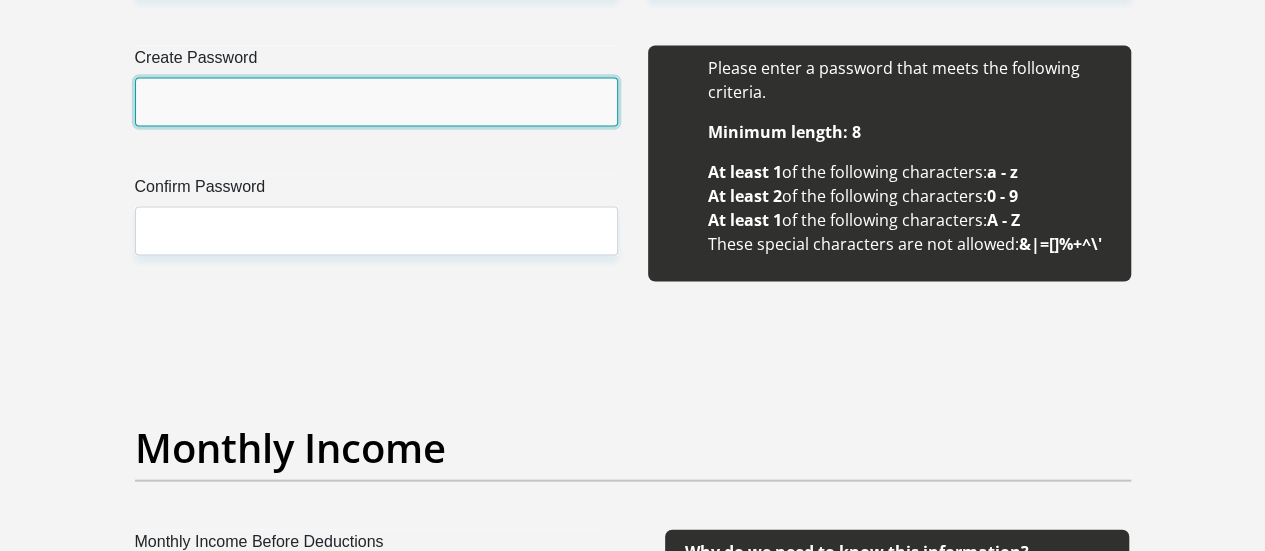 click on "Create Password" at bounding box center [376, 102] 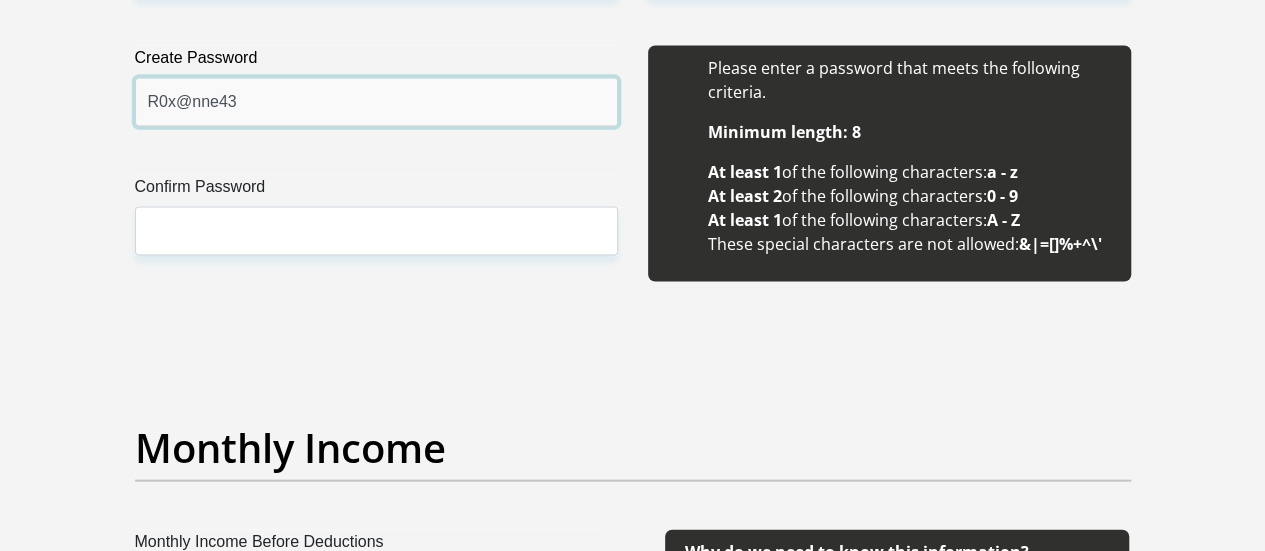 type on "R0x@nne43" 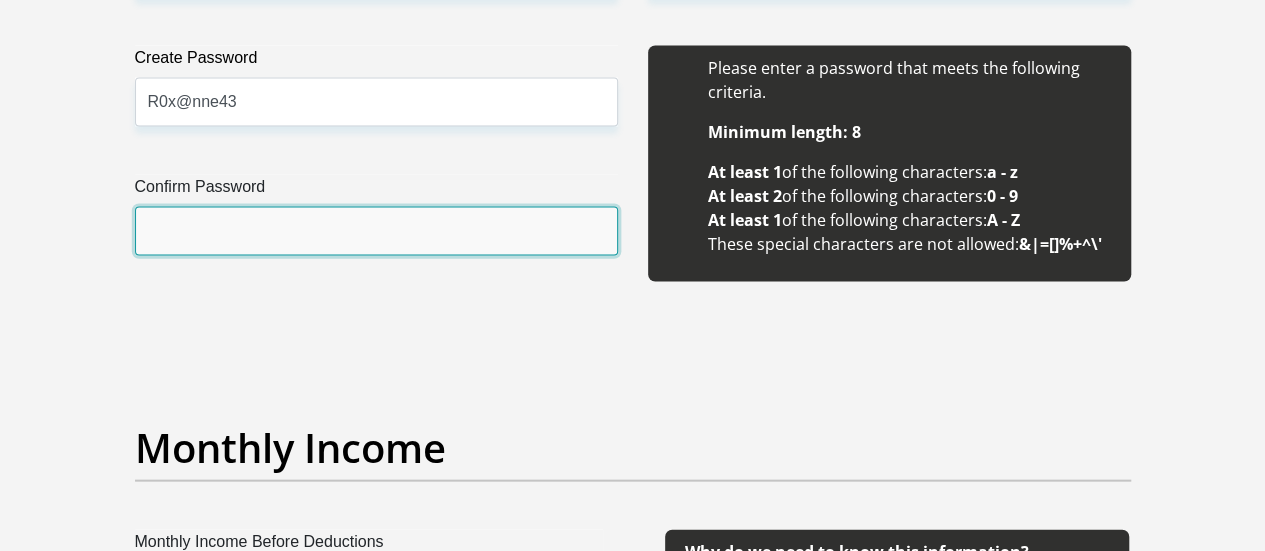 click on "Confirm Password" at bounding box center [376, 231] 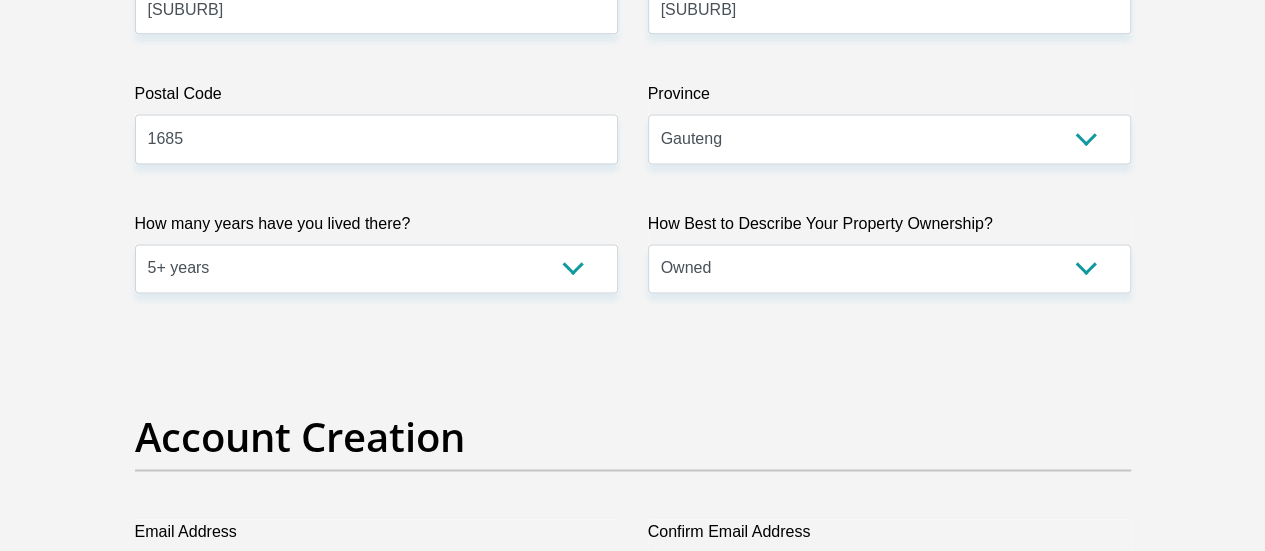 scroll, scrollTop: 426, scrollLeft: 0, axis: vertical 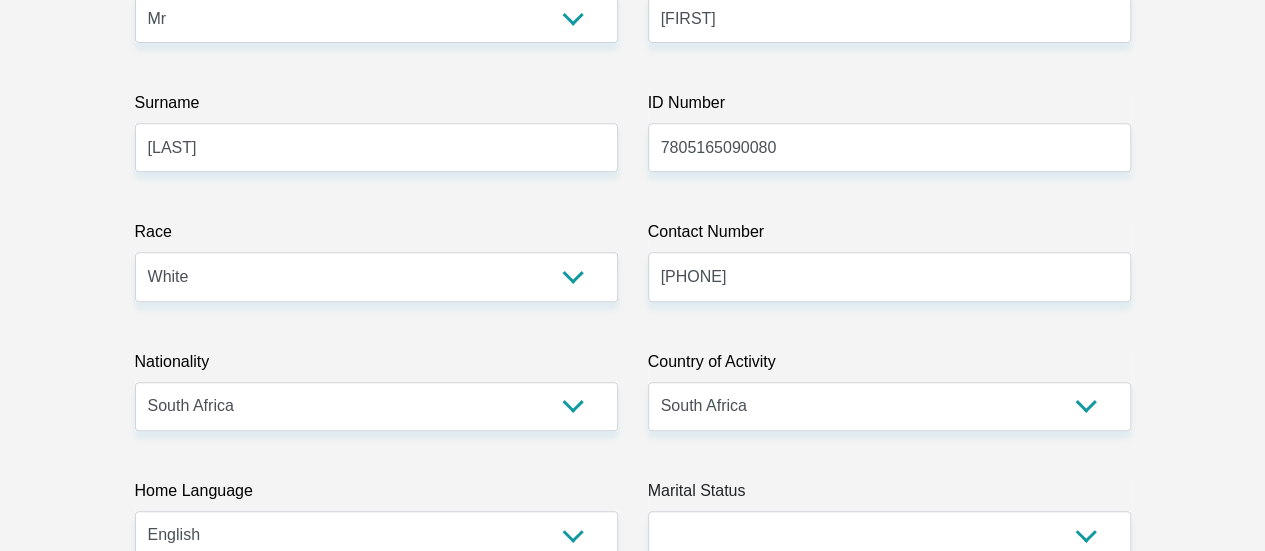 type on "R0x@nneR43" 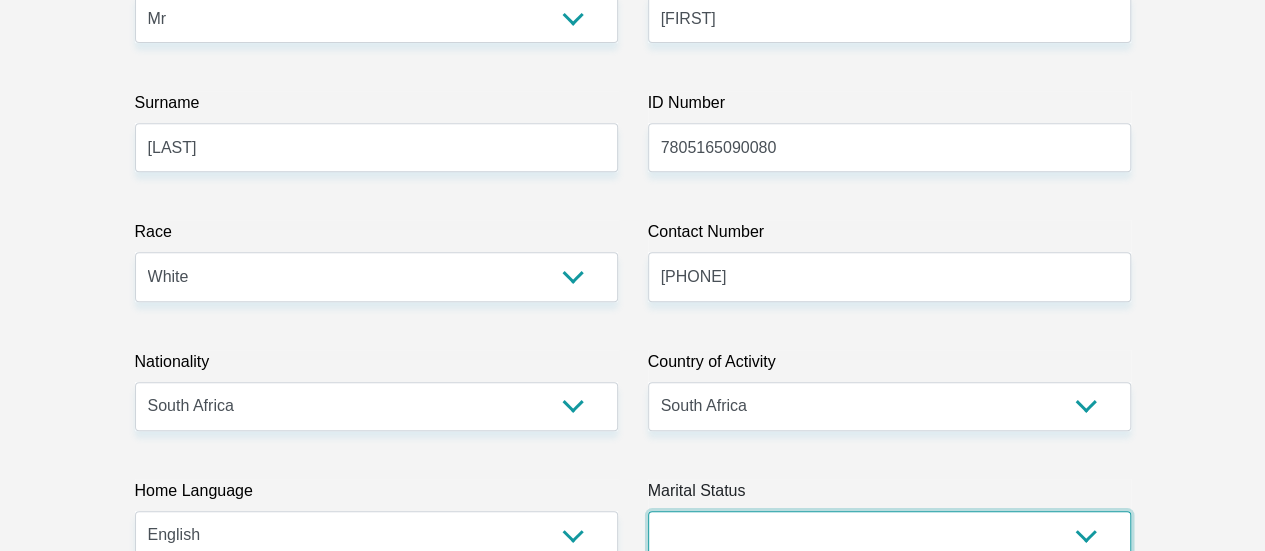 click on "Married ANC
Single
Divorced
Widowed
Married COP or Customary Law" at bounding box center (889, 535) 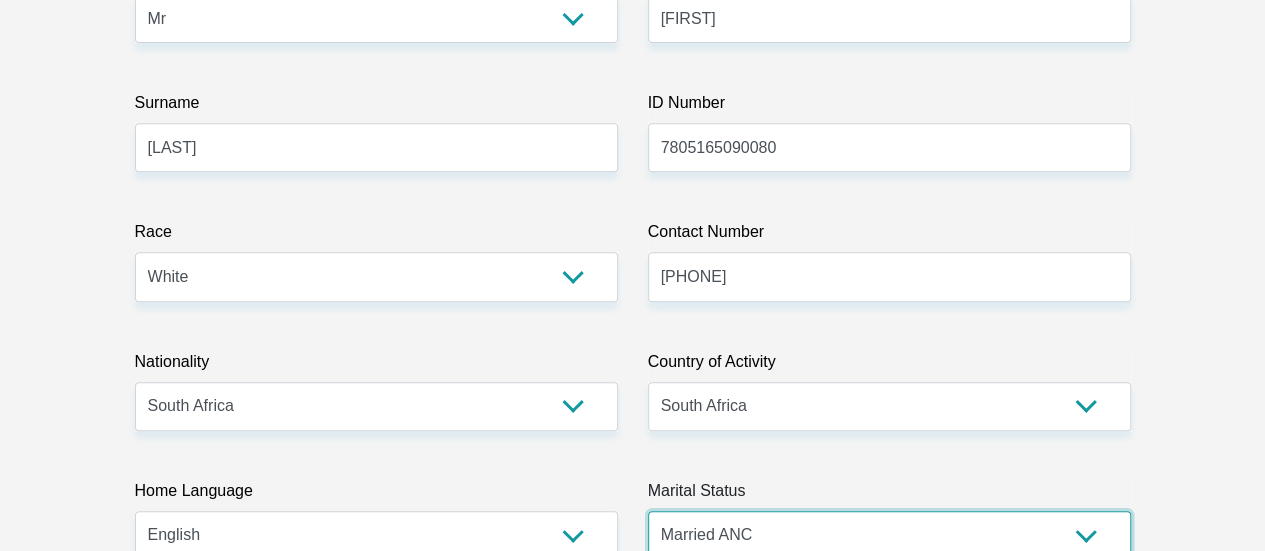 click on "Married ANC
Single
Divorced
Widowed
Married COP or Customary Law" at bounding box center [889, 535] 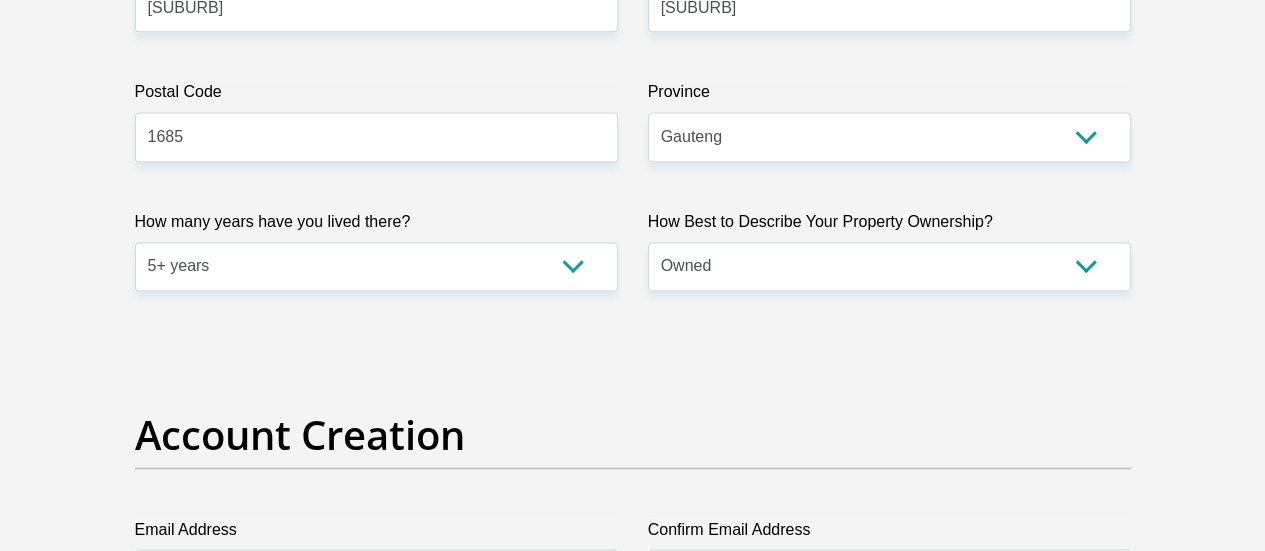 scroll, scrollTop: 1872, scrollLeft: 0, axis: vertical 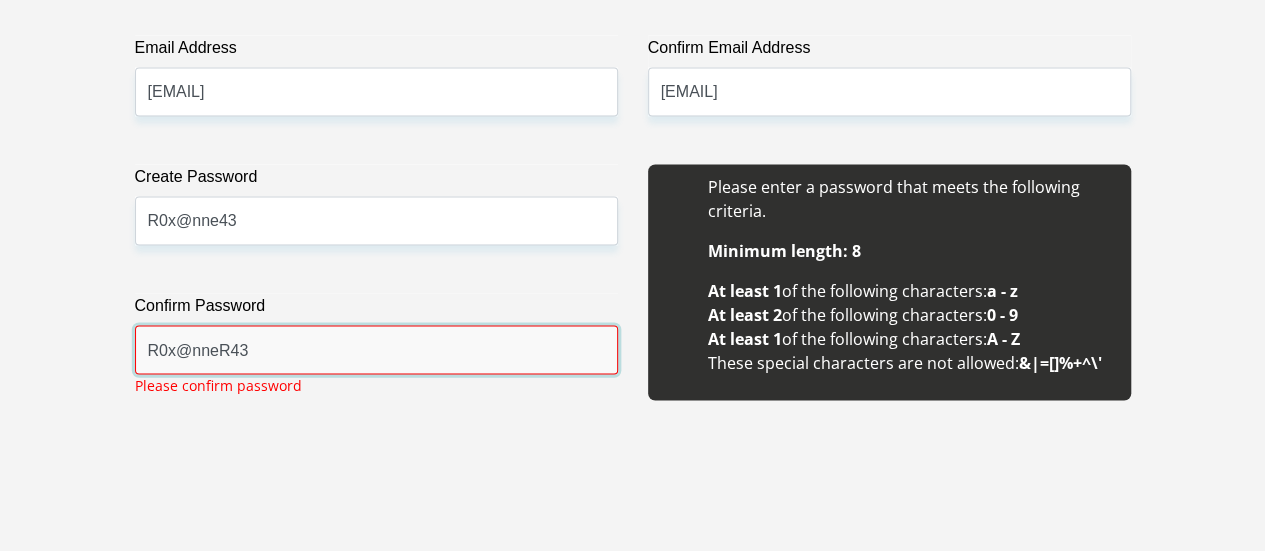 click on "R0x@nneR43" at bounding box center [376, 349] 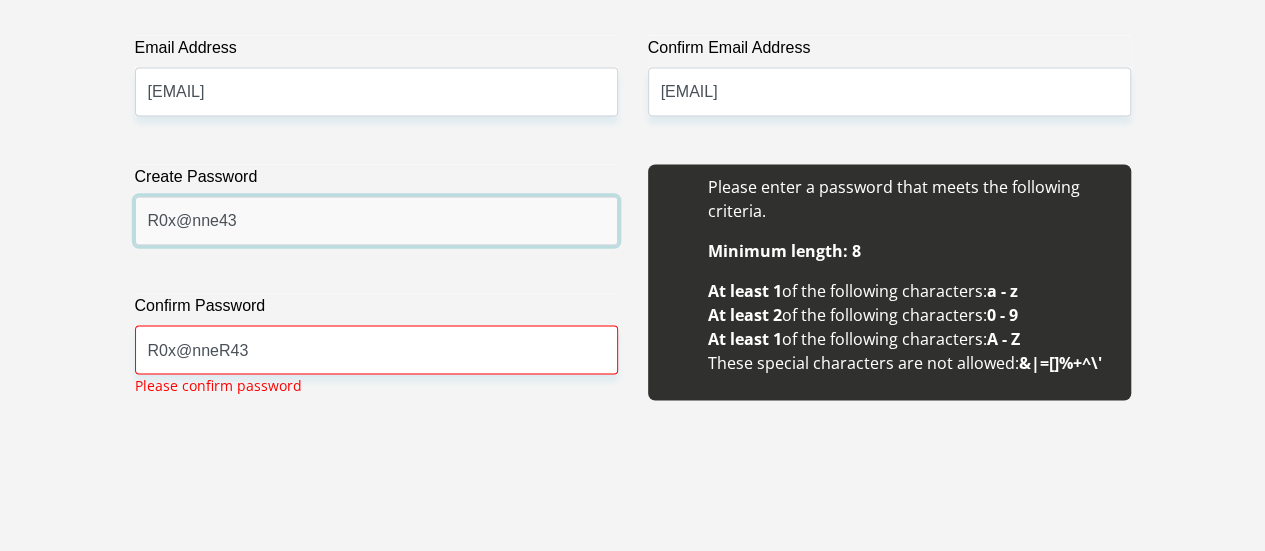 click on "R0x@nne43" at bounding box center [376, 220] 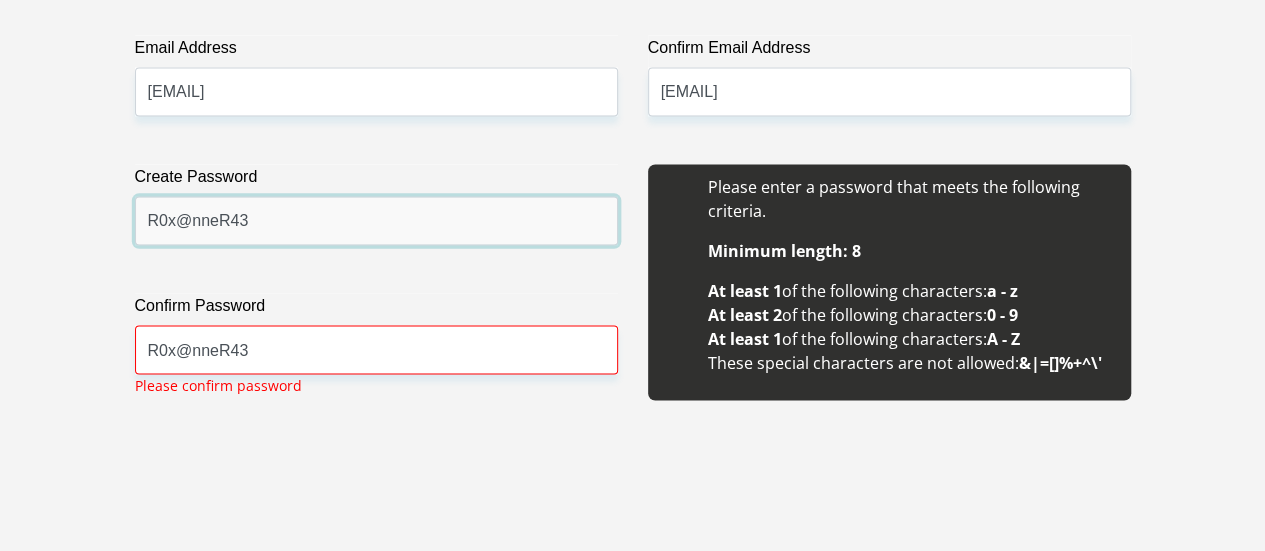 type on "R0x@nneR43" 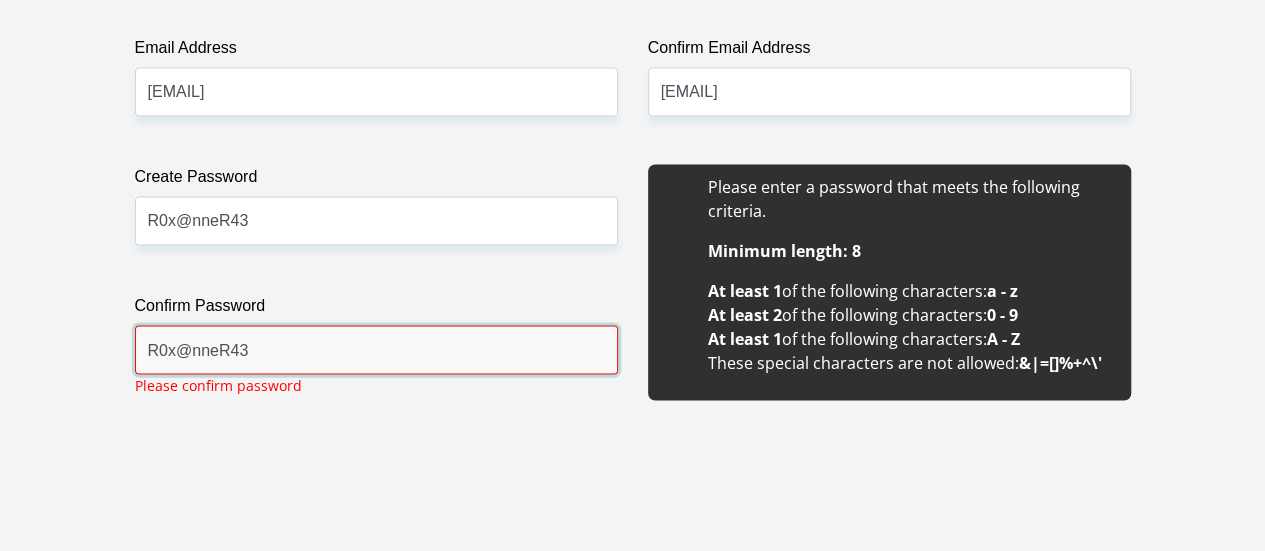 click on "R0x@nneR43" at bounding box center [376, 349] 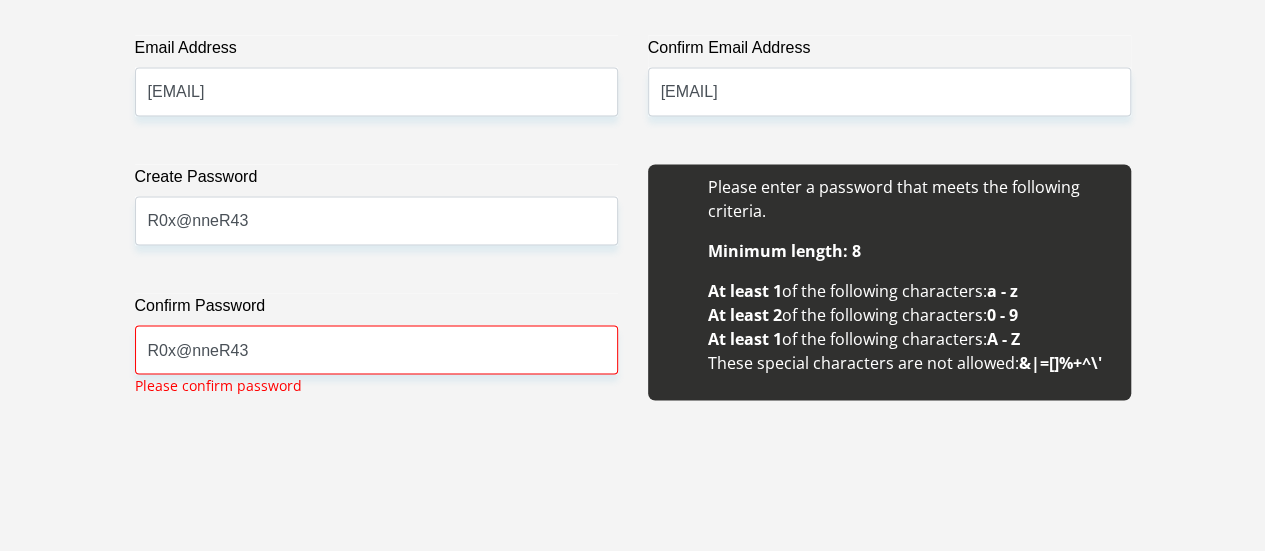 drag, startPoint x: 402, startPoint y: 455, endPoint x: 1171, endPoint y: 435, distance: 769.26 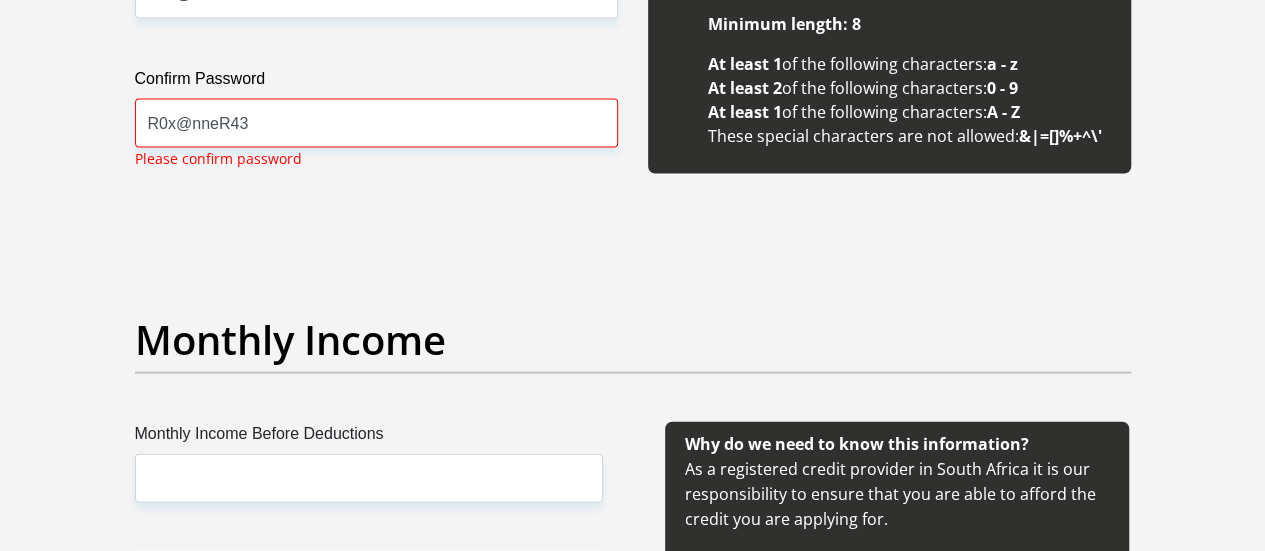 scroll, scrollTop: 2152, scrollLeft: 0, axis: vertical 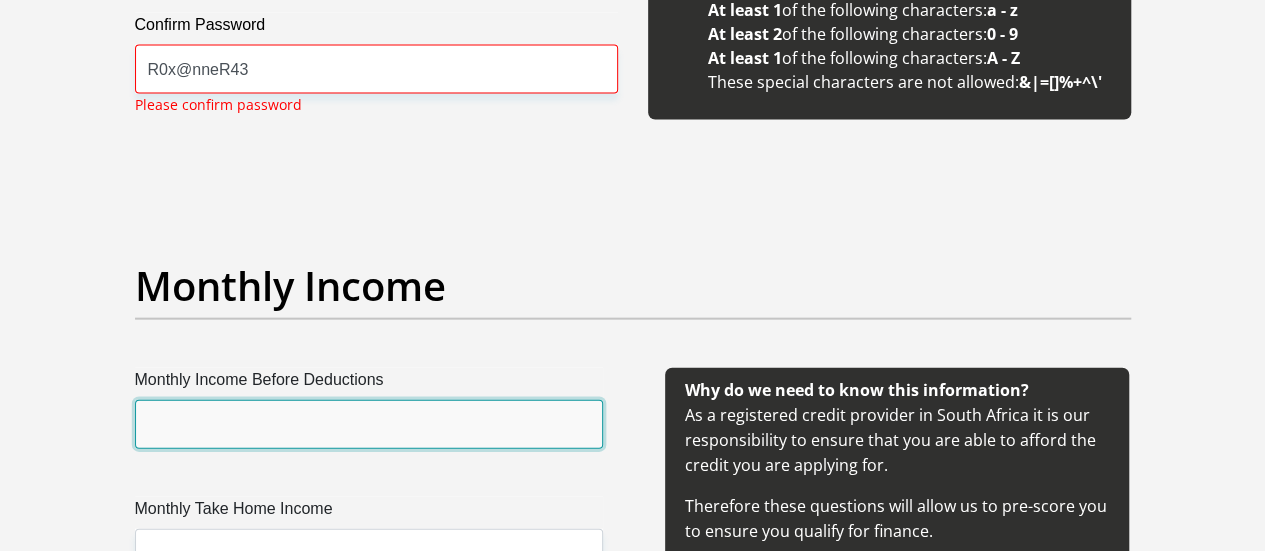 click on "Monthly Income Before Deductions" at bounding box center (369, 424) 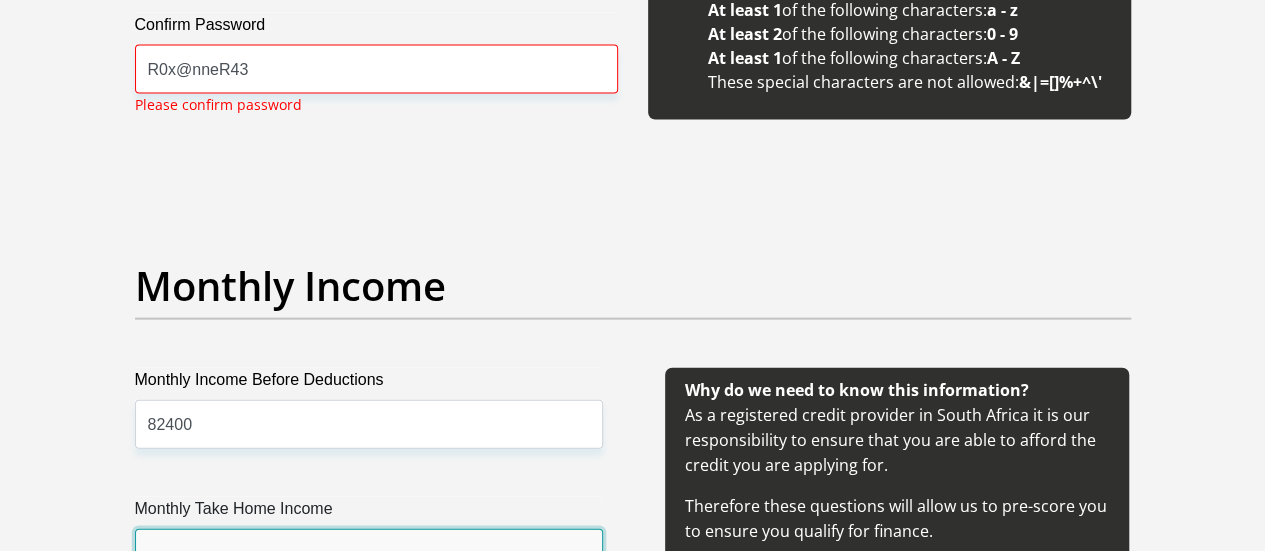 click on "Monthly Take Home Income" at bounding box center (369, 553) 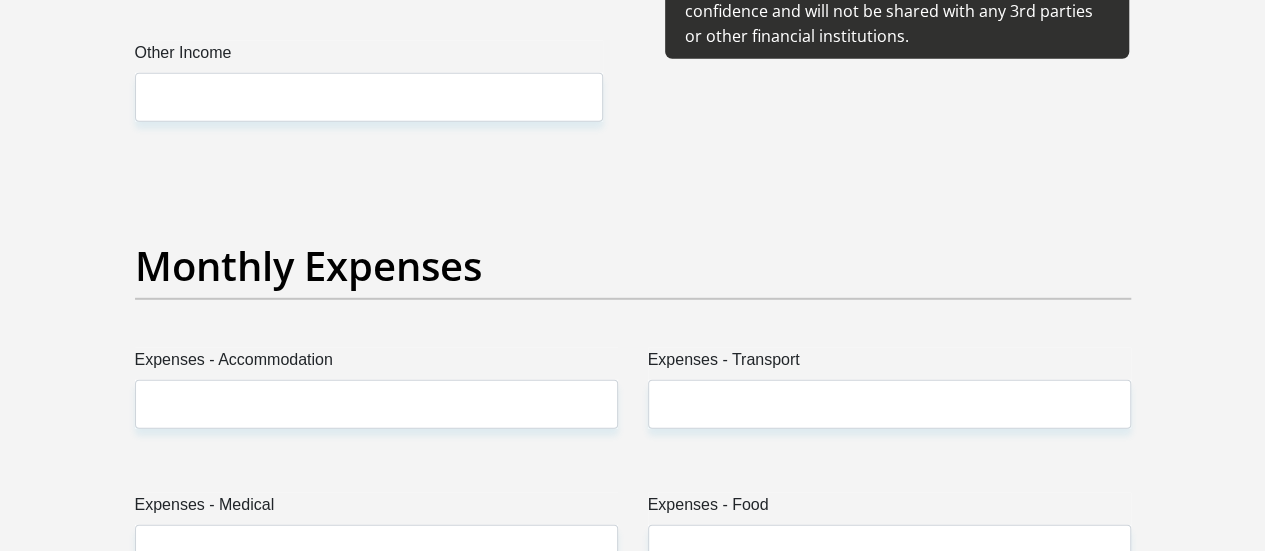 scroll, scrollTop: 2778, scrollLeft: 0, axis: vertical 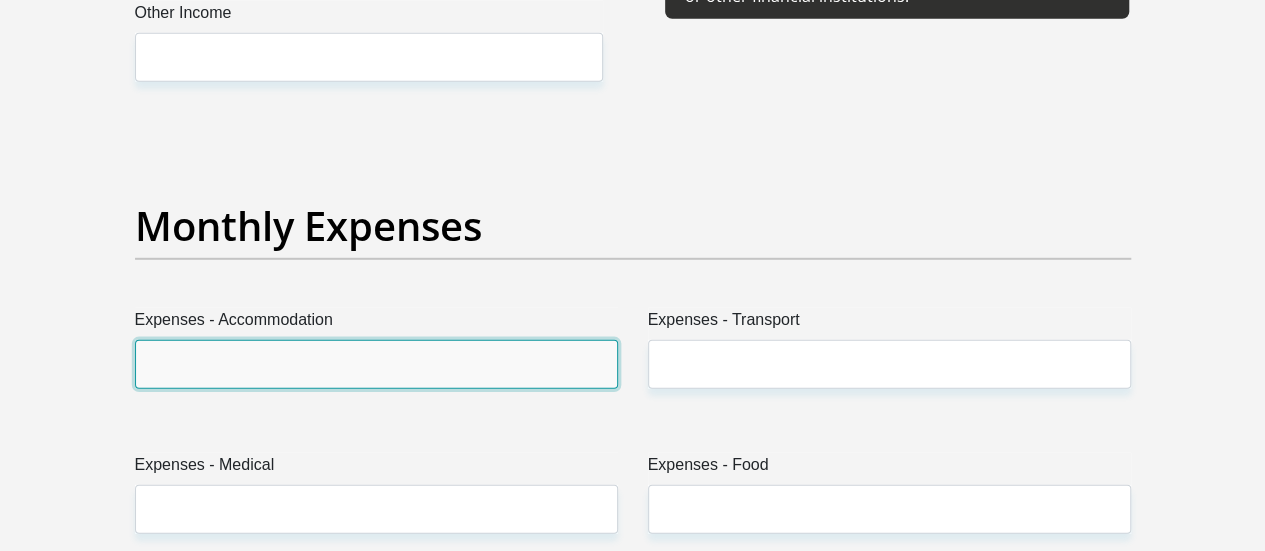 click on "Expenses - Accommodation" at bounding box center (376, 364) 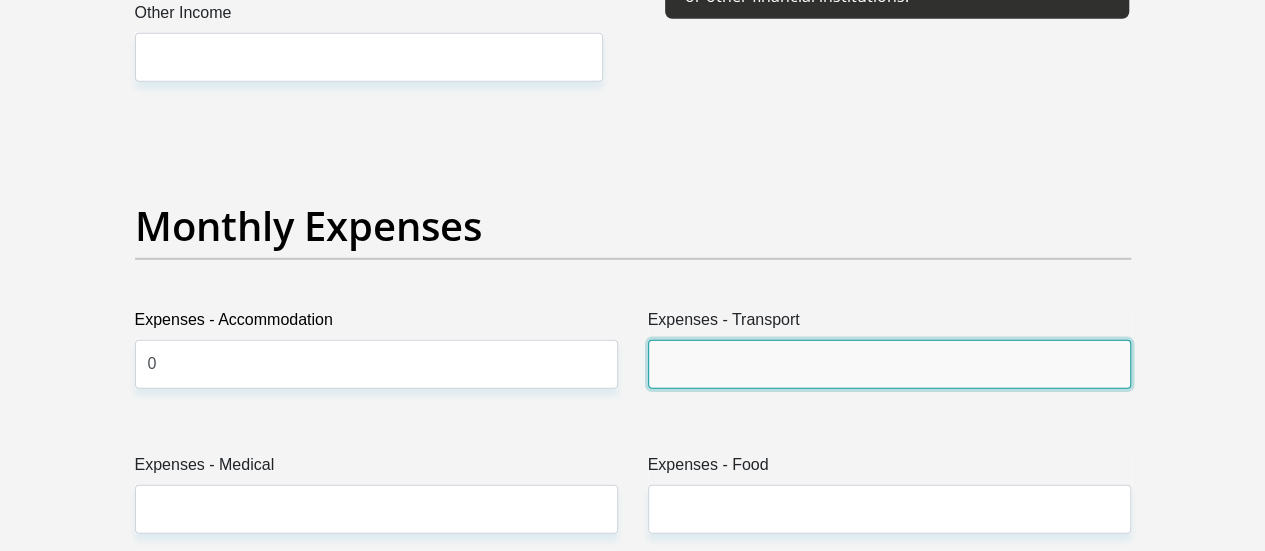 click on "Expenses - Transport" at bounding box center [889, 364] 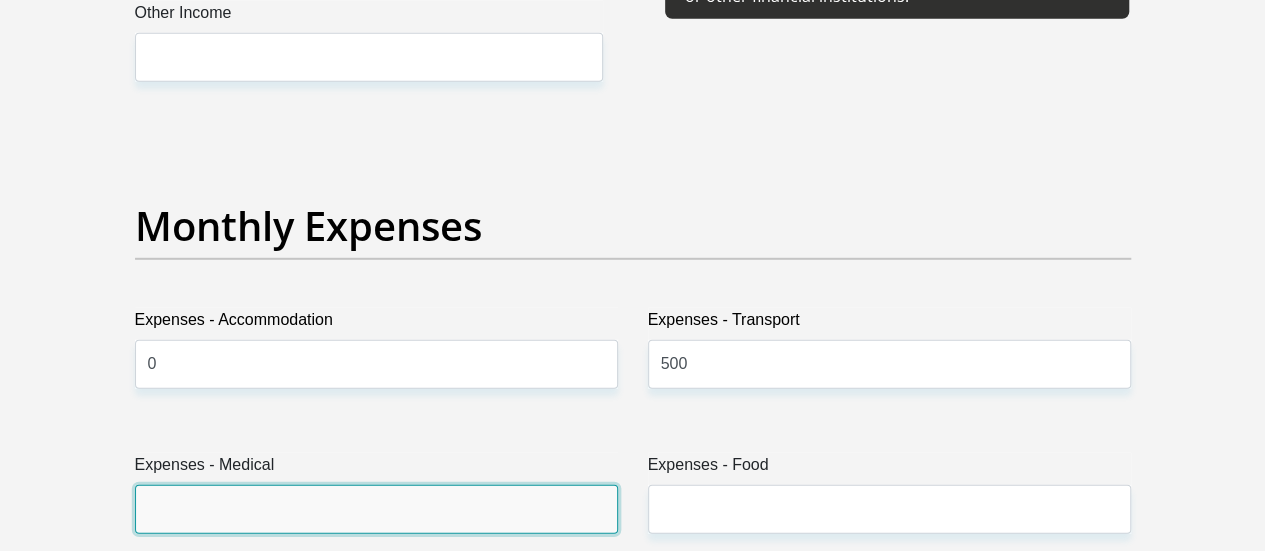 click on "Expenses - Medical" at bounding box center [376, 509] 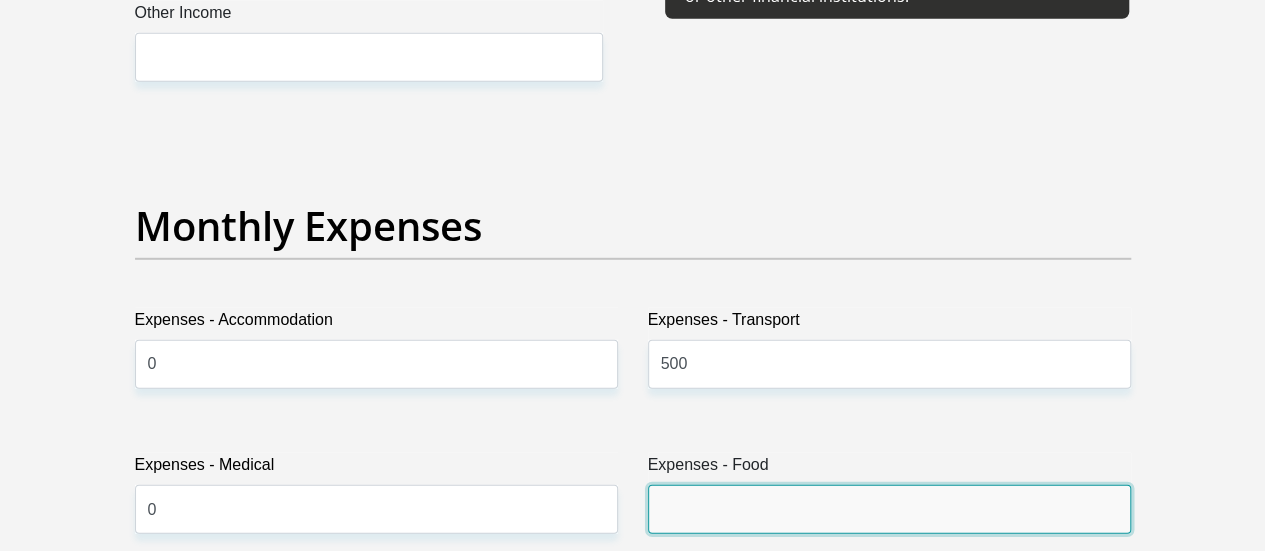 click on "Expenses - Food" at bounding box center (889, 509) 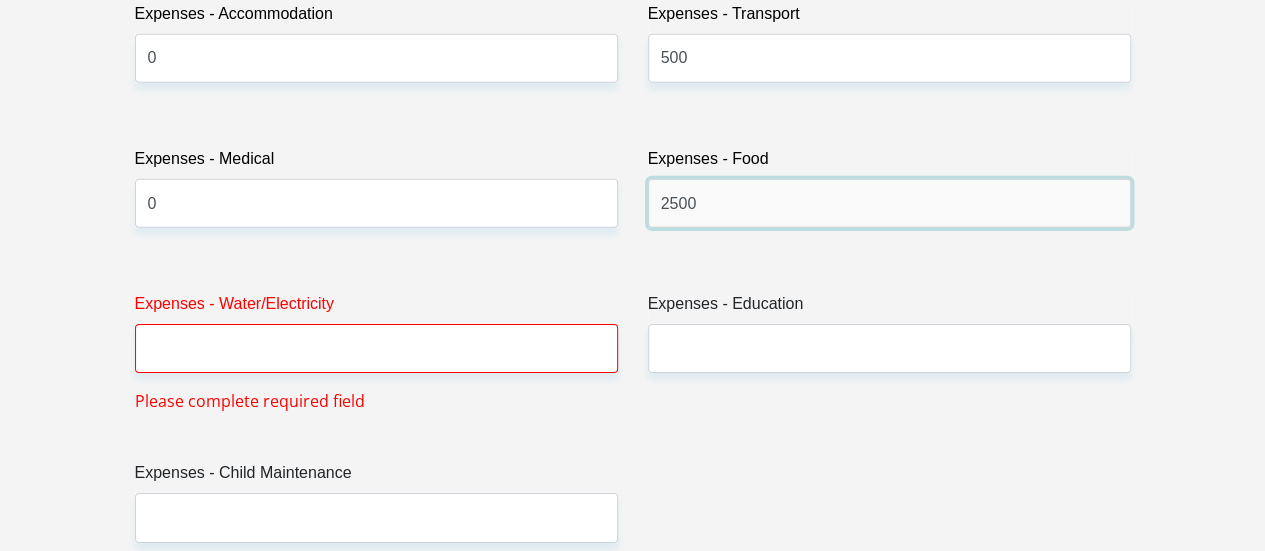scroll, scrollTop: 3138, scrollLeft: 0, axis: vertical 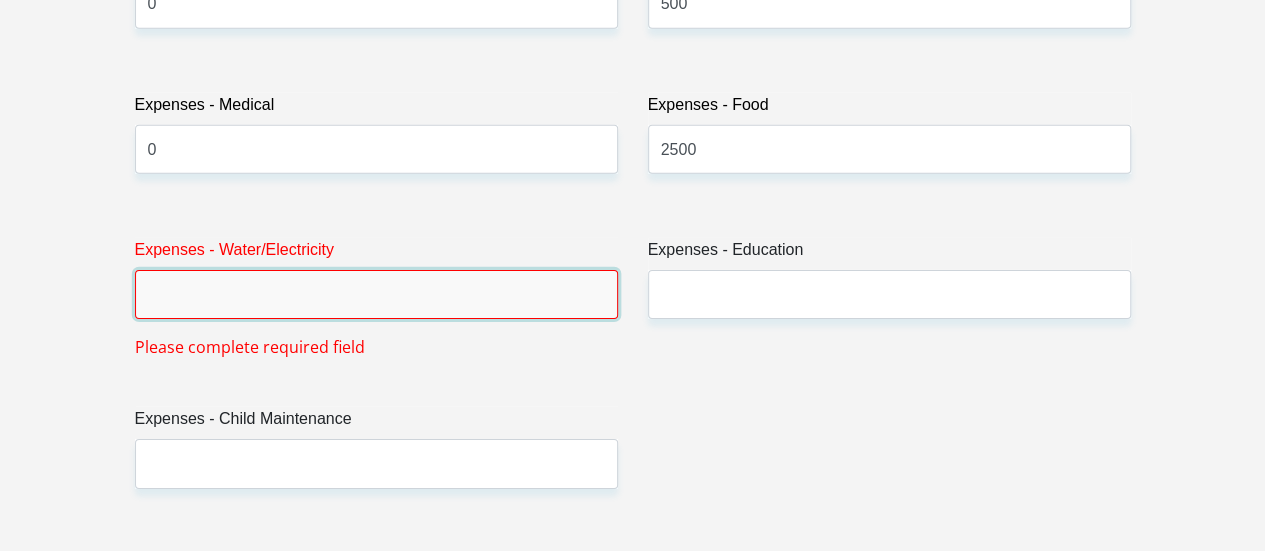 click on "Expenses - Water/Electricity" at bounding box center [376, 294] 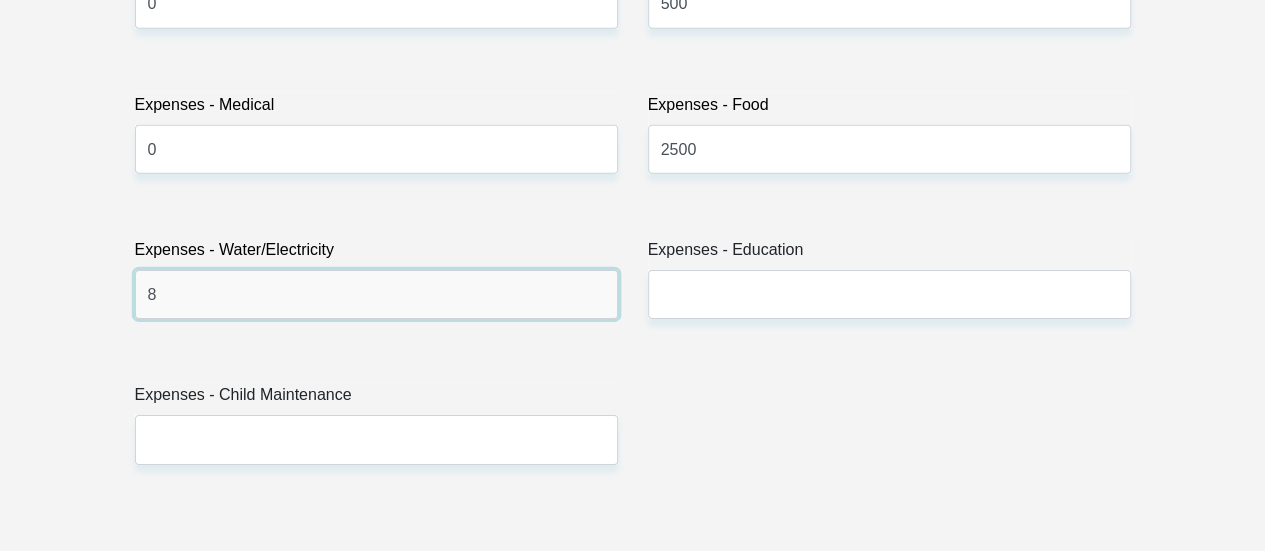 type on "800" 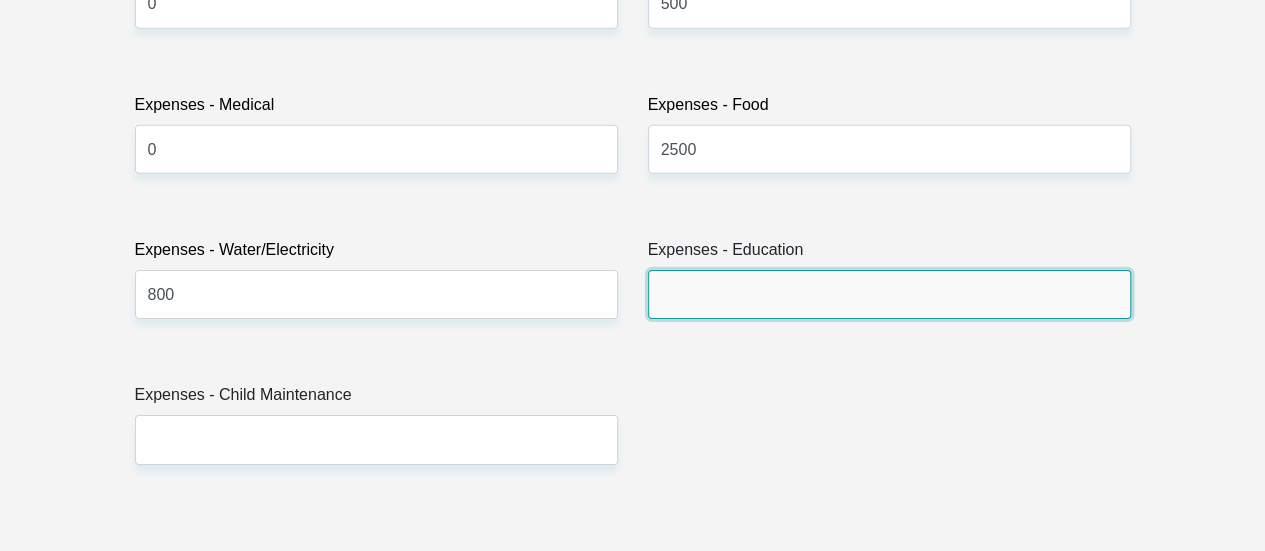 click on "Expenses - Education" at bounding box center (889, 294) 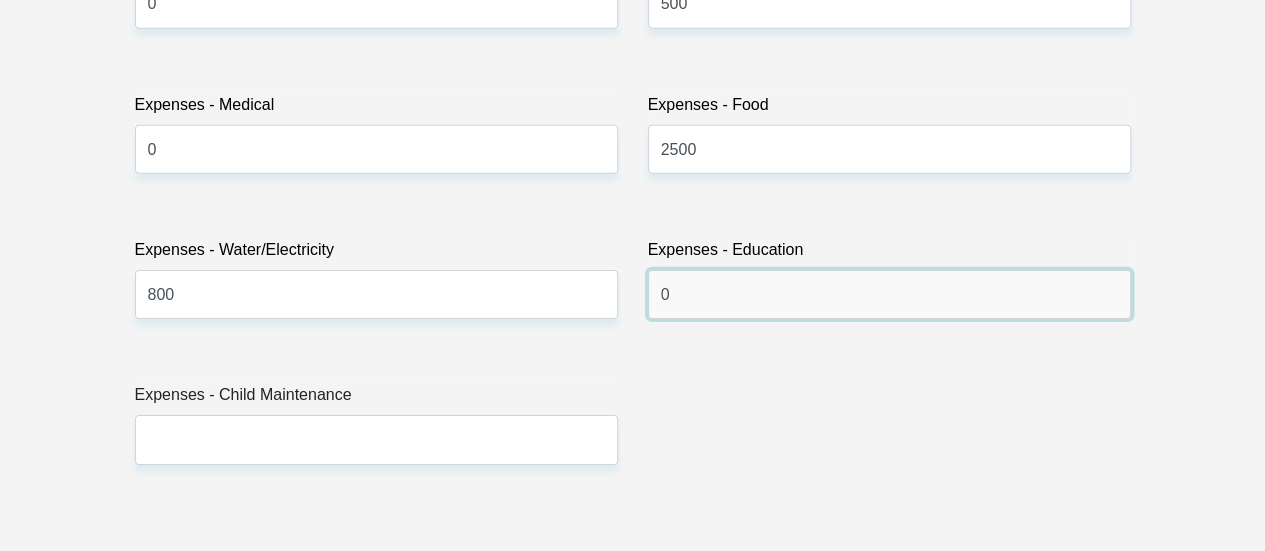 type on "0" 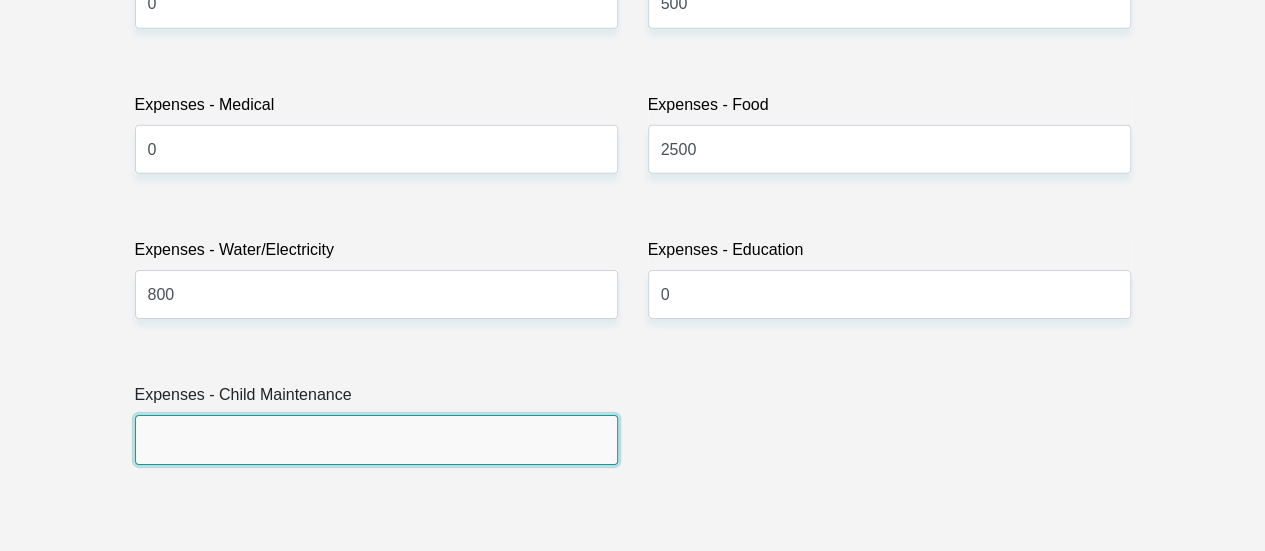 click on "Expenses - Child Maintenance" at bounding box center [376, 439] 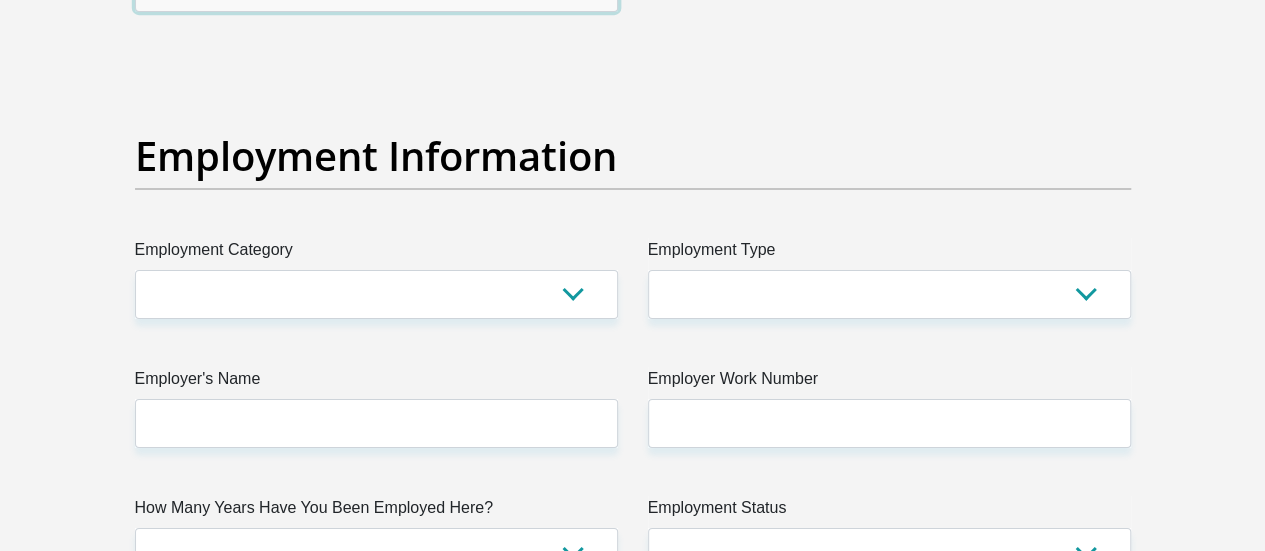 scroll, scrollTop: 3604, scrollLeft: 0, axis: vertical 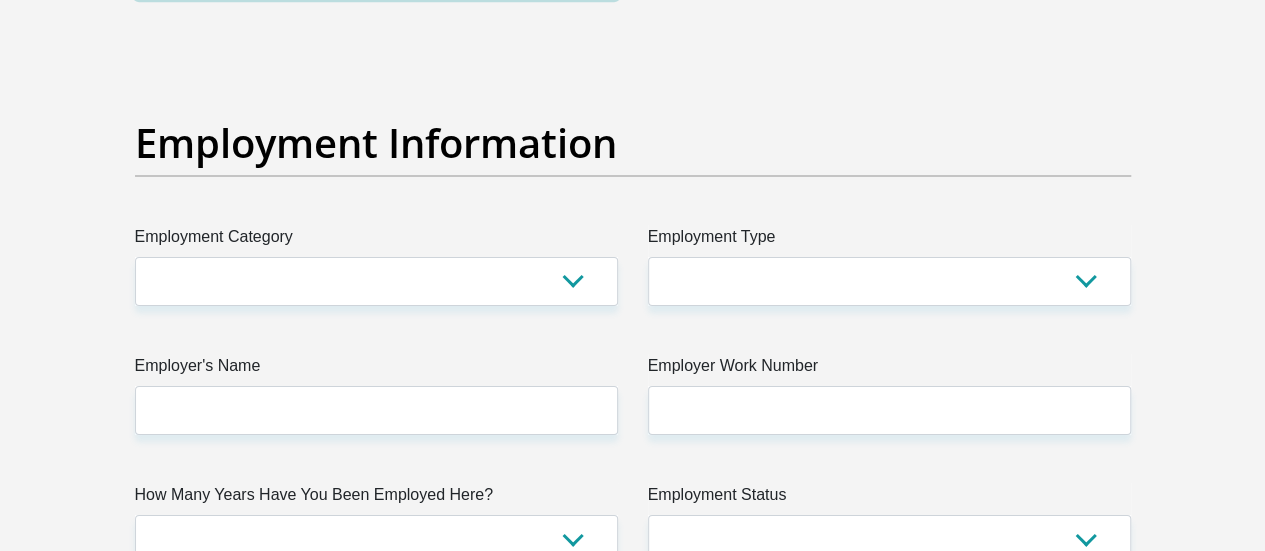 type on "0" 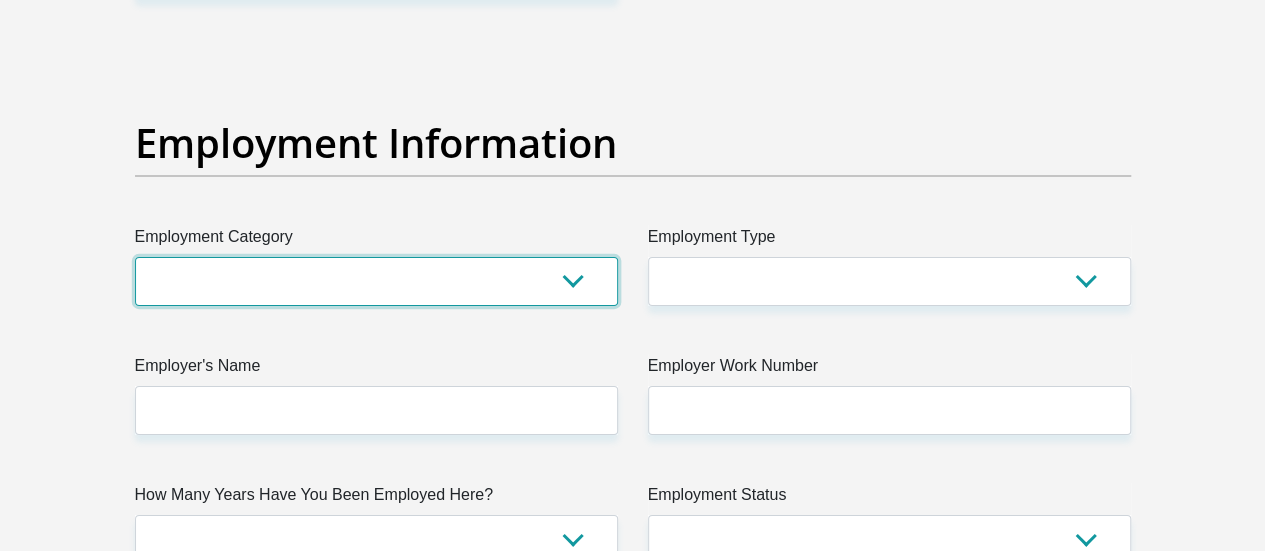 click on "AGRICULTURE
ALCOHOL & TOBACCO
CONSTRUCTION MATERIALS
METALLURGY
EQUIPMENT FOR RENEWABLE ENERGY
SPECIALIZED CONTRACTORS
CAR
GAMING (INCL. INTERNET
OTHER WHOLESALE
UNLICENSED PHARMACEUTICALS
CURRENCY EXCHANGE HOUSES
OTHER FINANCIAL INSTITUTIONS & INSURANCE
REAL ESTATE AGENTS
OIL & GAS
OTHER MATERIALS (E.G. IRON ORE)
PRECIOUS STONES & PRECIOUS METALS
POLITICAL ORGANIZATIONS
RELIGIOUS ORGANIZATIONS(NOT SECTS)
ACTI. HAVING BUSINESS DEAL WITH PUBLIC ADMINISTRATION
LAUNDROMATS" at bounding box center [376, 281] 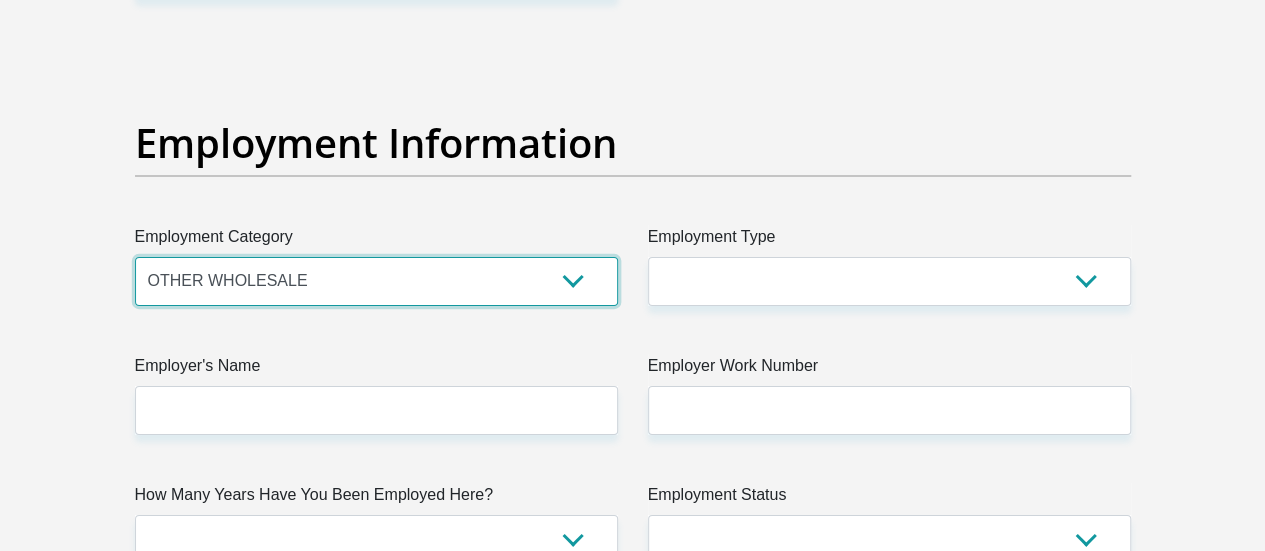 click on "AGRICULTURE
ALCOHOL & TOBACCO
CONSTRUCTION MATERIALS
METALLURGY
EQUIPMENT FOR RENEWABLE ENERGY
SPECIALIZED CONTRACTORS
CAR
GAMING (INCL. INTERNET
OTHER WHOLESALE
UNLICENSED PHARMACEUTICALS
CURRENCY EXCHANGE HOUSES
OTHER FINANCIAL INSTITUTIONS & INSURANCE
REAL ESTATE AGENTS
OIL & GAS
OTHER MATERIALS (E.G. IRON ORE)
PRECIOUS STONES & PRECIOUS METALS
POLITICAL ORGANIZATIONS
RELIGIOUS ORGANIZATIONS(NOT SECTS)
ACTI. HAVING BUSINESS DEAL WITH PUBLIC ADMINISTRATION
LAUNDROMATS" at bounding box center [376, 281] 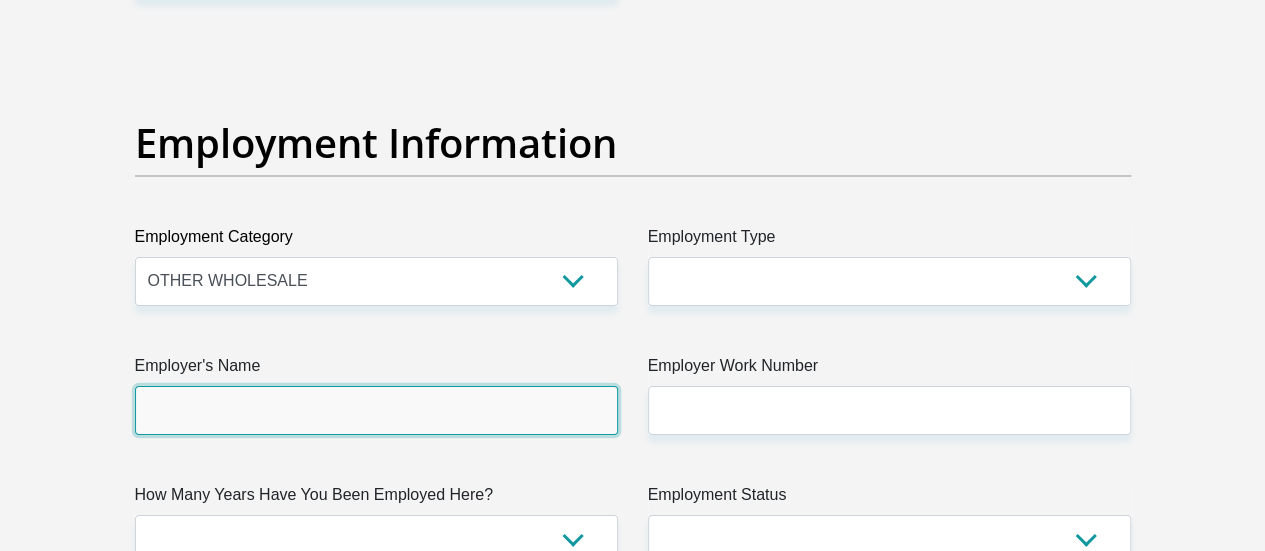 click on "Employer's Name" at bounding box center [376, 410] 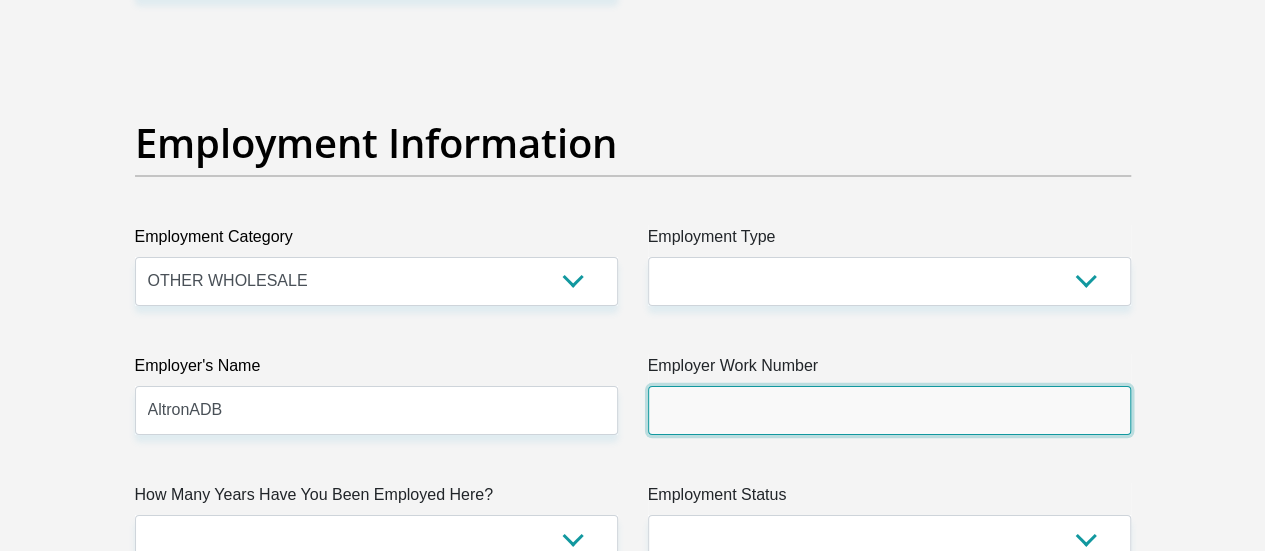 click on "Employer Work Number" at bounding box center (889, 410) 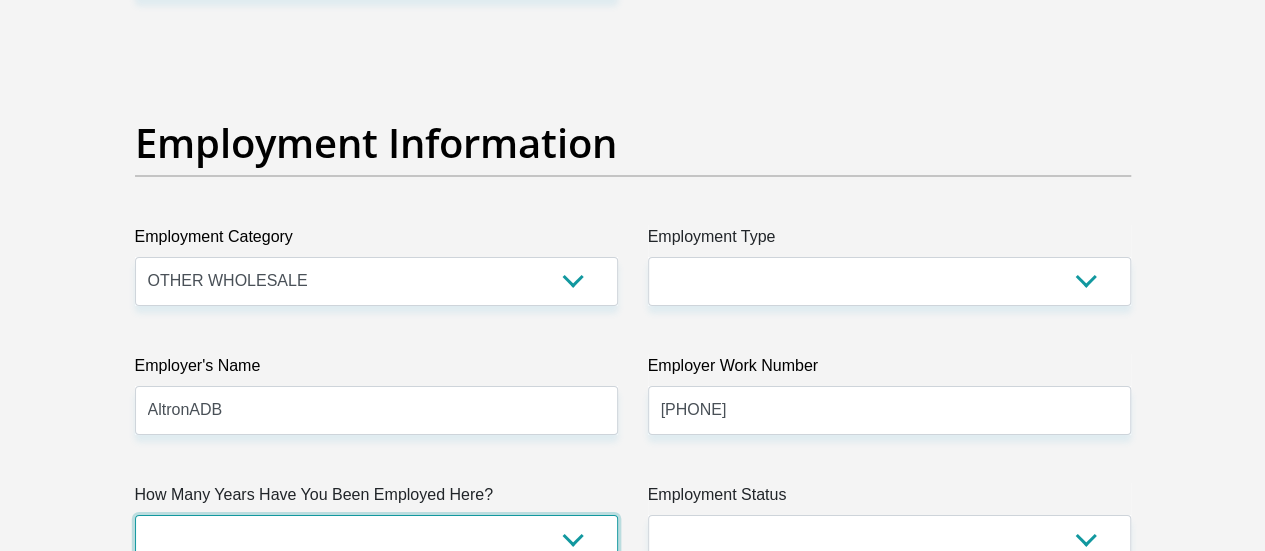 click on "less than 1 year
1-3 years
3-5 years
5+ years" at bounding box center (376, 539) 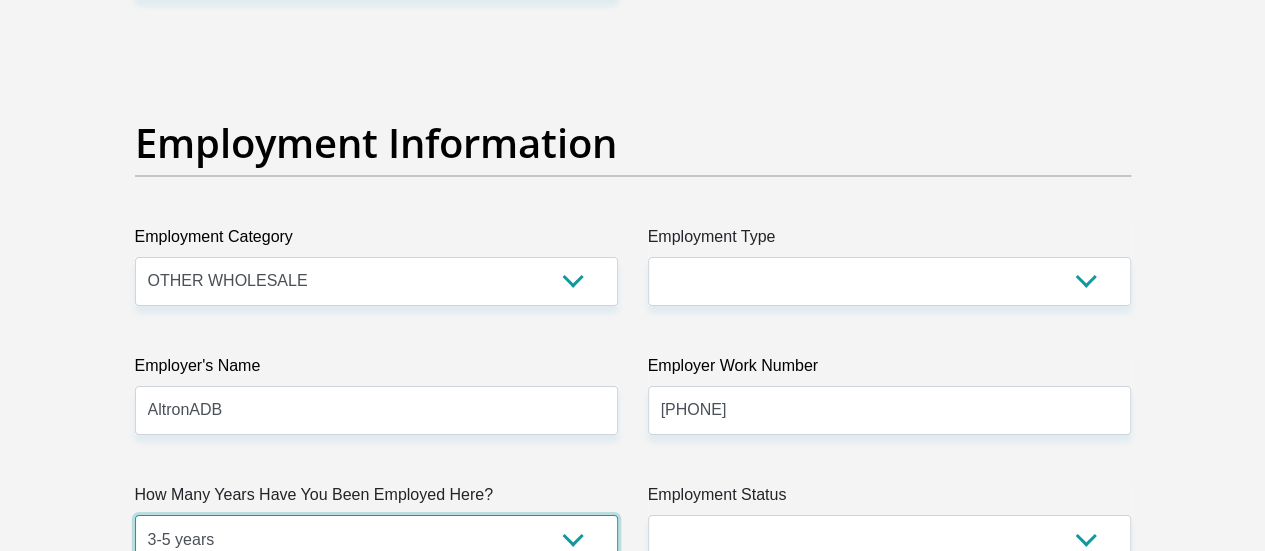 click on "less than 1 year
1-3 years
3-5 years
5+ years" at bounding box center (376, 539) 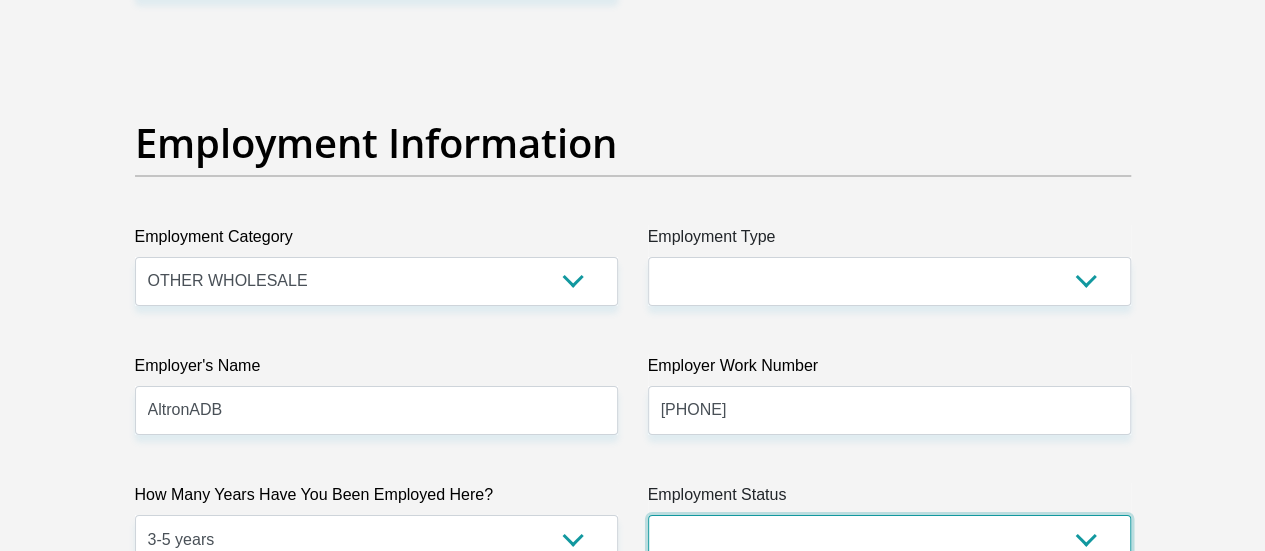 click on "Permanent/Full-time
Part-time/Casual
Contract Worker
Self-Employed
Housewife
Retired
Student
Medically Boarded
Disability
Unemployed" at bounding box center [889, 539] 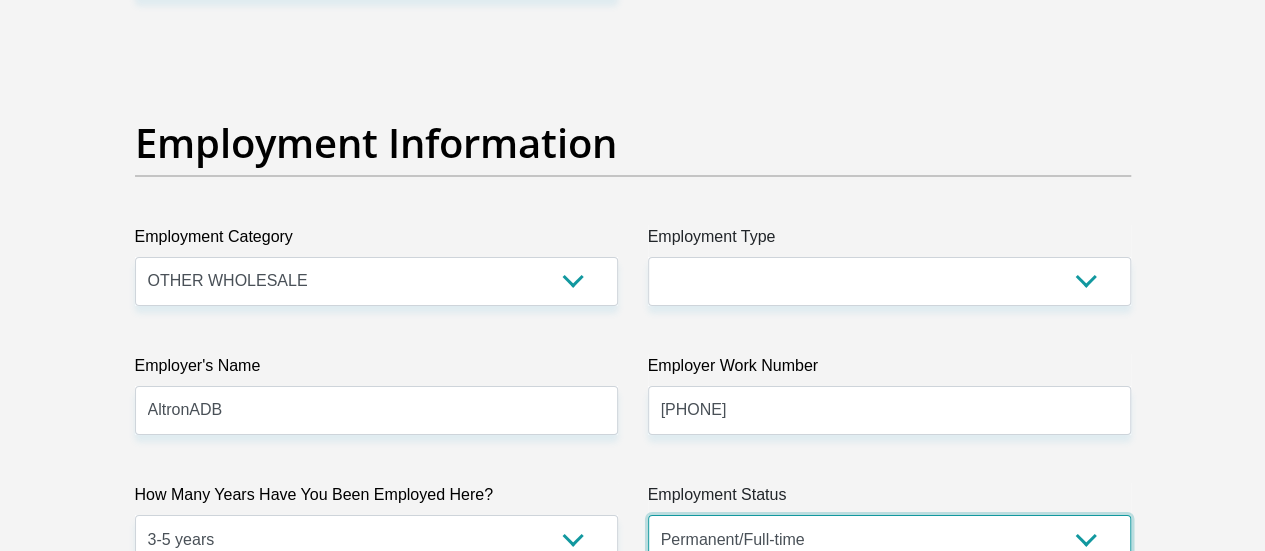 click on "Permanent/Full-time
Part-time/Casual
Contract Worker
Self-Employed
Housewife
Retired
Student
Medically Boarded
Disability
Unemployed" at bounding box center [889, 539] 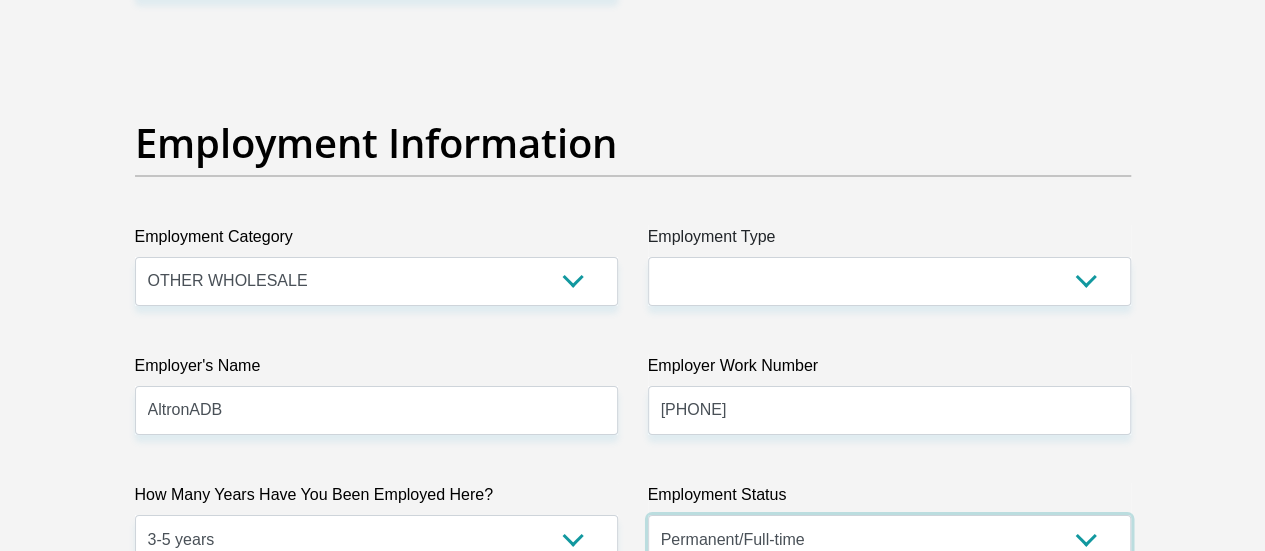 scroll, scrollTop: 4086, scrollLeft: 0, axis: vertical 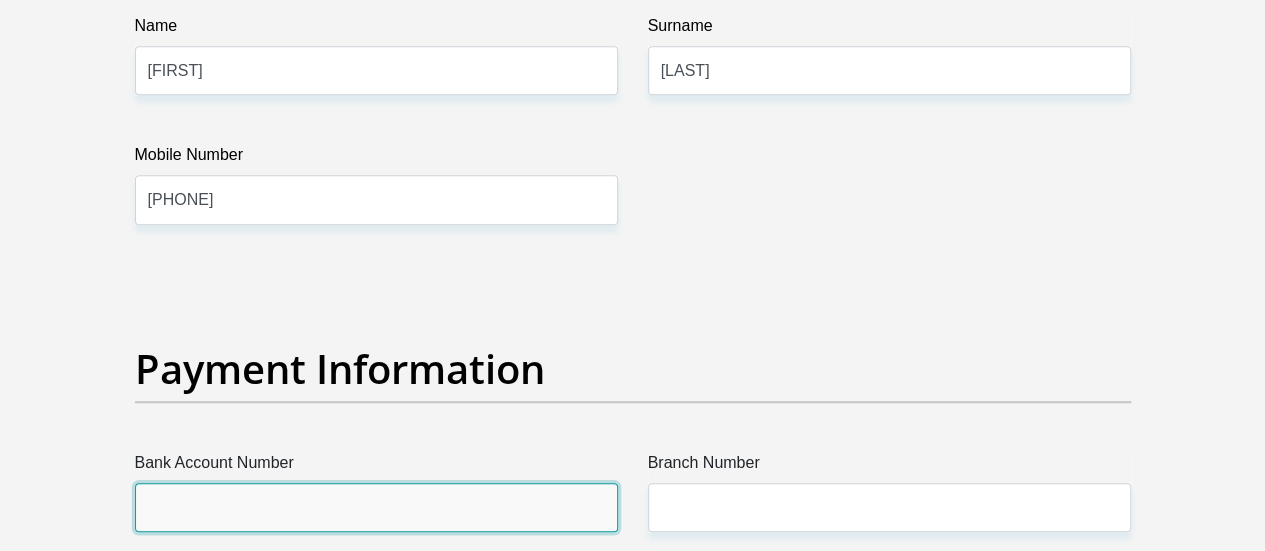 click on "Bank Account Number" at bounding box center (376, 507) 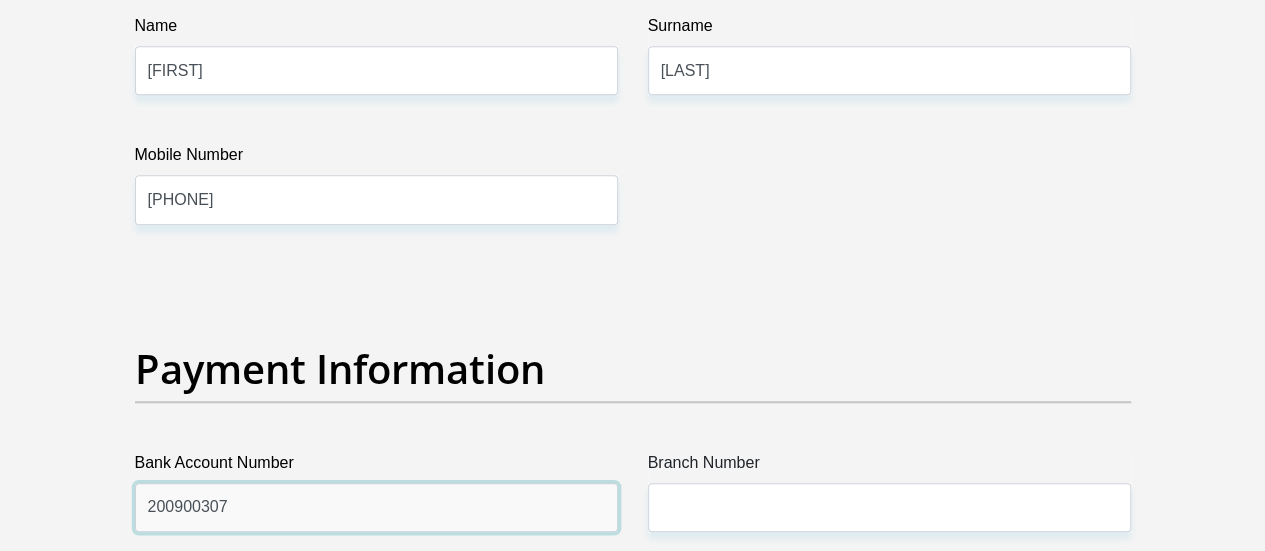 type on "200900307" 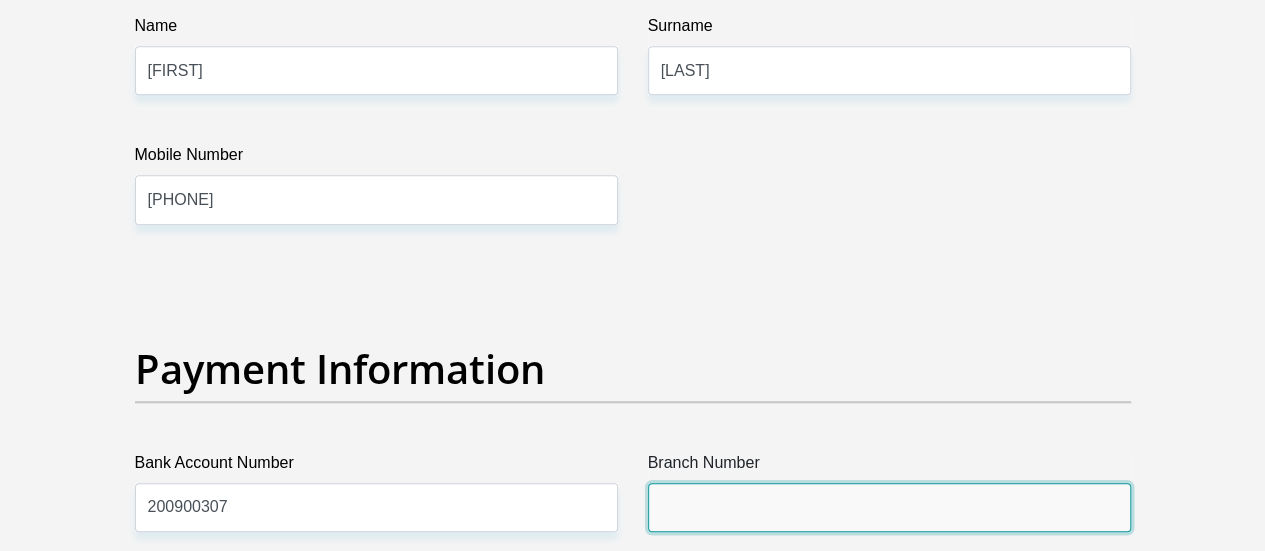click on "Branch Number" at bounding box center [889, 507] 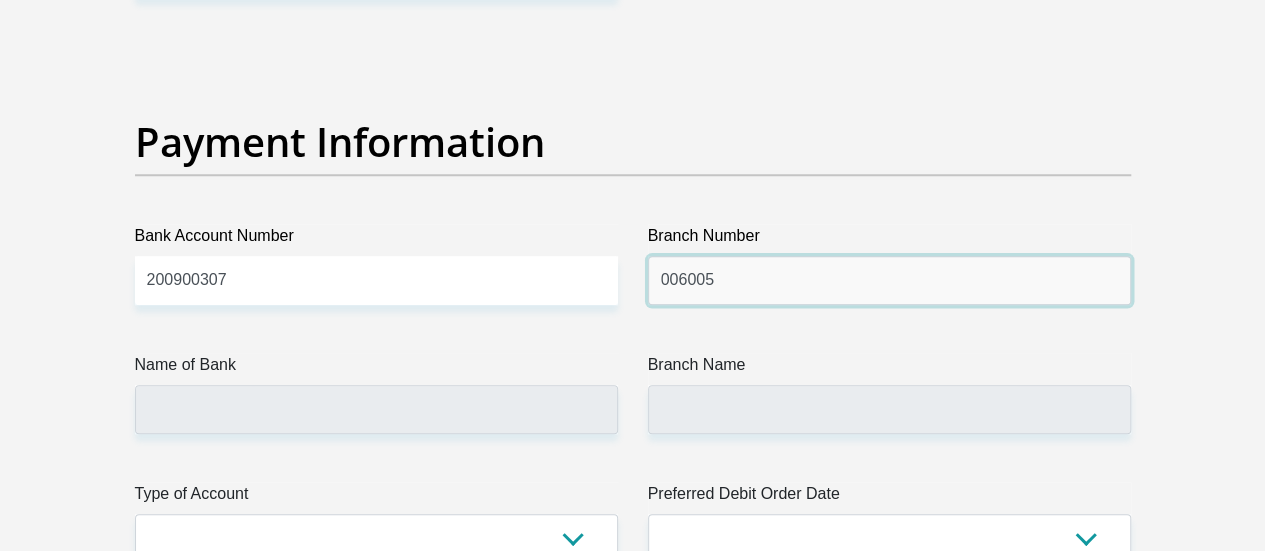 scroll, scrollTop: 4620, scrollLeft: 0, axis: vertical 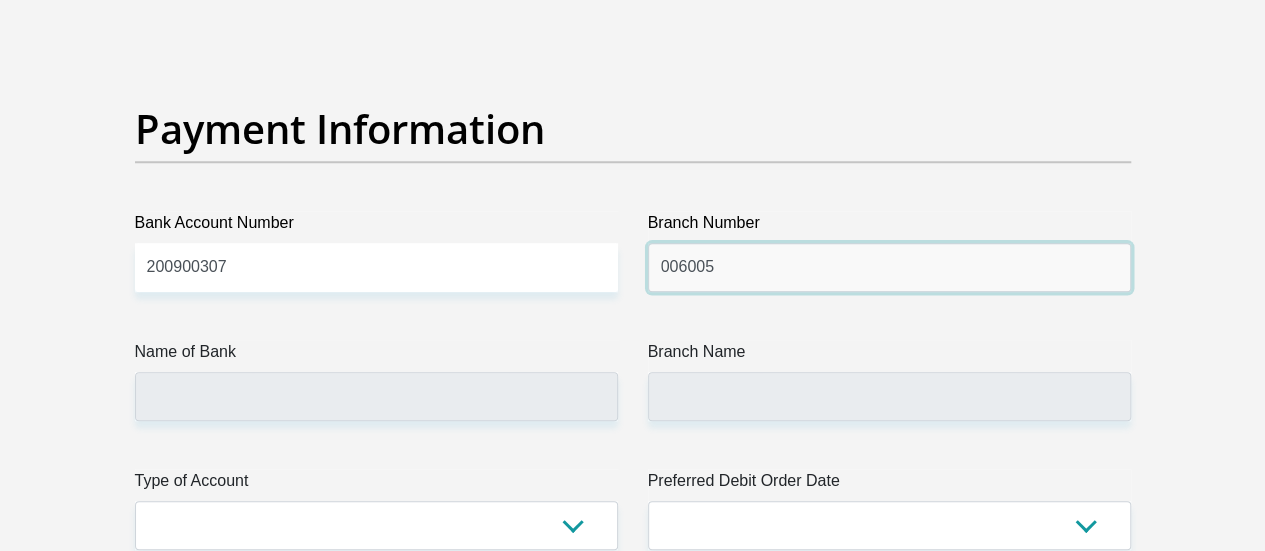 type on "006005" 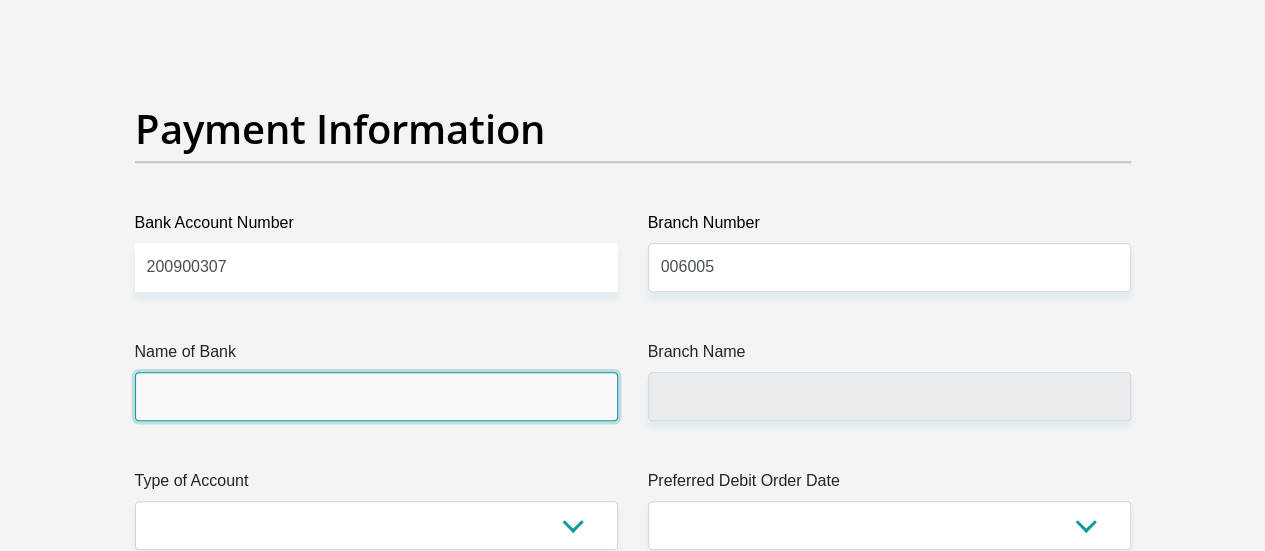 click on "Name of Bank" at bounding box center [376, 396] 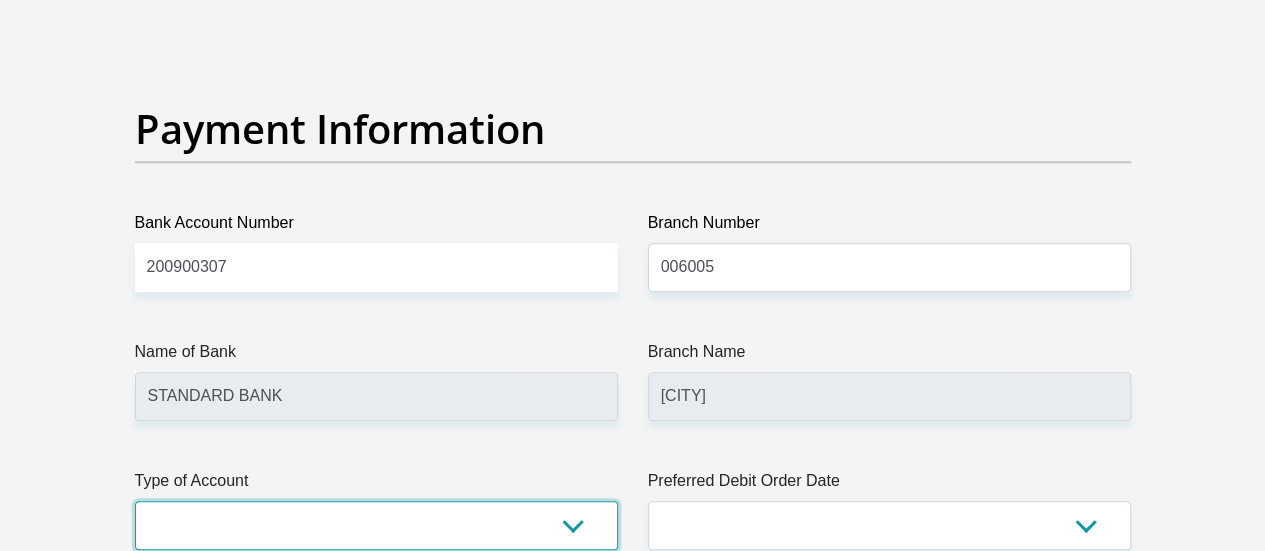 click on "Cheque
Savings" at bounding box center (376, 525) 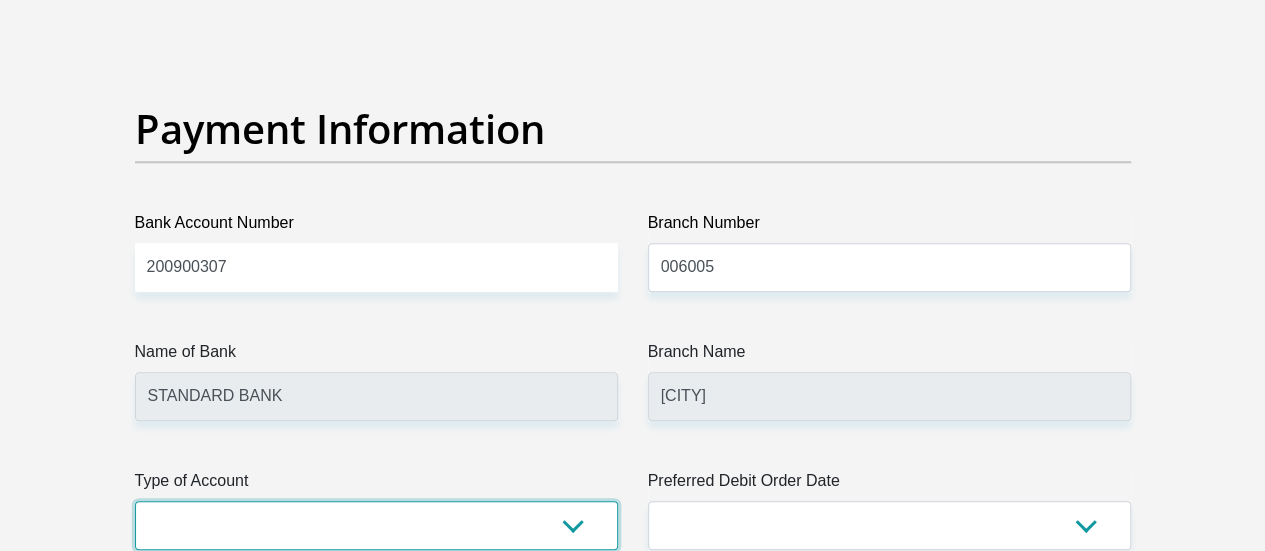 select on "CUR" 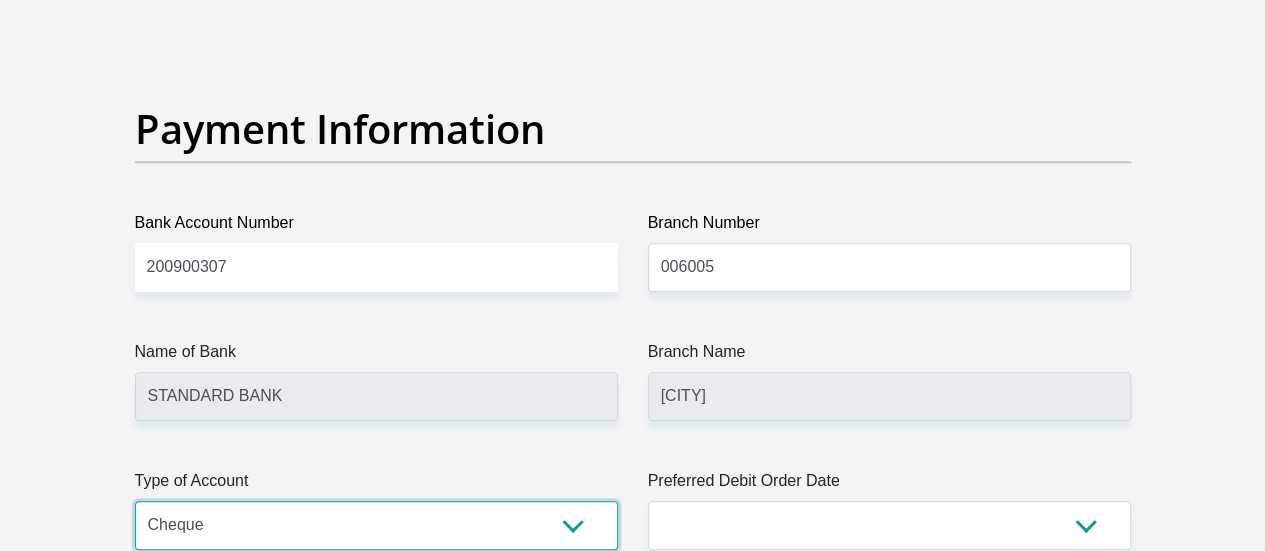 click on "Cheque
Savings" at bounding box center [376, 525] 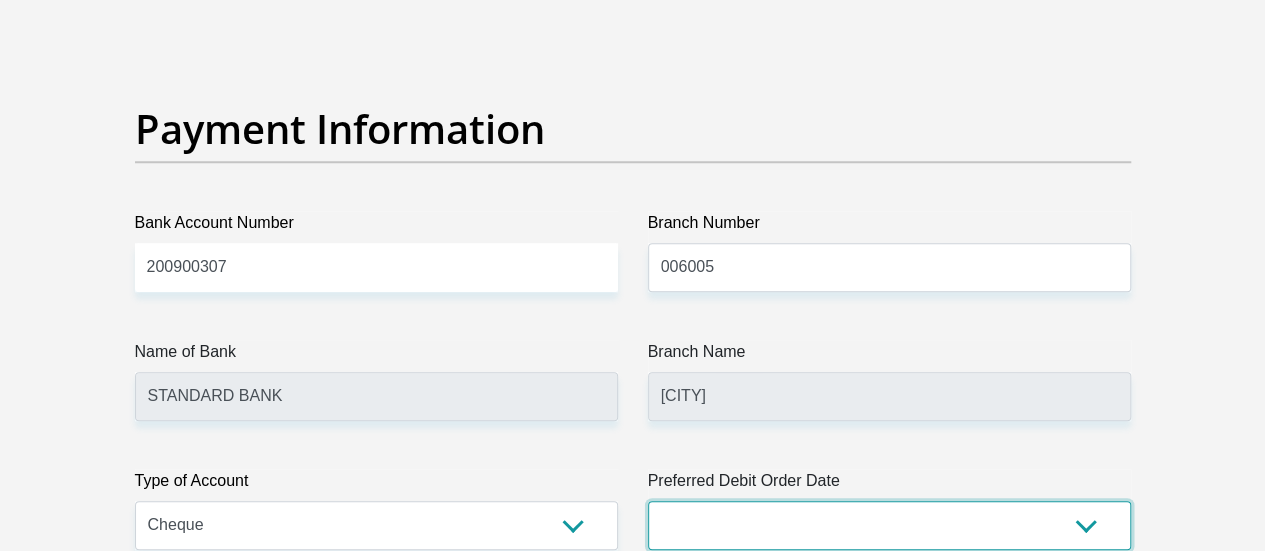 click on "1st
2nd
3rd
4th
5th
7th
18th
19th
20th
21st
22nd
23rd
24th
25th
26th
27th
28th
29th
30th" at bounding box center (889, 525) 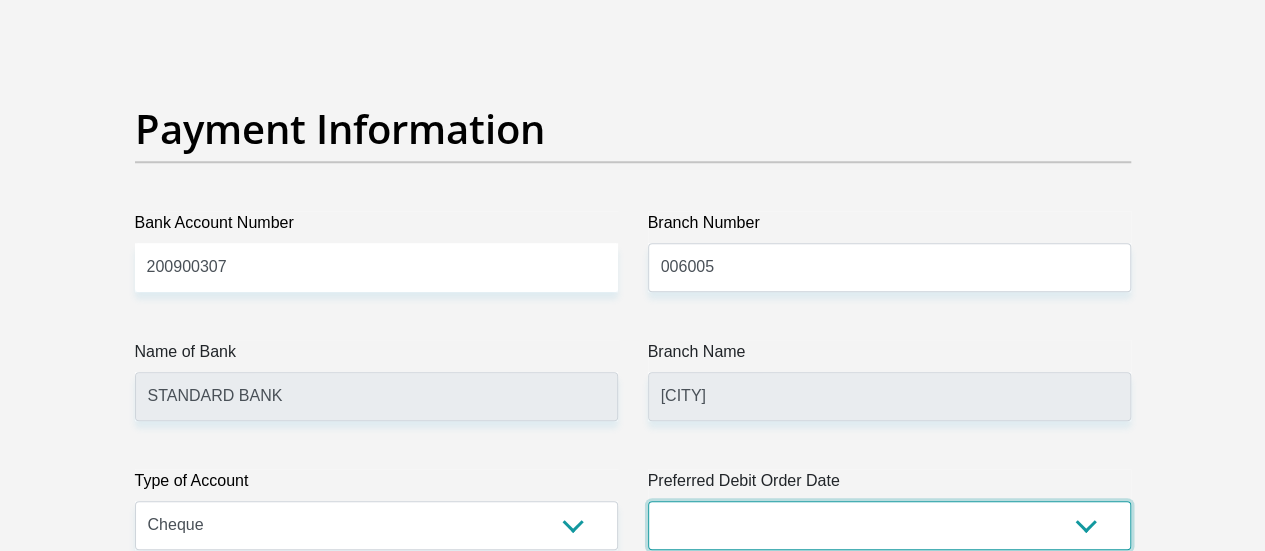 select on "28" 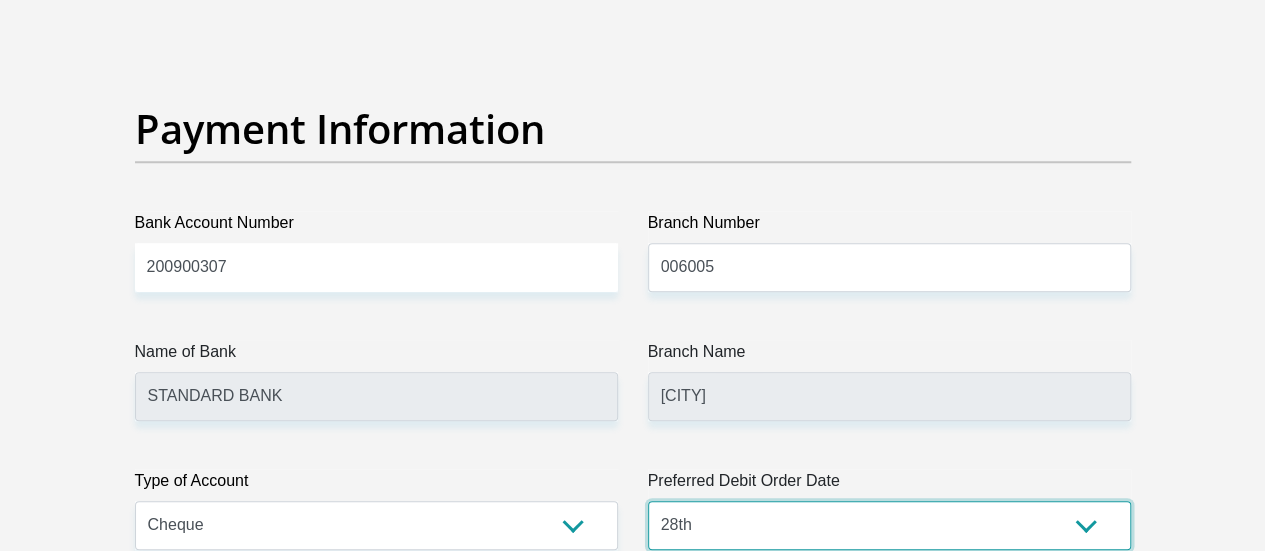click on "1st
2nd
3rd
4th
5th
7th
18th
19th
20th
21st
22nd
23rd
24th
25th
26th
27th
28th
29th
30th" at bounding box center (889, 525) 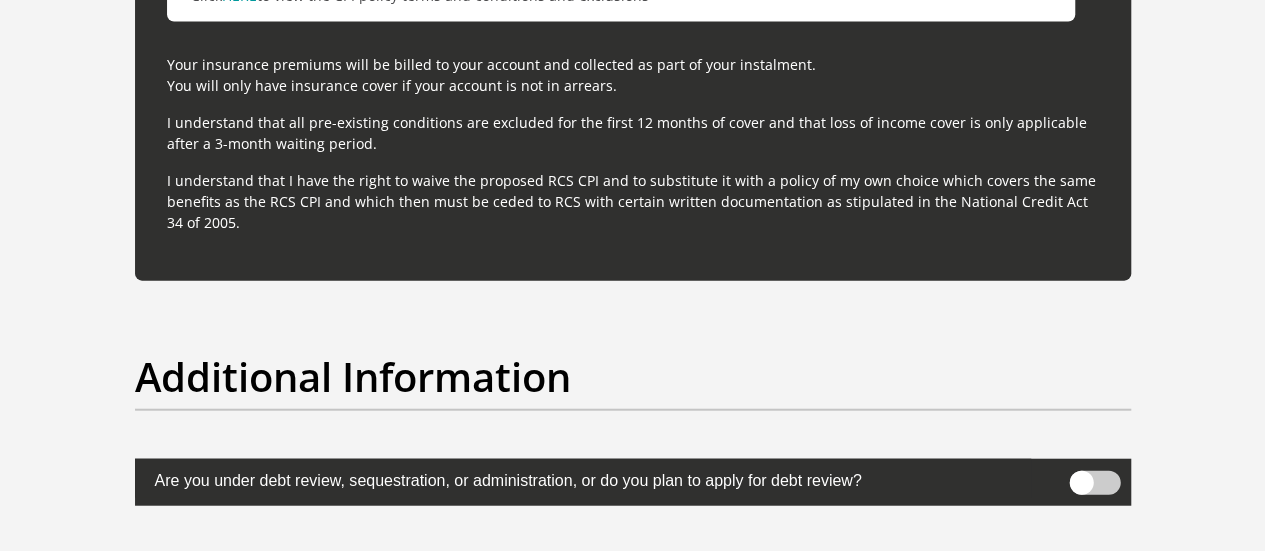 scroll, scrollTop: 6483, scrollLeft: 0, axis: vertical 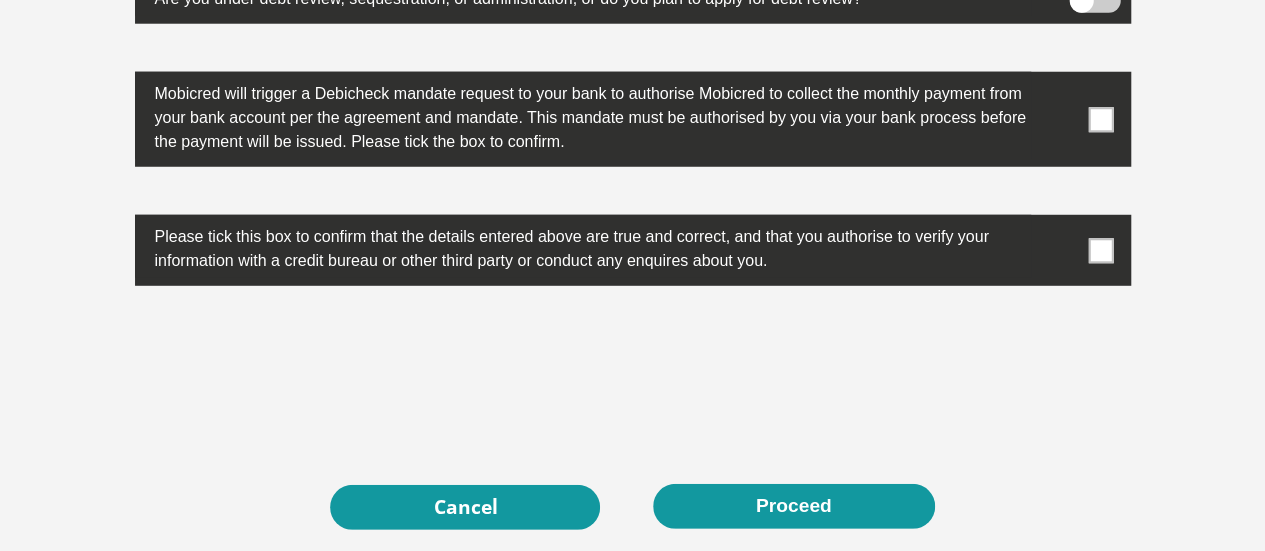 click at bounding box center [1100, 250] 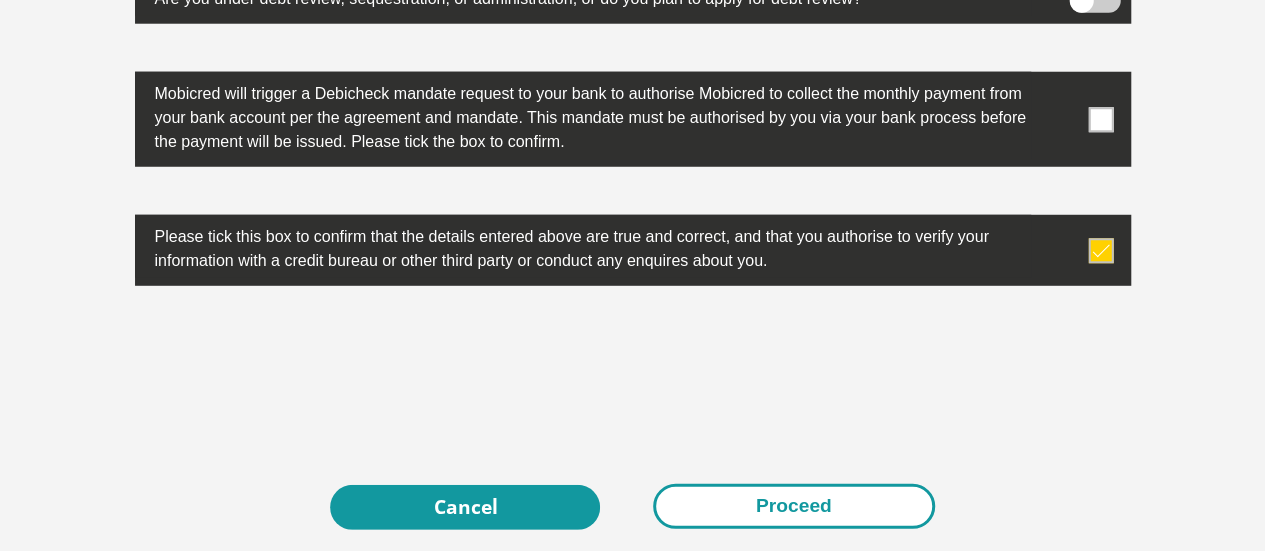 click on "Proceed" at bounding box center [794, 506] 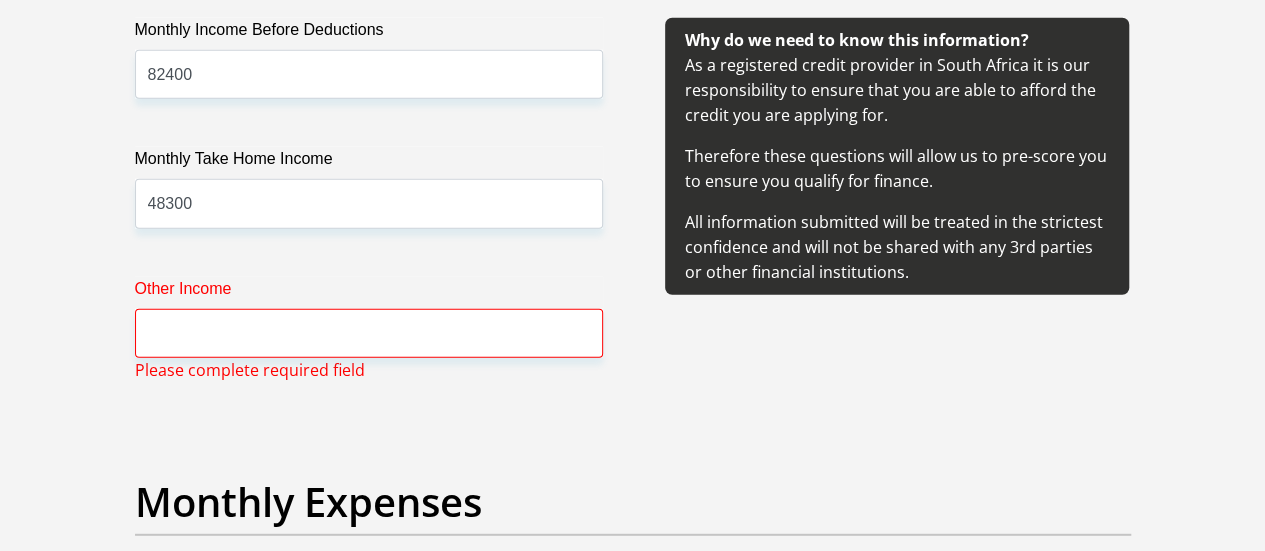 scroll, scrollTop: 2483, scrollLeft: 0, axis: vertical 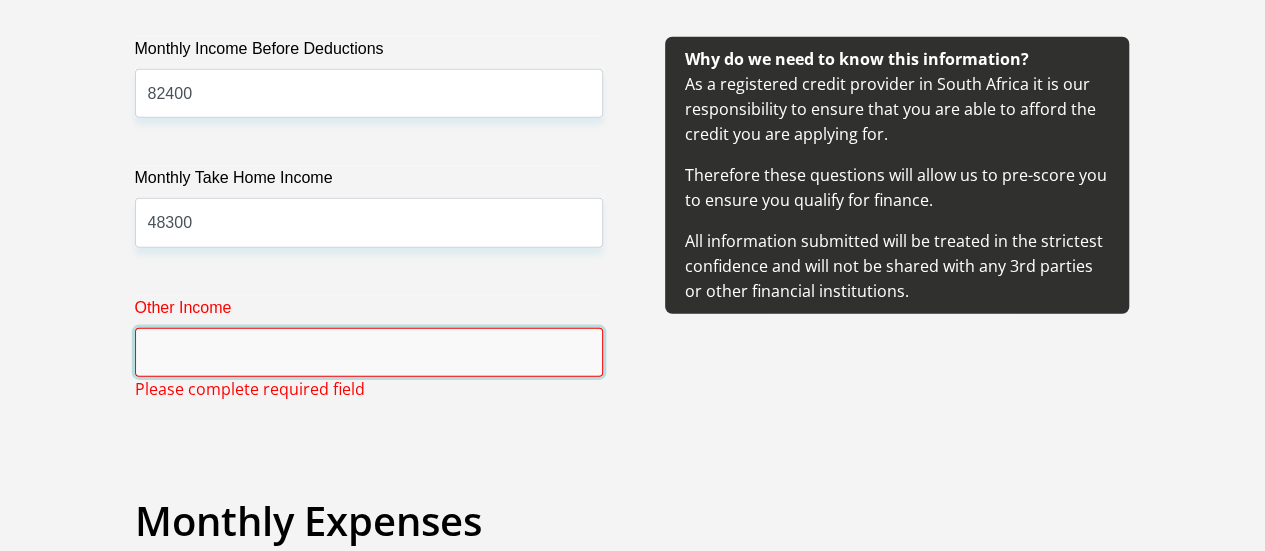 click on "Other Income" at bounding box center (369, 352) 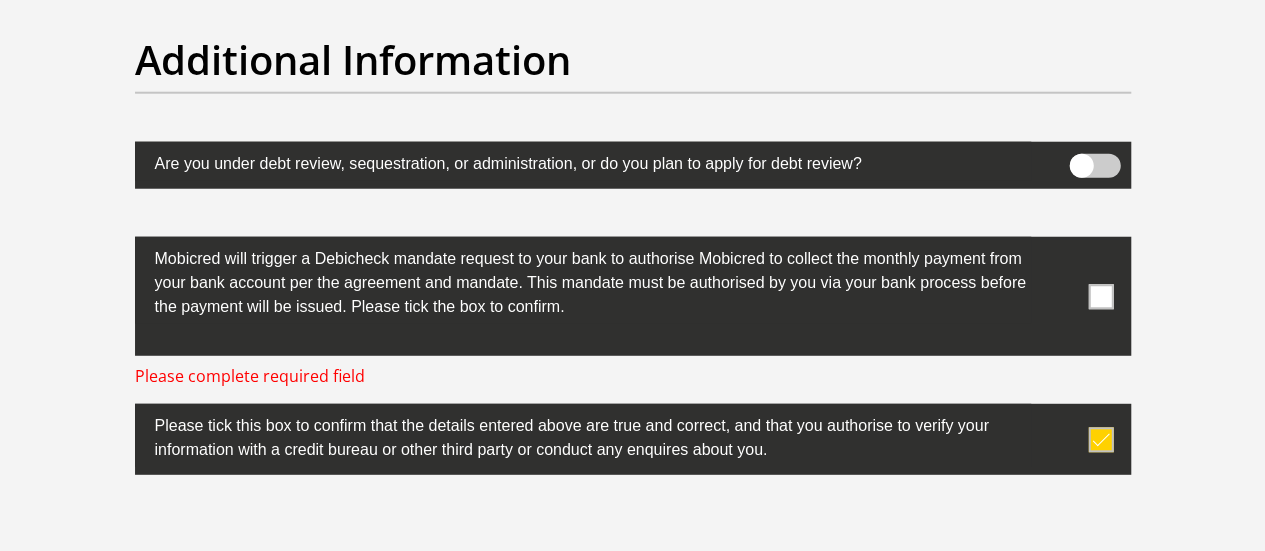 scroll, scrollTop: 6665, scrollLeft: 0, axis: vertical 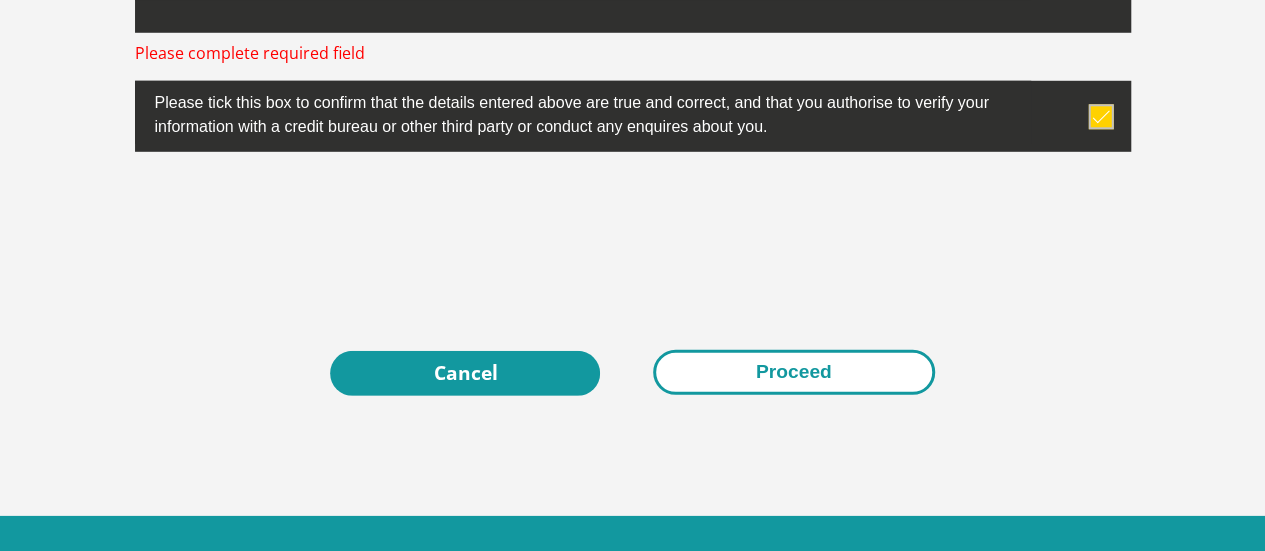type on "0" 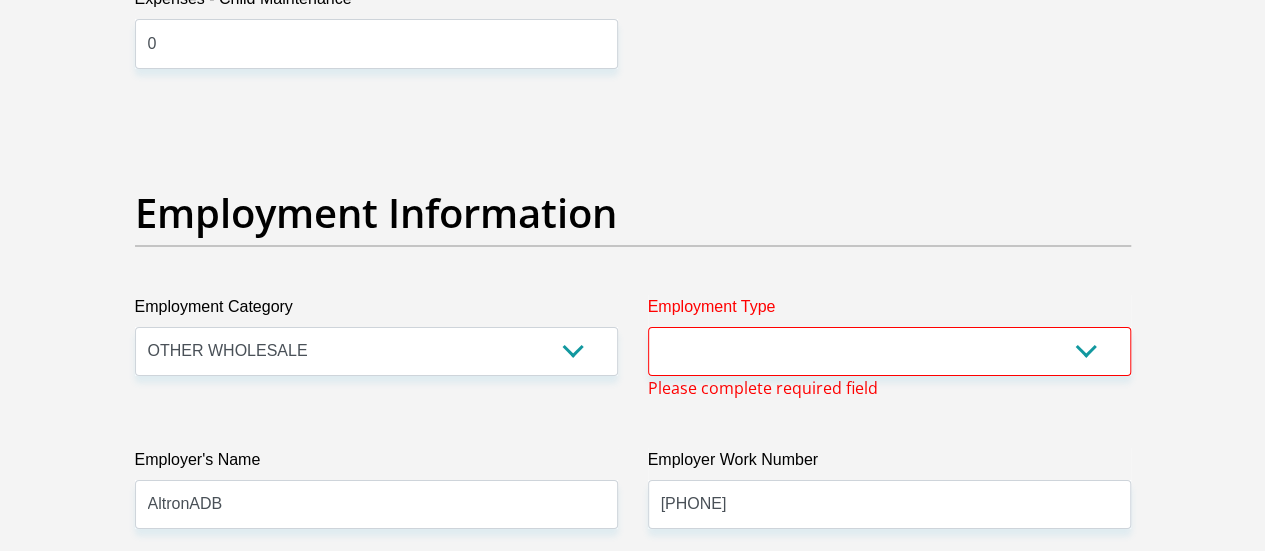 scroll, scrollTop: 3532, scrollLeft: 0, axis: vertical 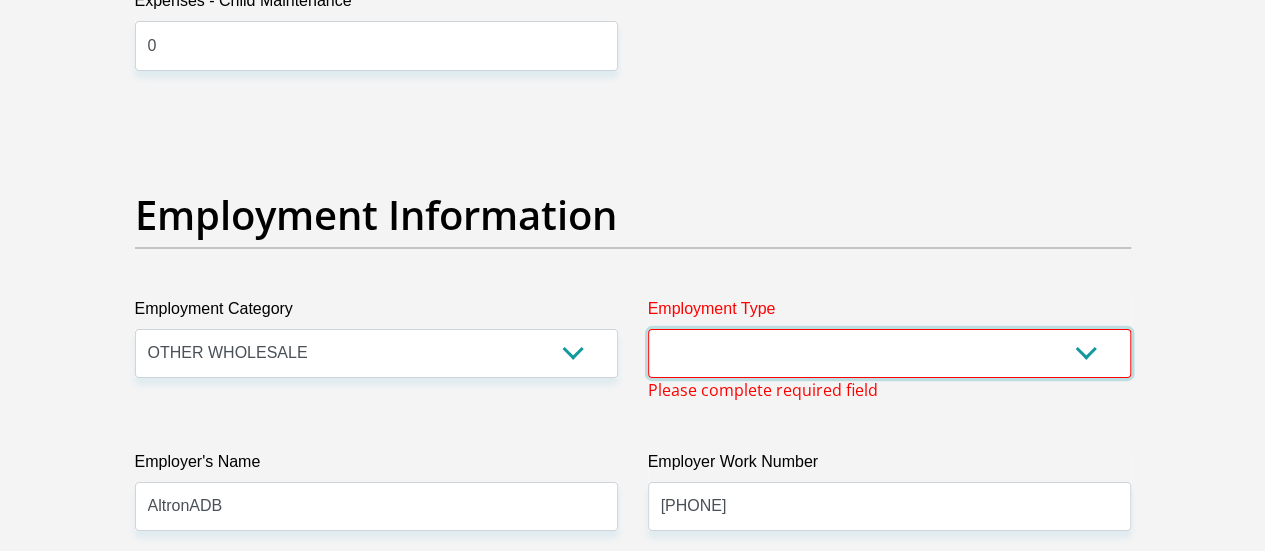 click on "College/Lecturer
Craft Seller
Creative
Driver
Executive
Farmer
Forces - Non Commissioned
Forces - Officer
Hawker
Housewife
Labourer
Licenced Professional
Manager
Miner
Non Licenced Professional
Office Staff/Clerk
Outside Worker
Pensioner
Permanent Teacher
Production/Manufacturing
Sales
Self-Employed
Semi-Professional Worker
Service Industry  Social Worker  Student" at bounding box center (889, 353) 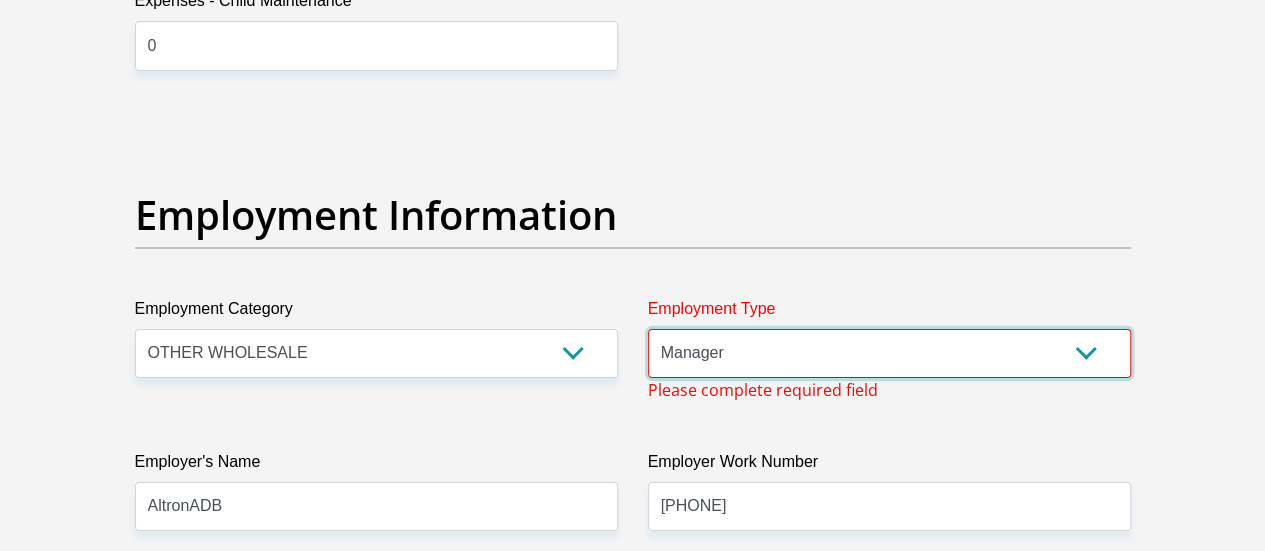 click on "College/Lecturer
Craft Seller
Creative
Driver
Executive
Farmer
Forces - Non Commissioned
Forces - Officer
Hawker
Housewife
Labourer
Licenced Professional
Manager
Miner
Non Licenced Professional
Office Staff/Clerk
Outside Worker
Pensioner
Permanent Teacher
Production/Manufacturing
Sales
Self-Employed
Semi-Professional Worker
Service Industry  Social Worker  Student" at bounding box center [889, 353] 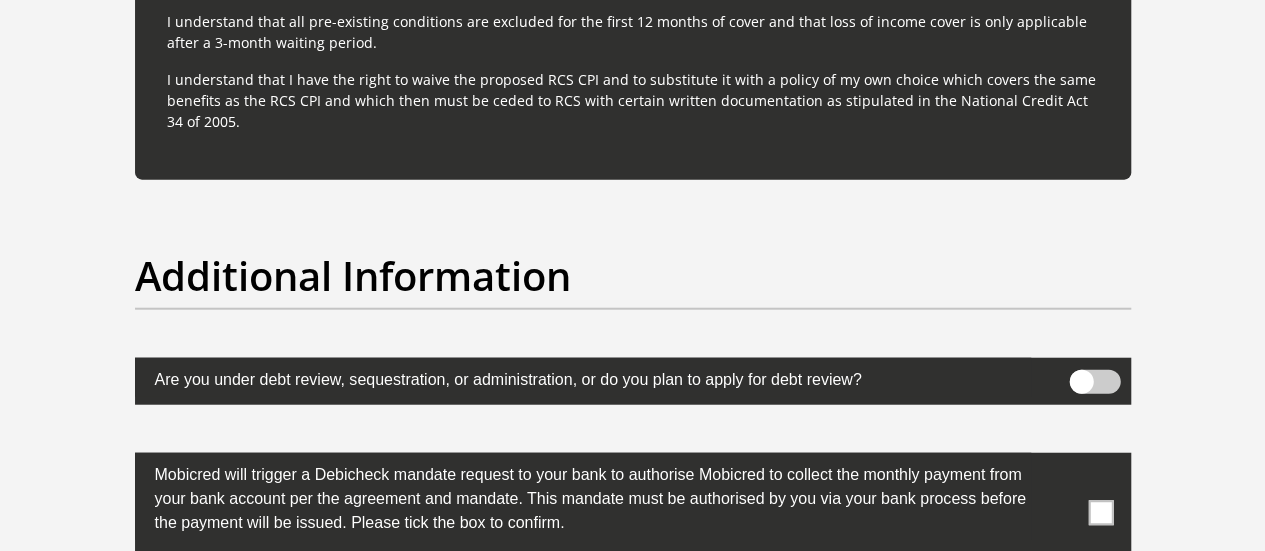 scroll, scrollTop: 6584, scrollLeft: 0, axis: vertical 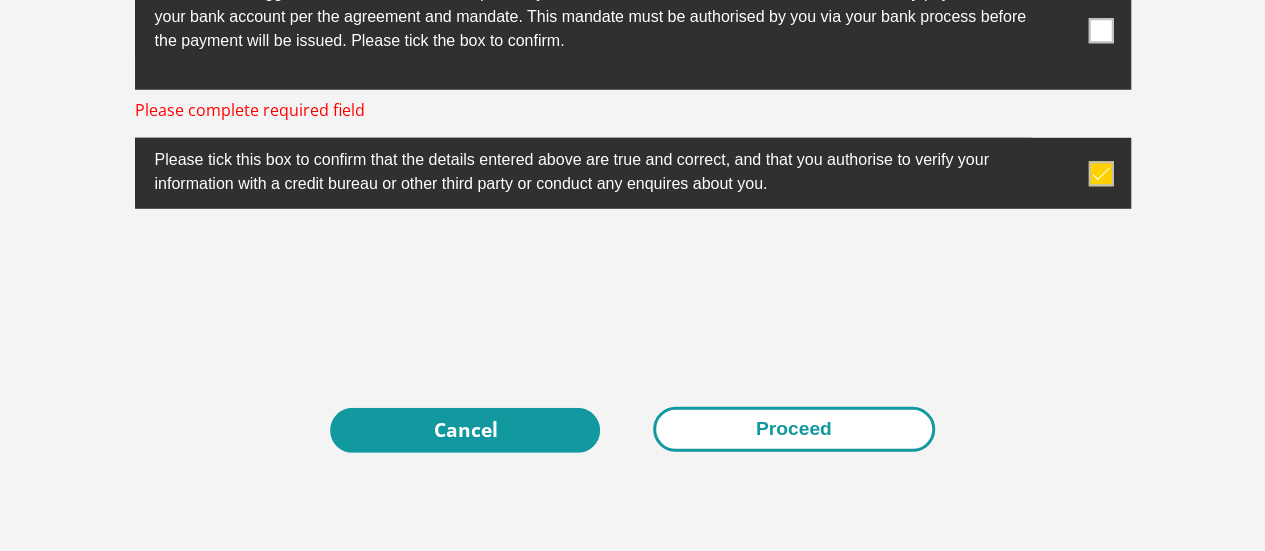 click on "Proceed" at bounding box center [794, 429] 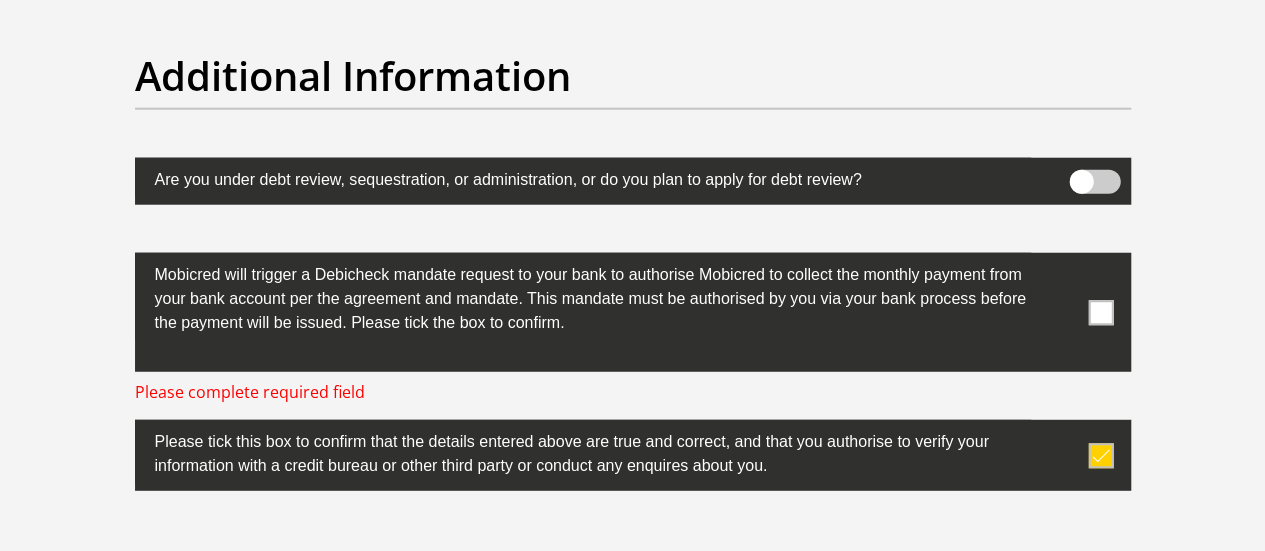 scroll, scrollTop: 6302, scrollLeft: 0, axis: vertical 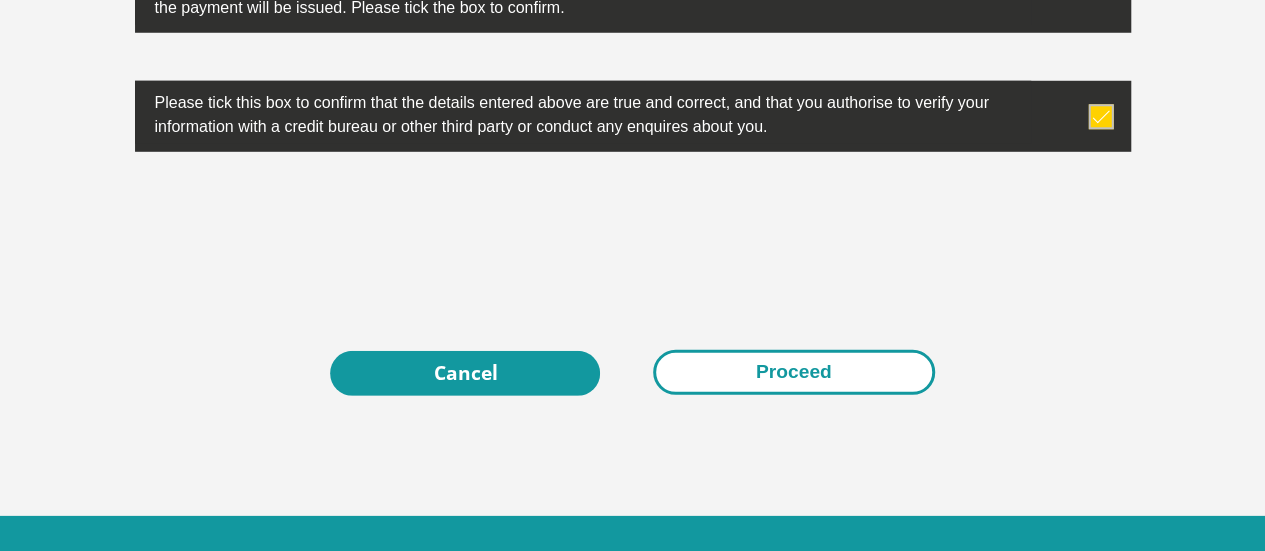 click on "Proceed" at bounding box center [794, 372] 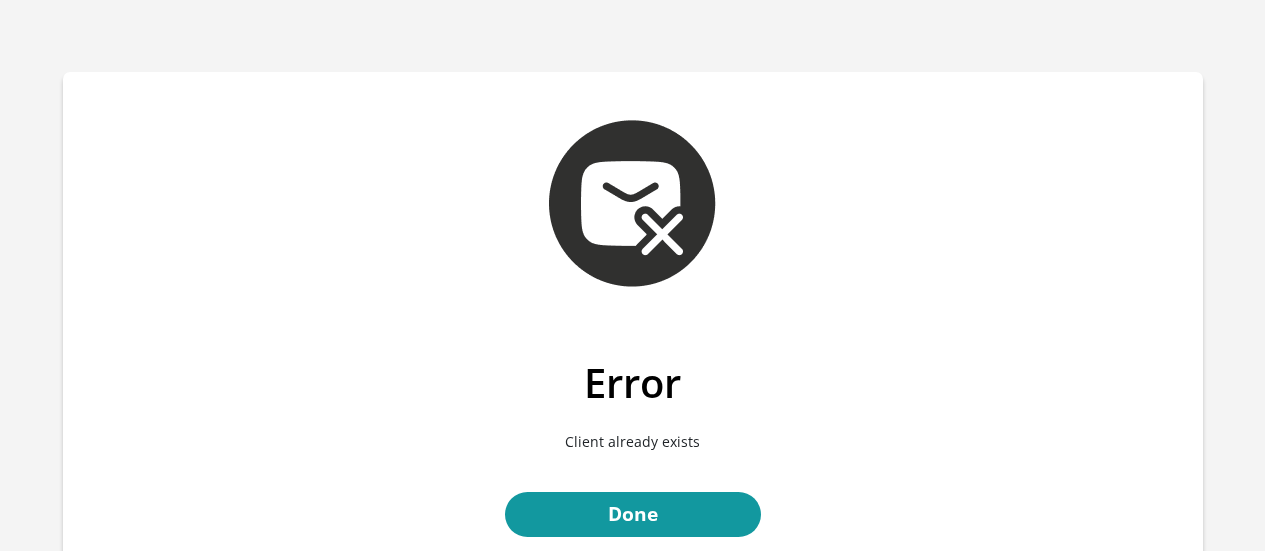 scroll, scrollTop: 0, scrollLeft: 0, axis: both 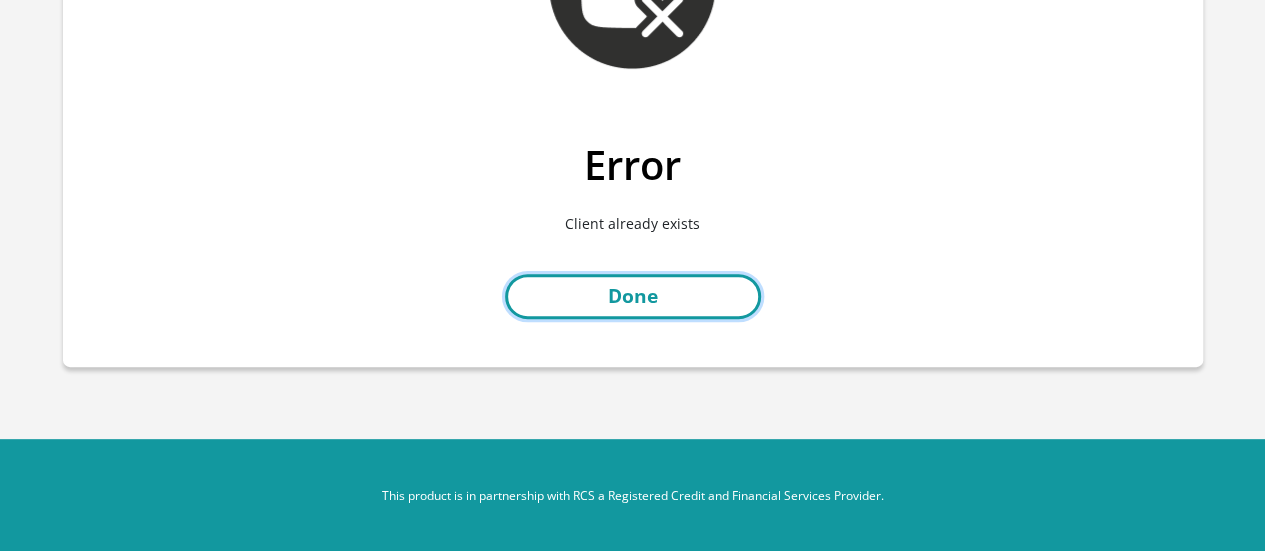 click on "Done" at bounding box center [633, 296] 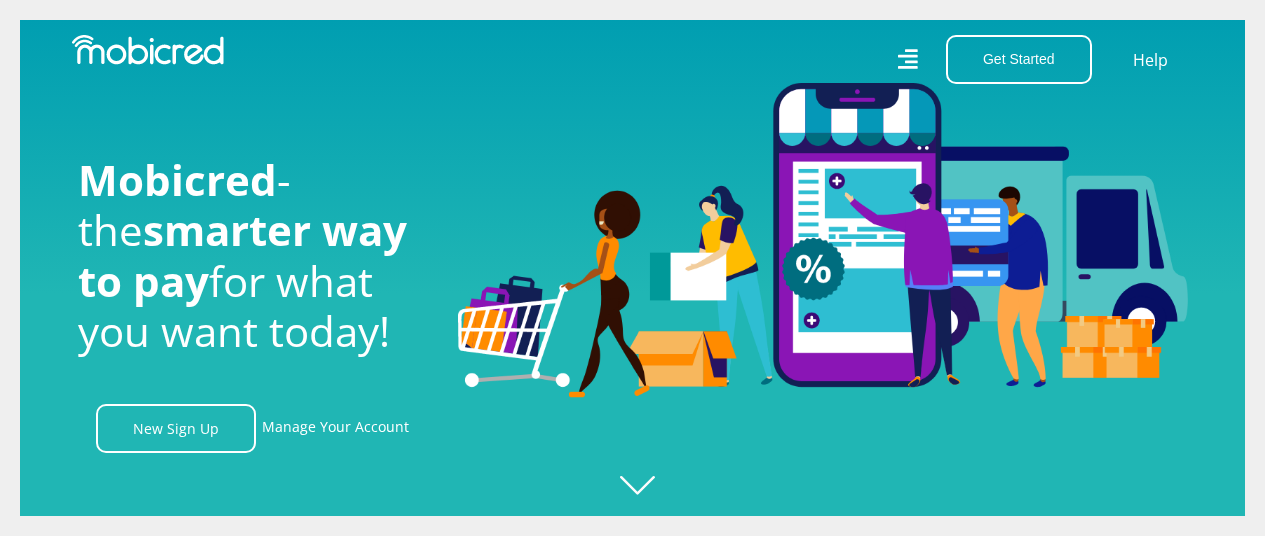 scroll, scrollTop: 0, scrollLeft: 0, axis: both 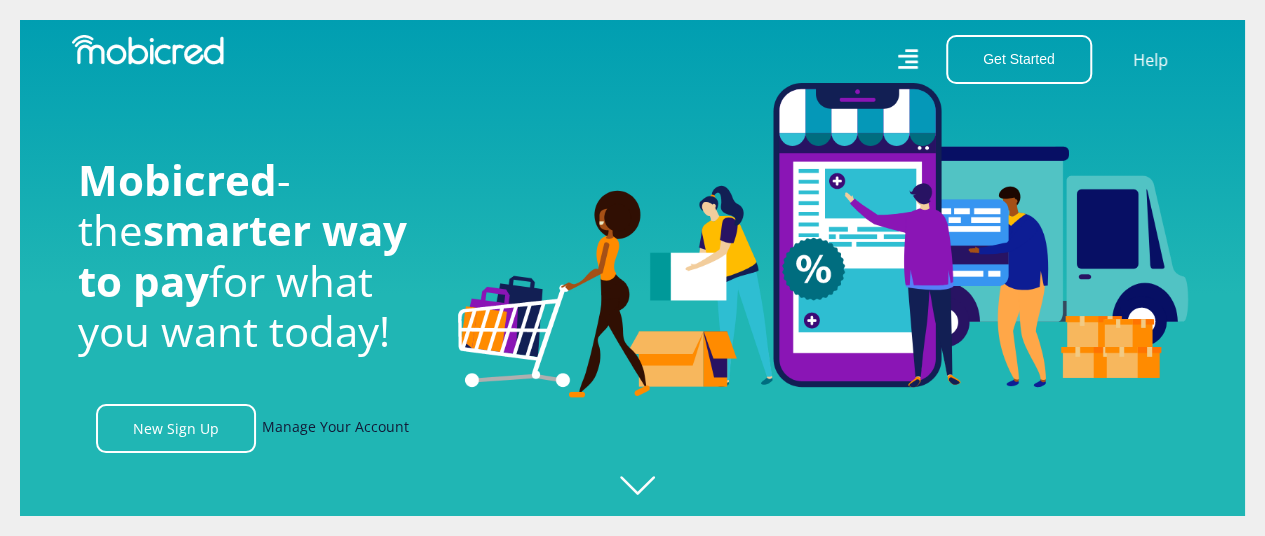 click on "Manage Your Account" at bounding box center (335, 428) 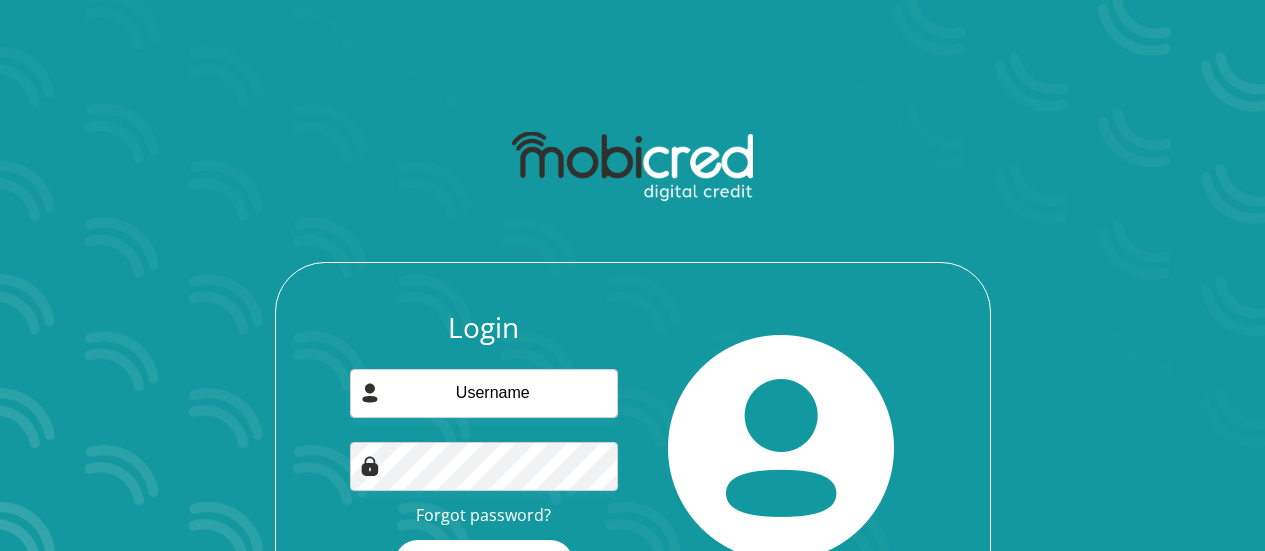 scroll, scrollTop: 0, scrollLeft: 0, axis: both 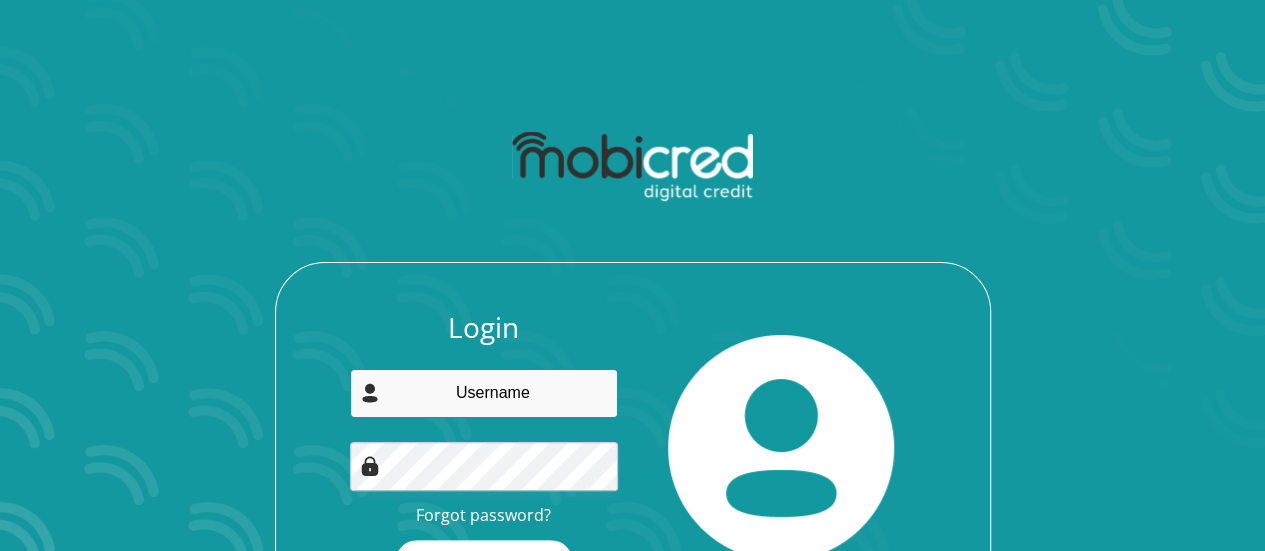 type on "[USERNAME]@[EXAMPLE.COM]" 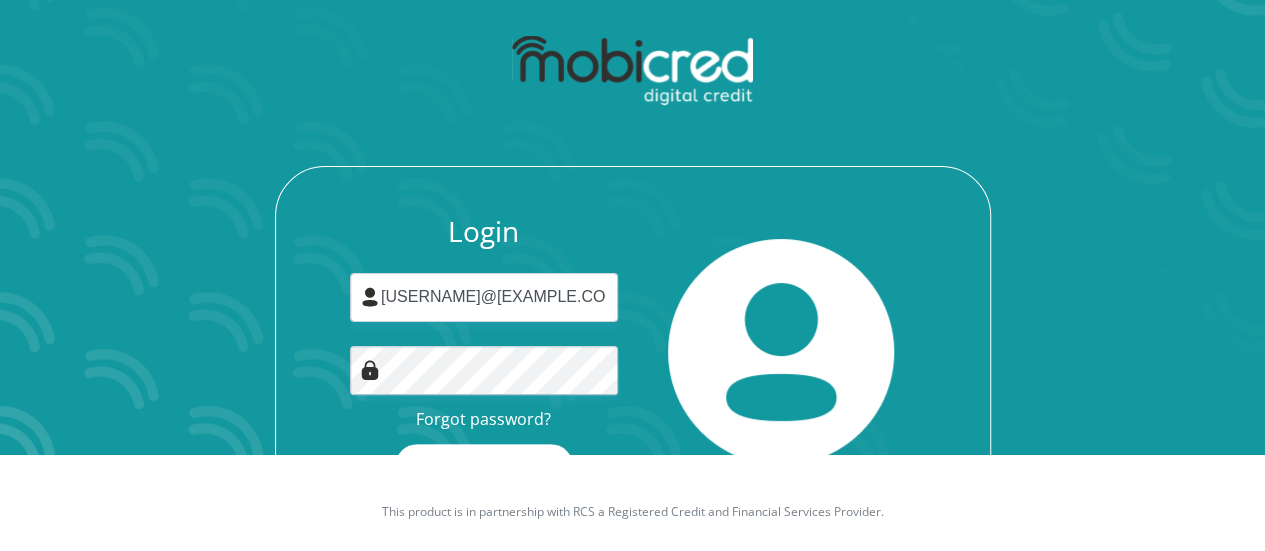 scroll, scrollTop: 128, scrollLeft: 0, axis: vertical 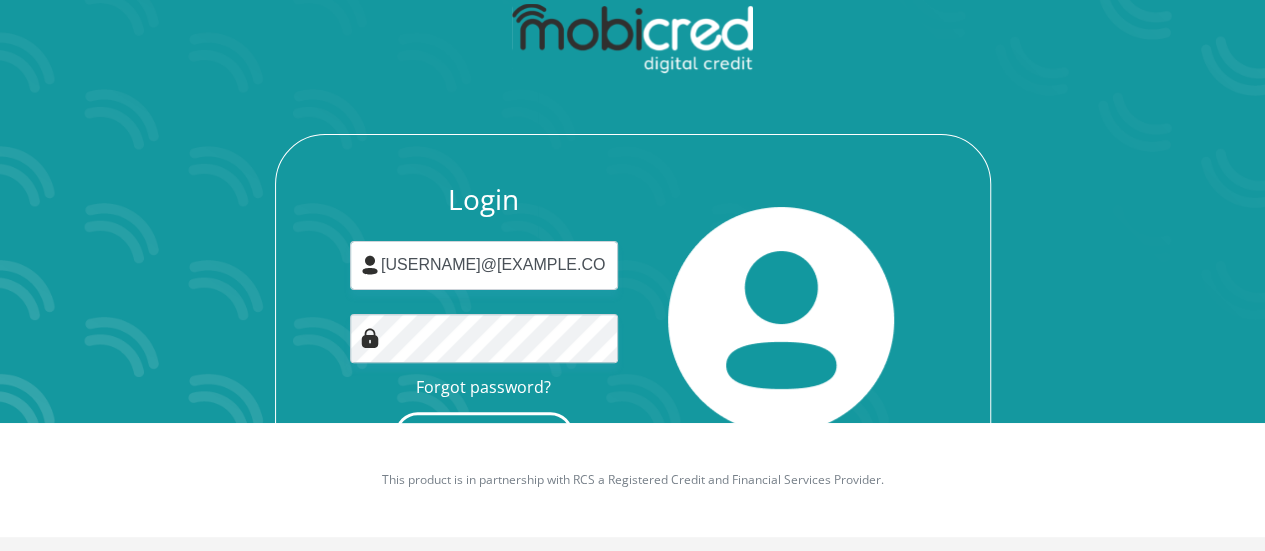 click on "Login" at bounding box center (484, 434) 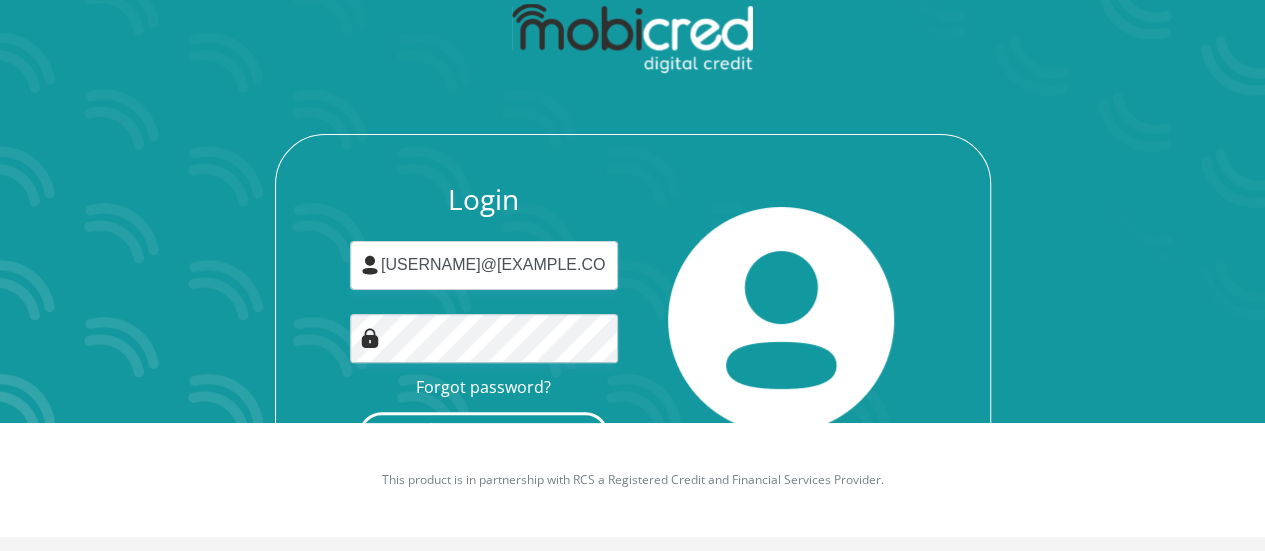 scroll, scrollTop: 0, scrollLeft: 0, axis: both 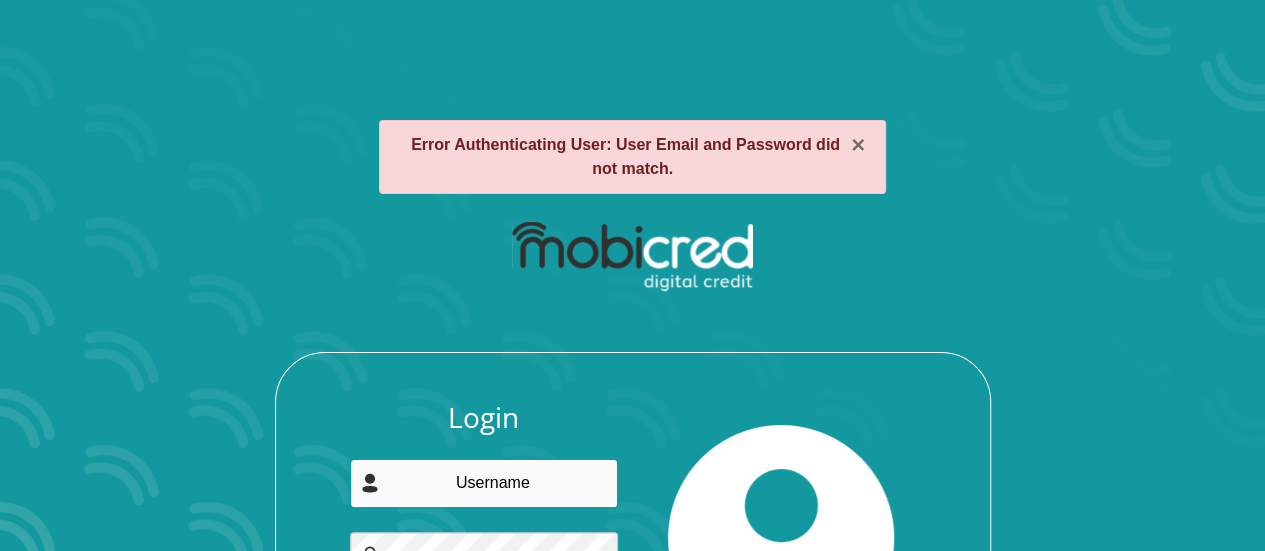 type on "[USERNAME]@[EXAMPLE.COM]" 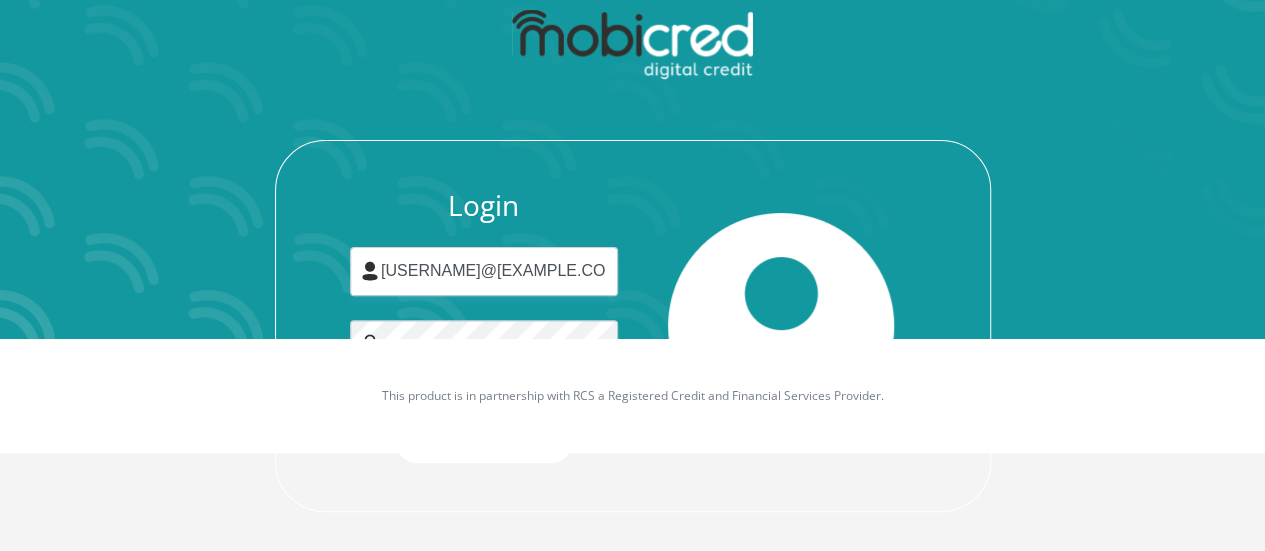scroll, scrollTop: 218, scrollLeft: 0, axis: vertical 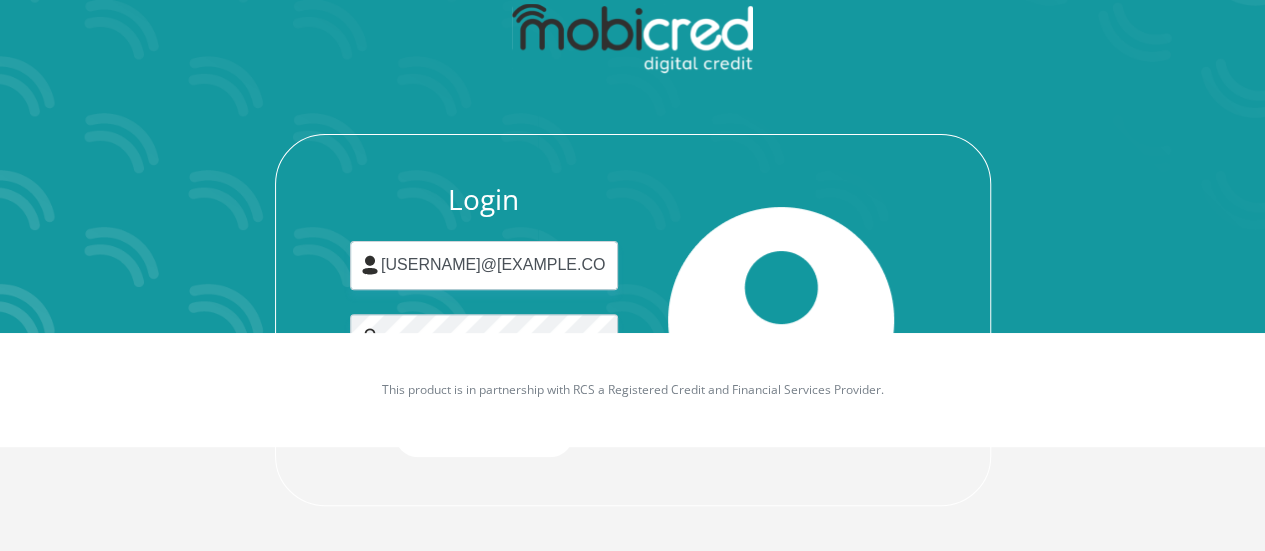 click at bounding box center (781, 320) 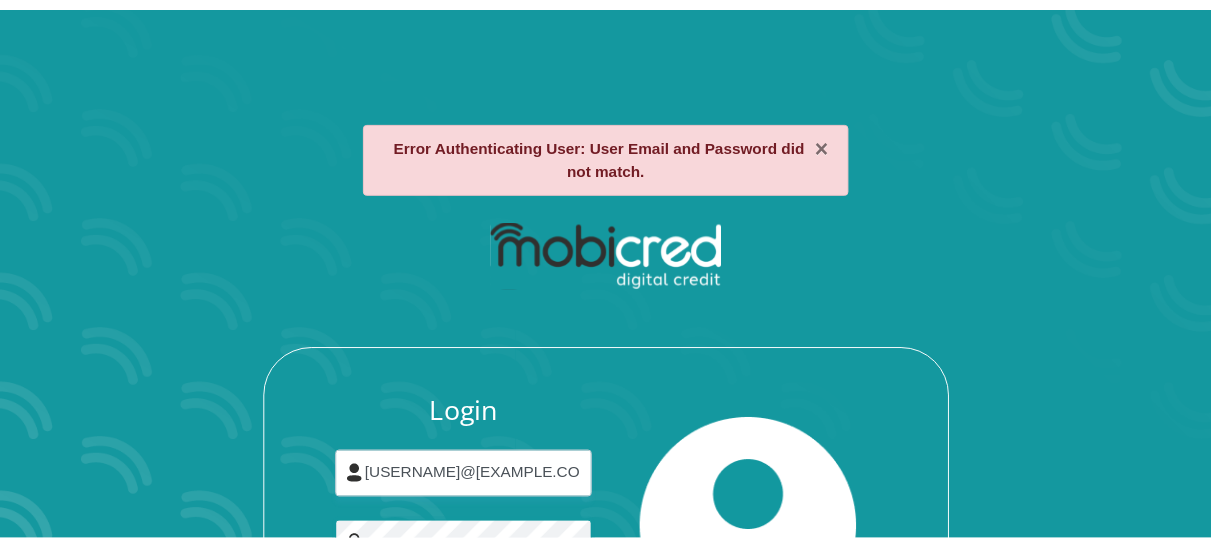 scroll, scrollTop: 218, scrollLeft: 0, axis: vertical 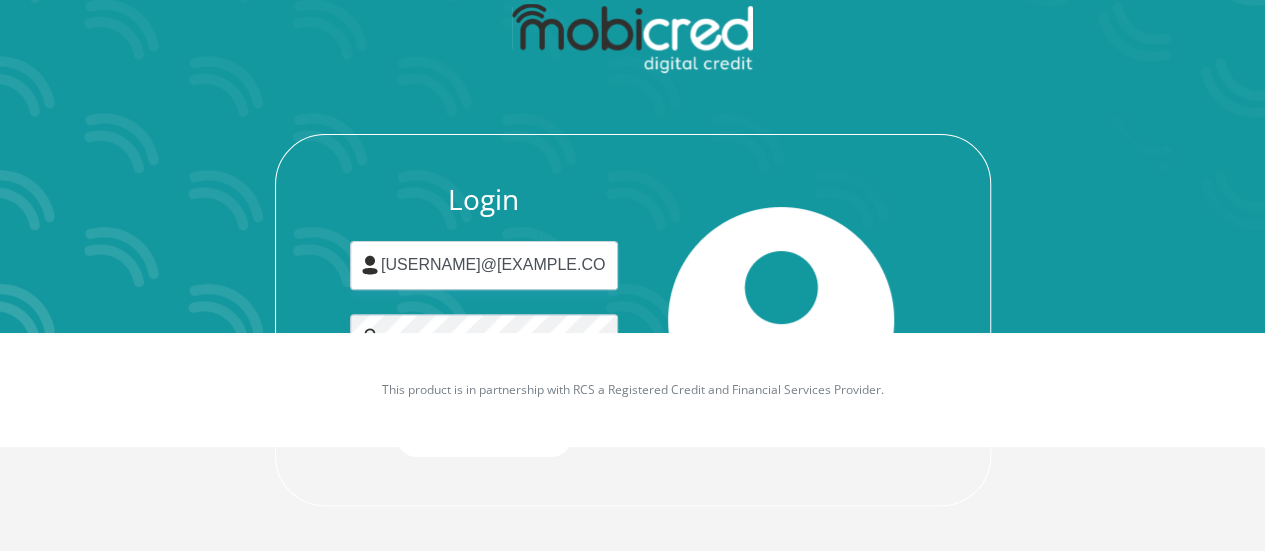 click on "This product is in partnership with RCS a Registered Credit and Financial Services Provider." at bounding box center (632, 390) 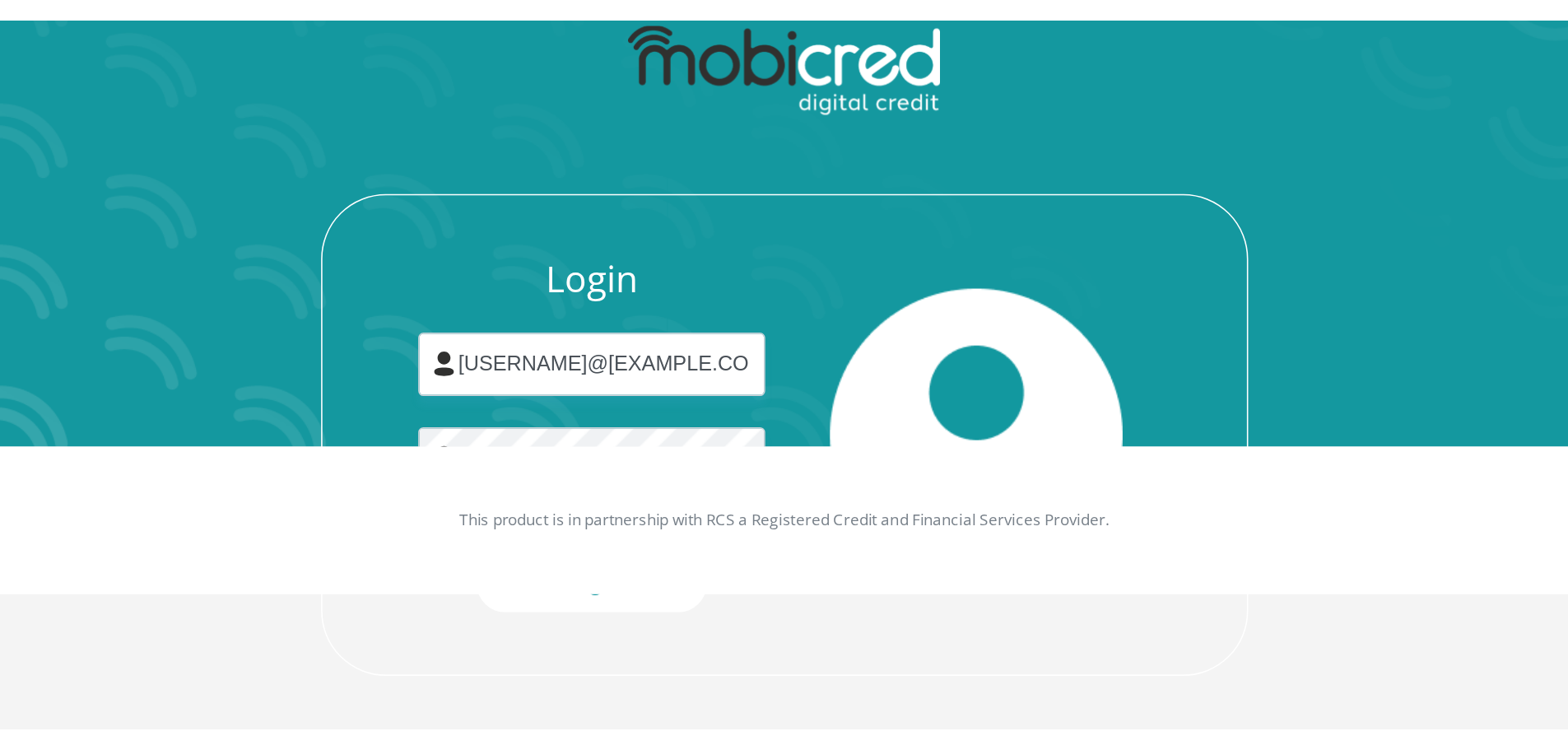 scroll, scrollTop: 94, scrollLeft: 0, axis: vertical 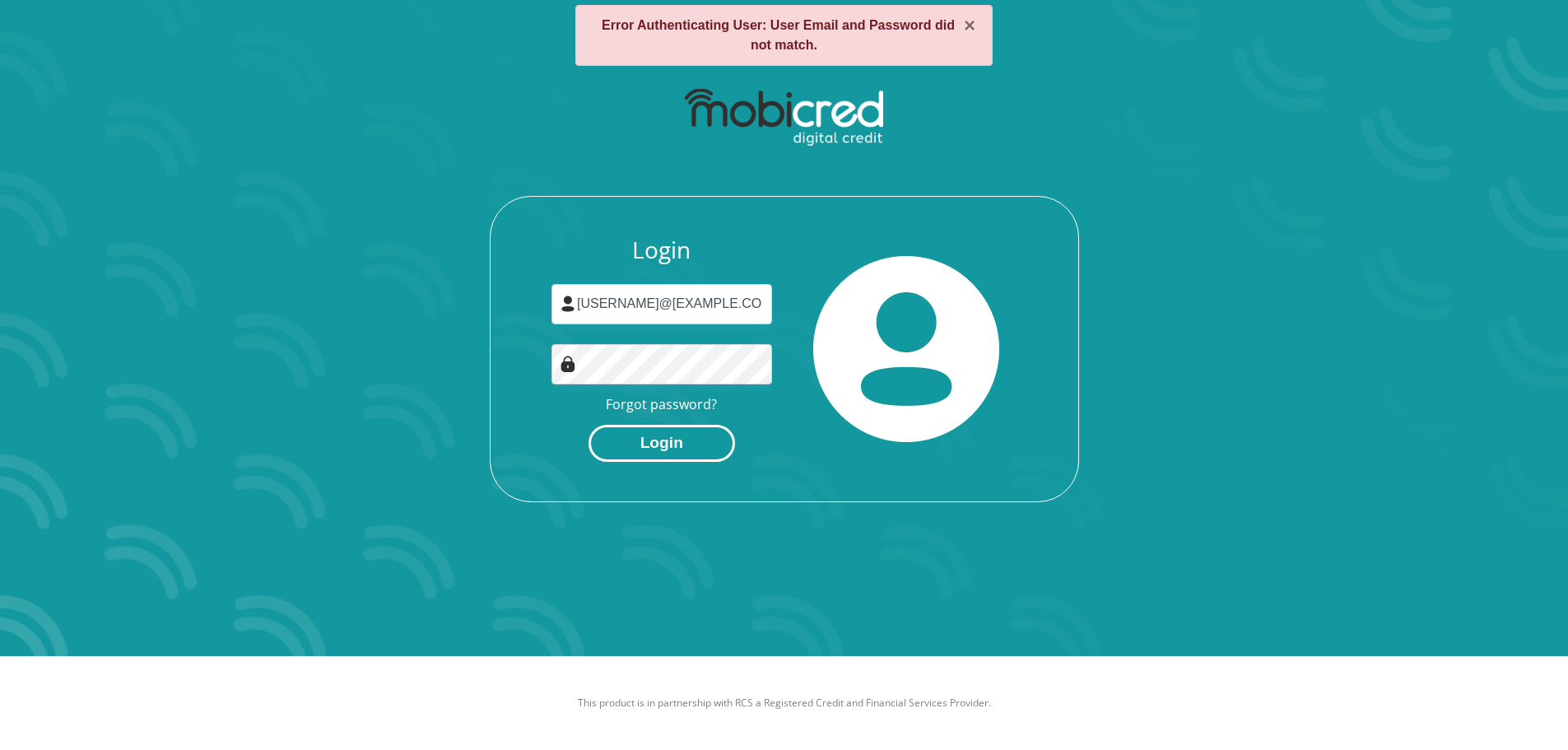 click on "Login" at bounding box center (662, 443) 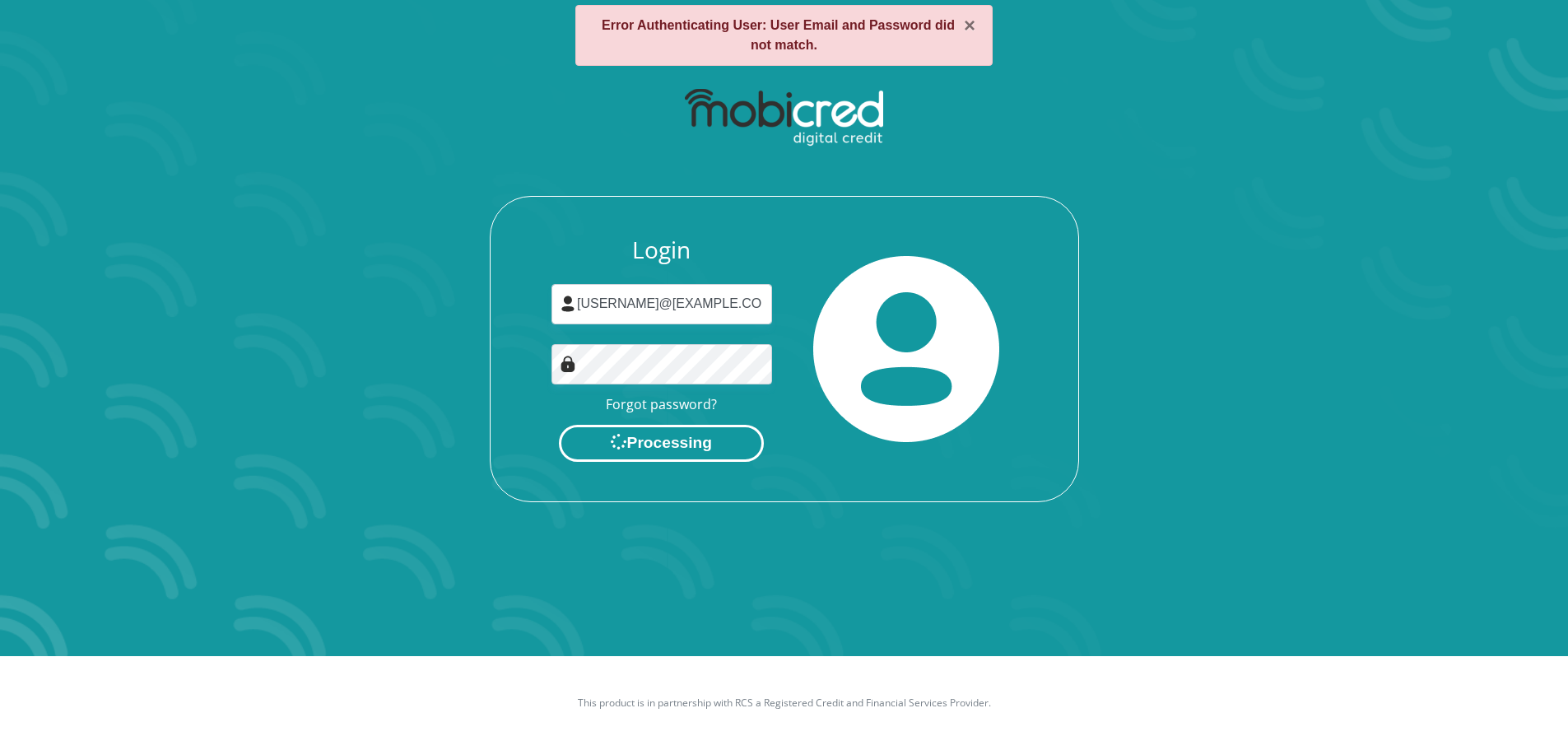 scroll, scrollTop: 0, scrollLeft: 0, axis: both 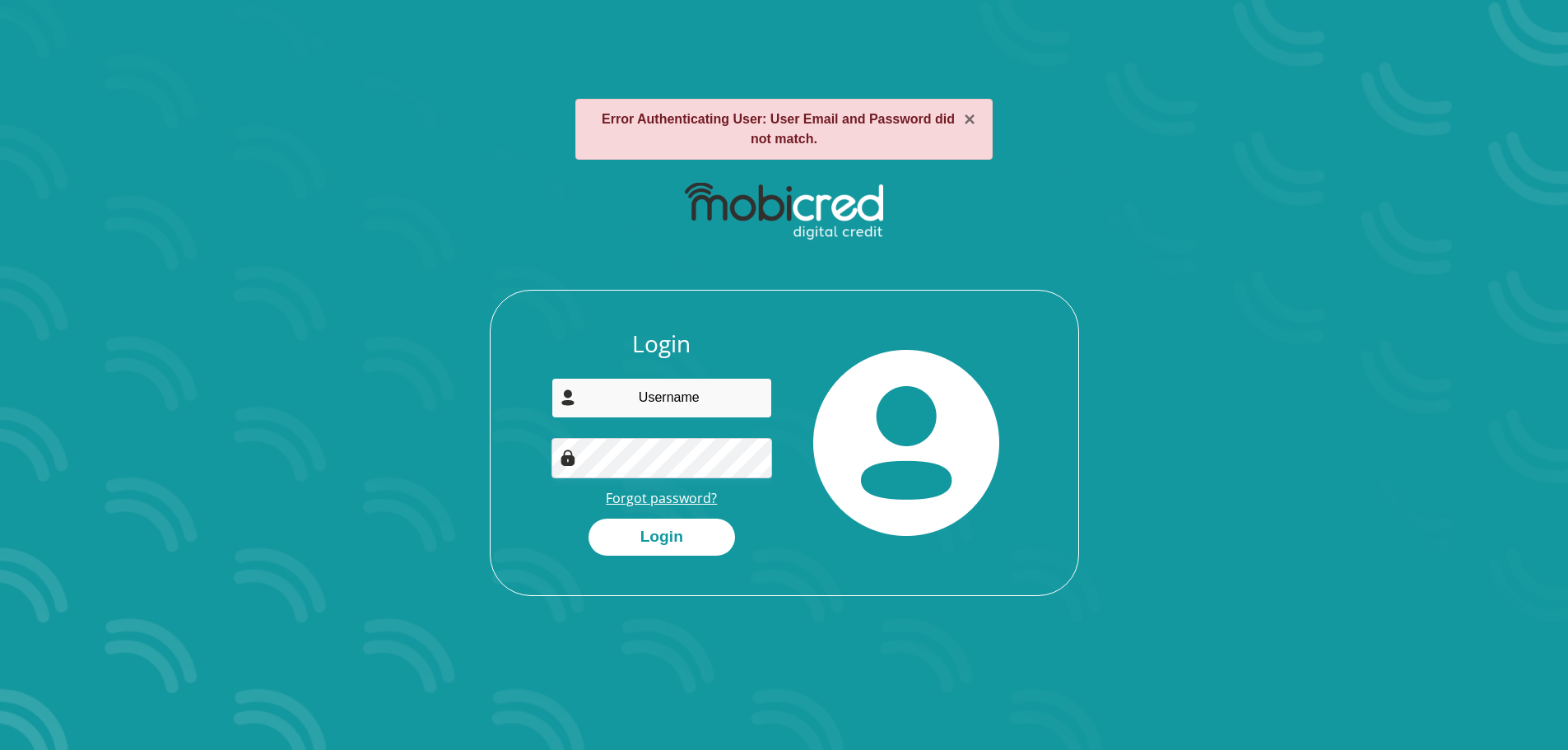 type on "[USERNAME]@[EXAMPLE.COM]" 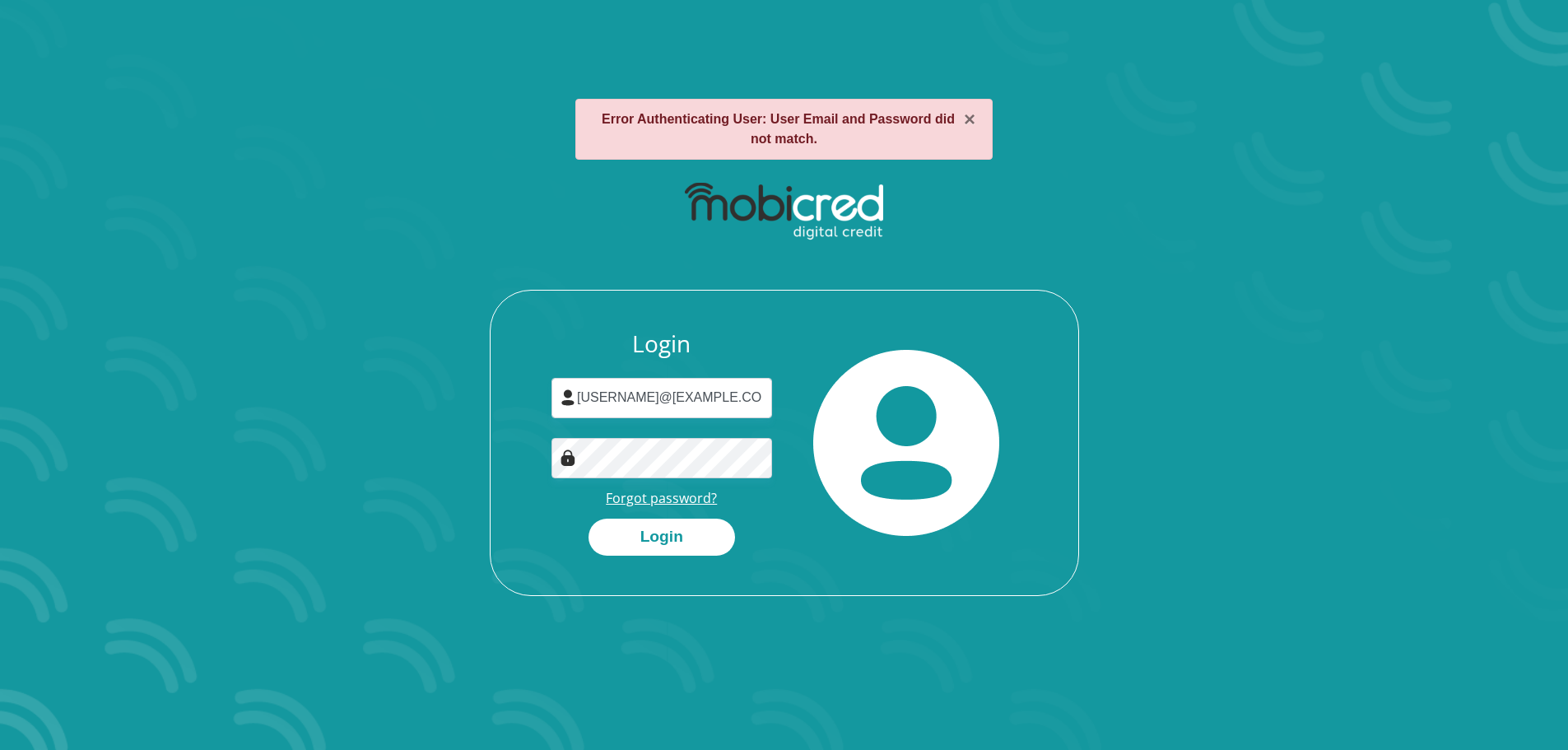 click on "Forgot password?" at bounding box center [661, 498] 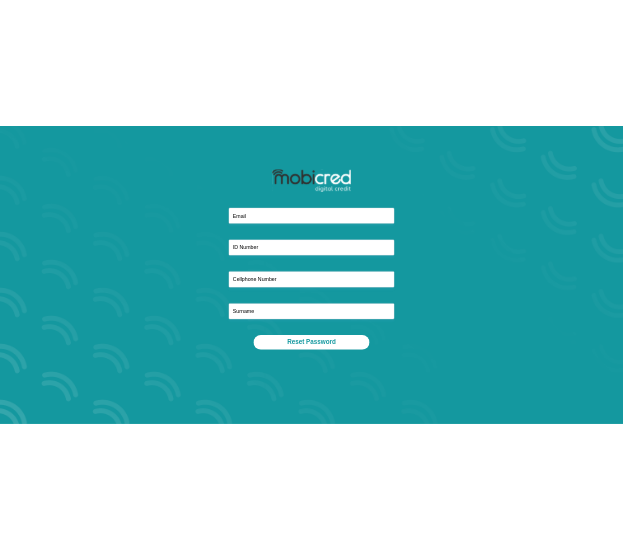 scroll, scrollTop: 0, scrollLeft: 0, axis: both 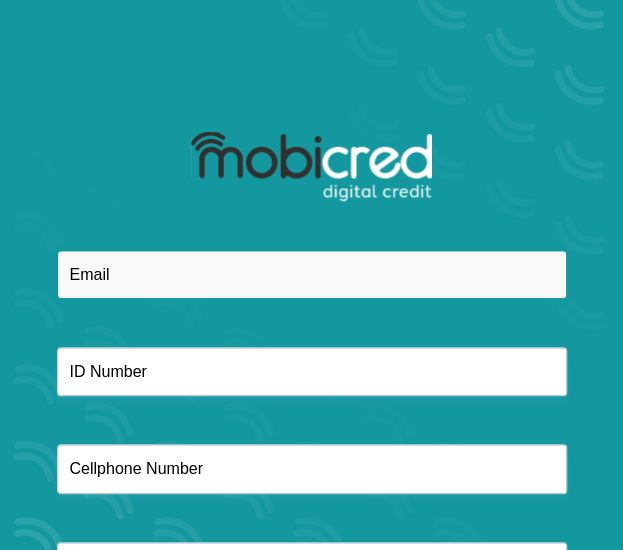 click at bounding box center [312, 274] 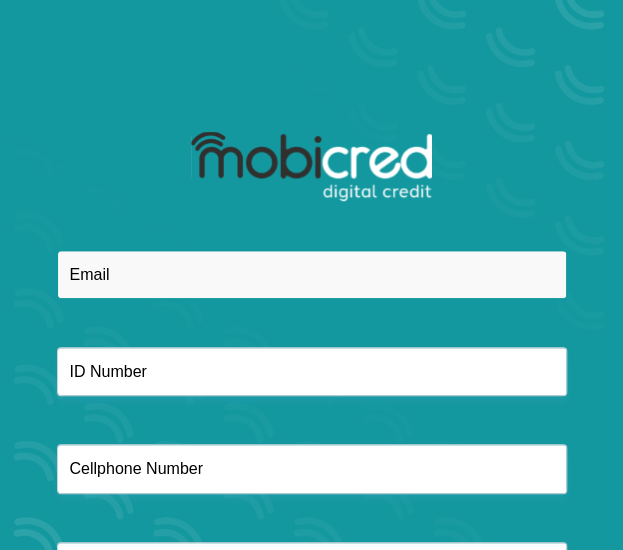 type on "[EMAIL]" 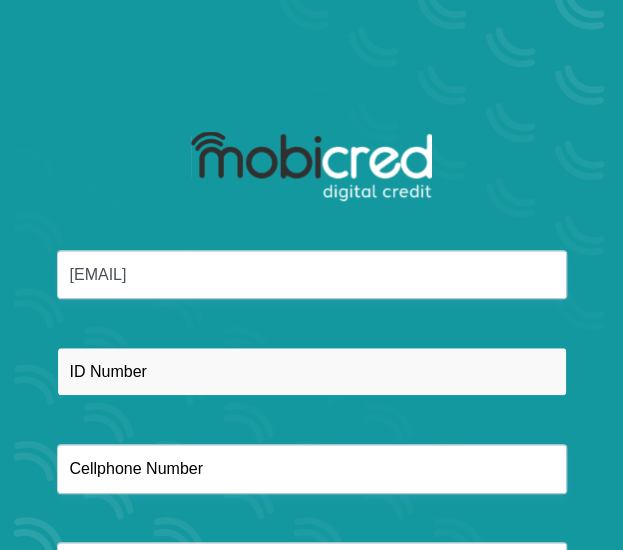 click at bounding box center (312, 371) 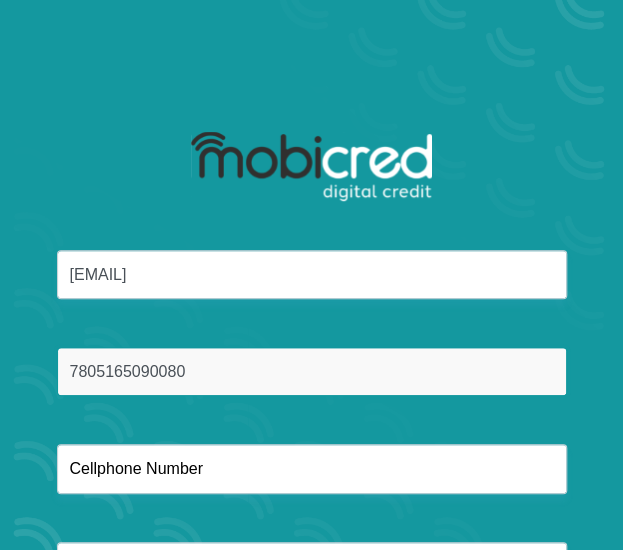 type on "7805165090080" 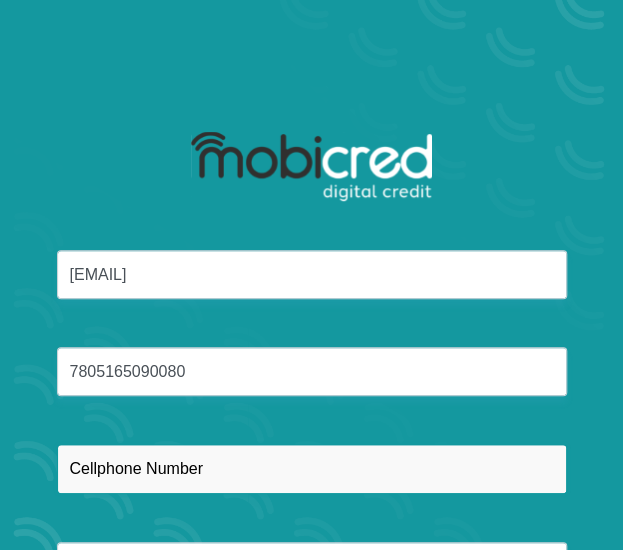 click at bounding box center (312, 468) 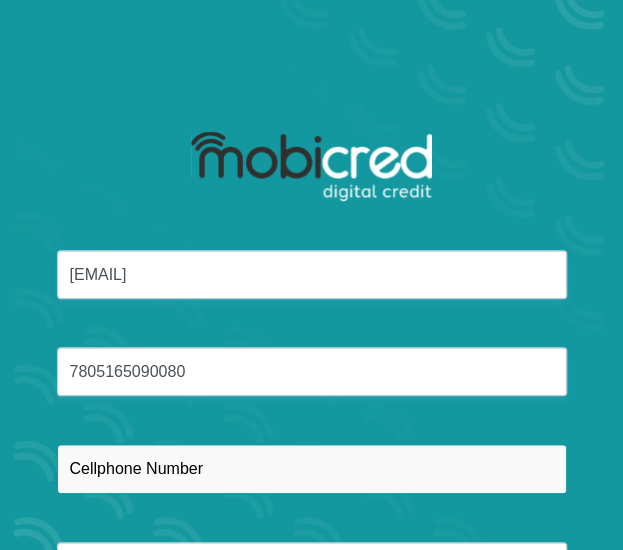 type on "[PHONE]" 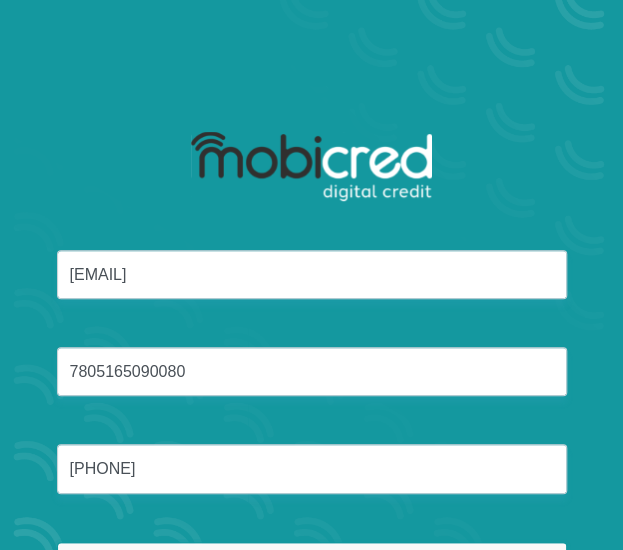 type on "ROOS" 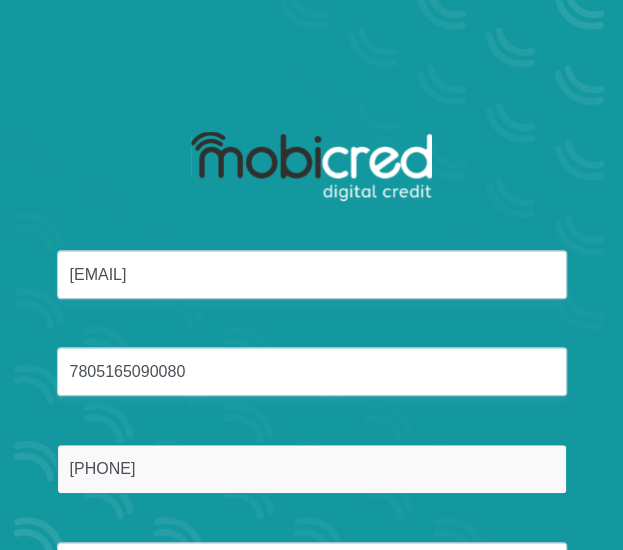 scroll, scrollTop: 180, scrollLeft: 0, axis: vertical 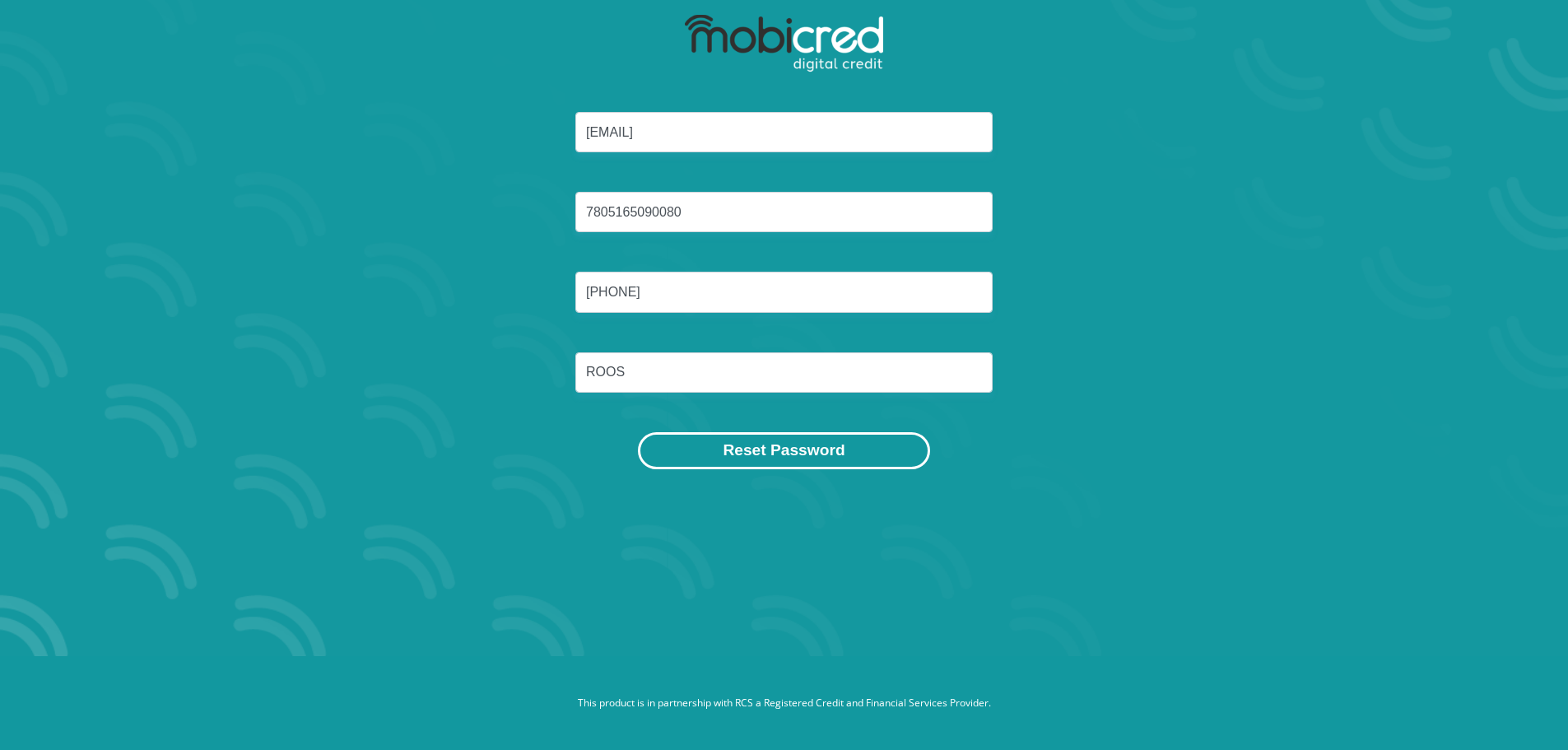 click on "Reset Password" at bounding box center [784, 450] 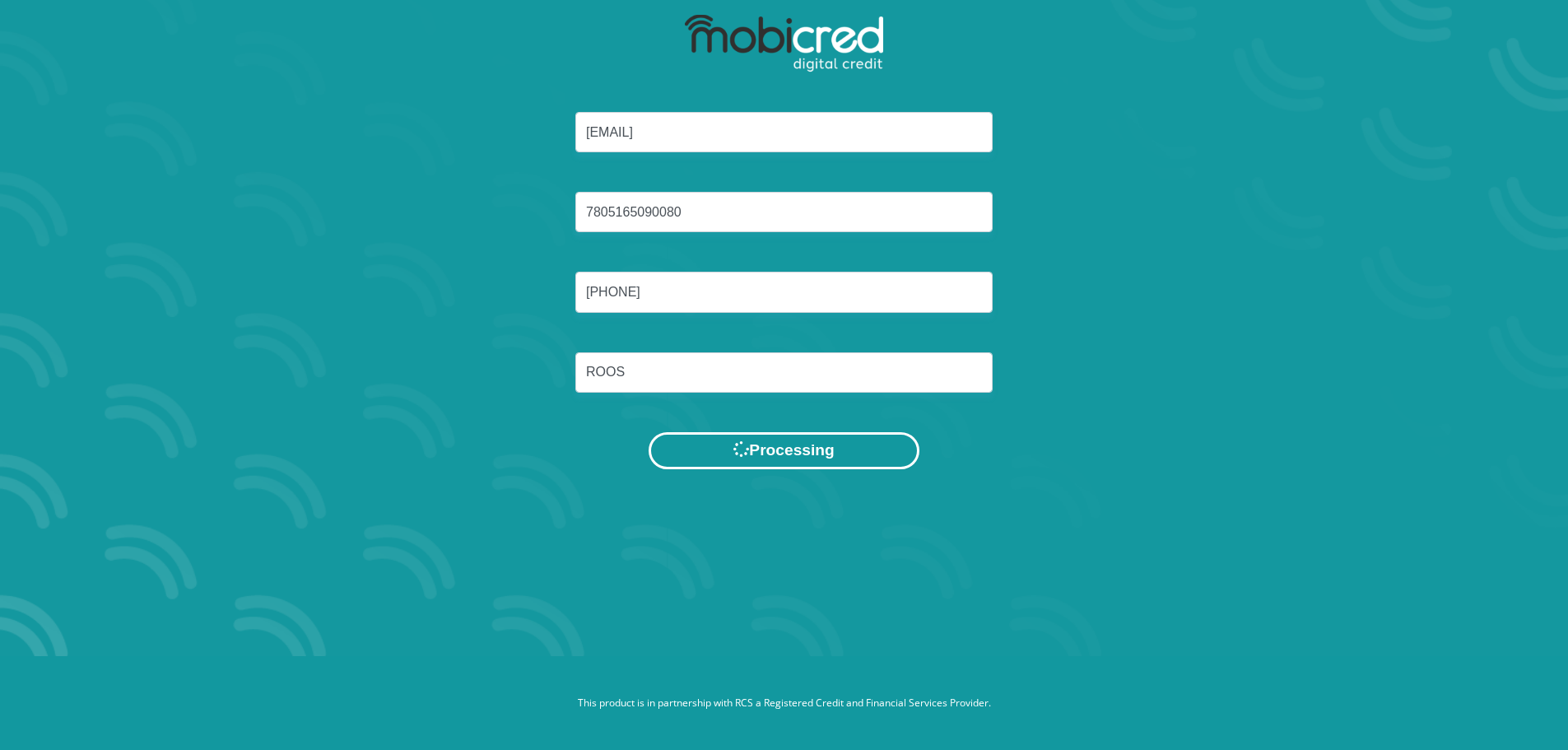 scroll, scrollTop: 0, scrollLeft: 0, axis: both 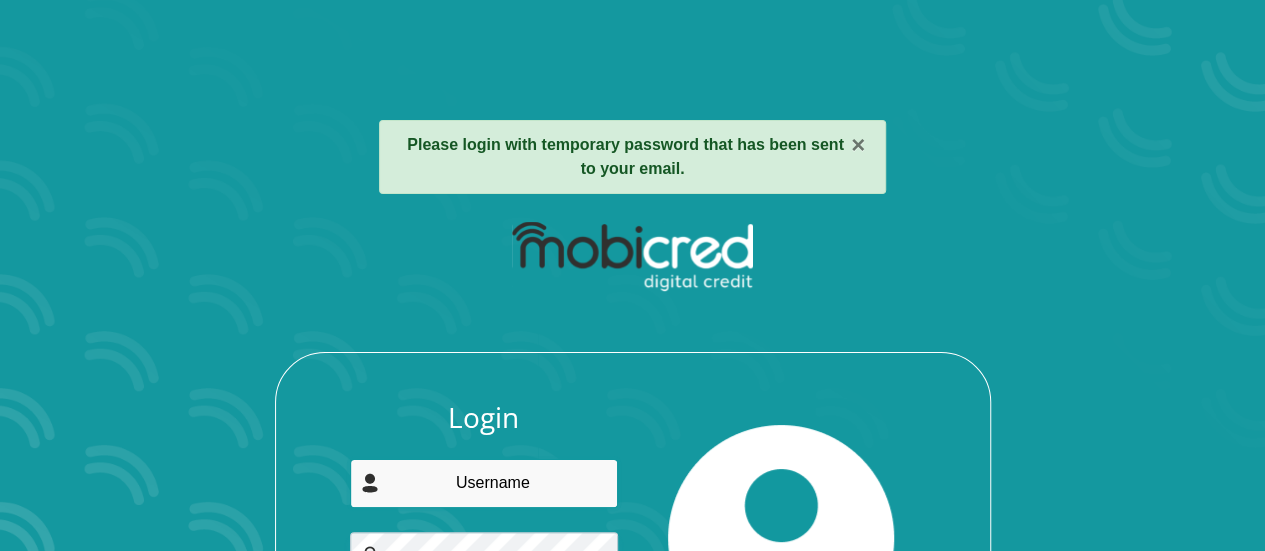 type on "[USERNAME]@[EXAMPLE.COM]" 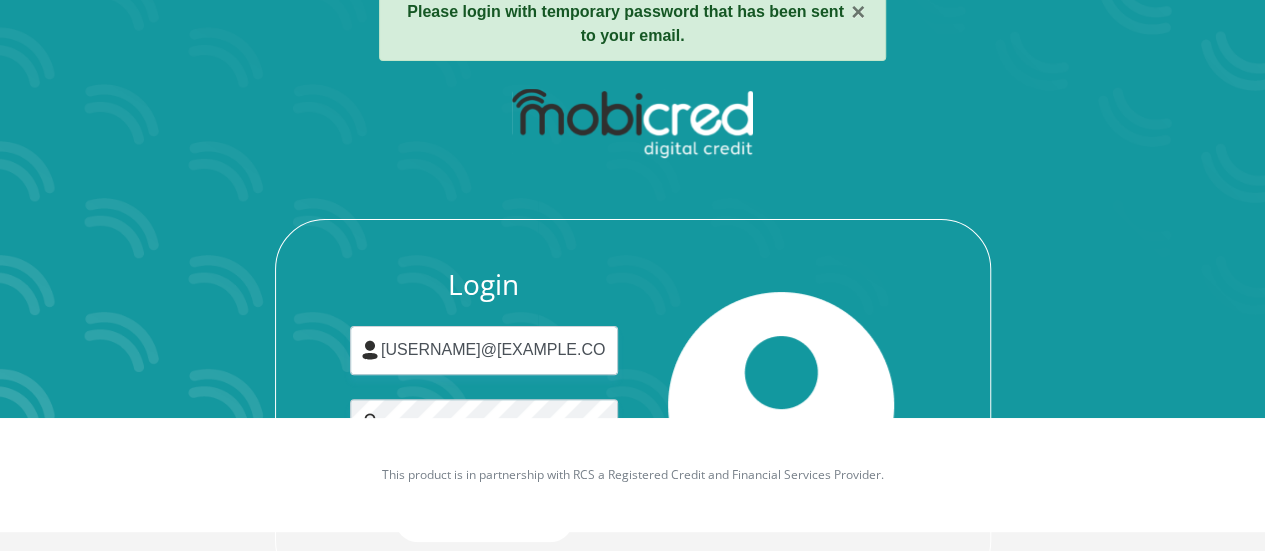 scroll, scrollTop: 218, scrollLeft: 0, axis: vertical 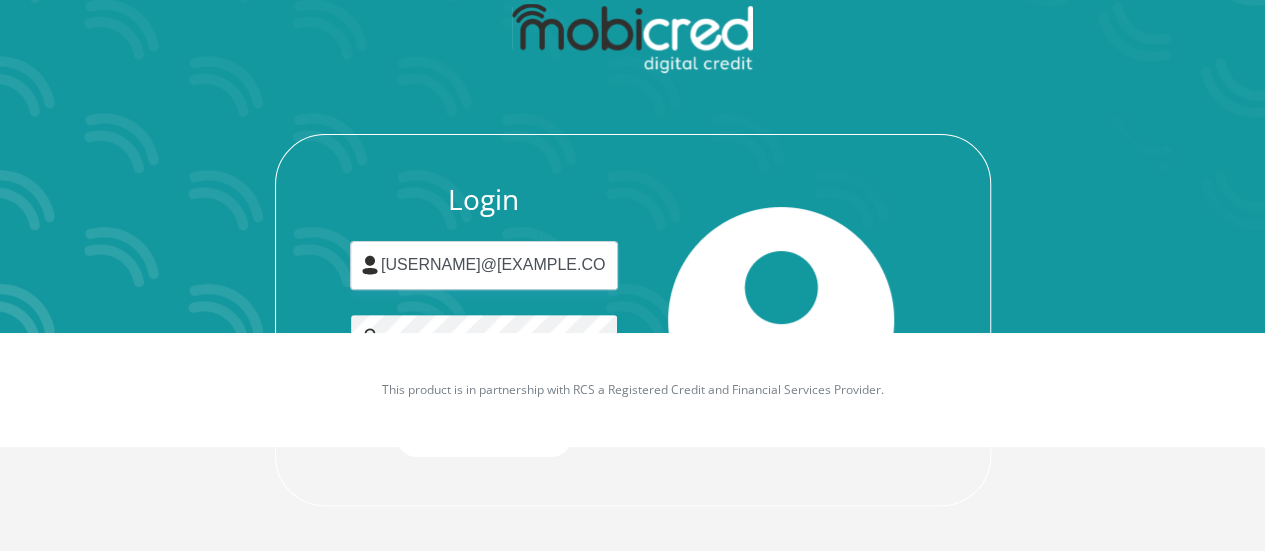click on "Login" at bounding box center (484, 434) 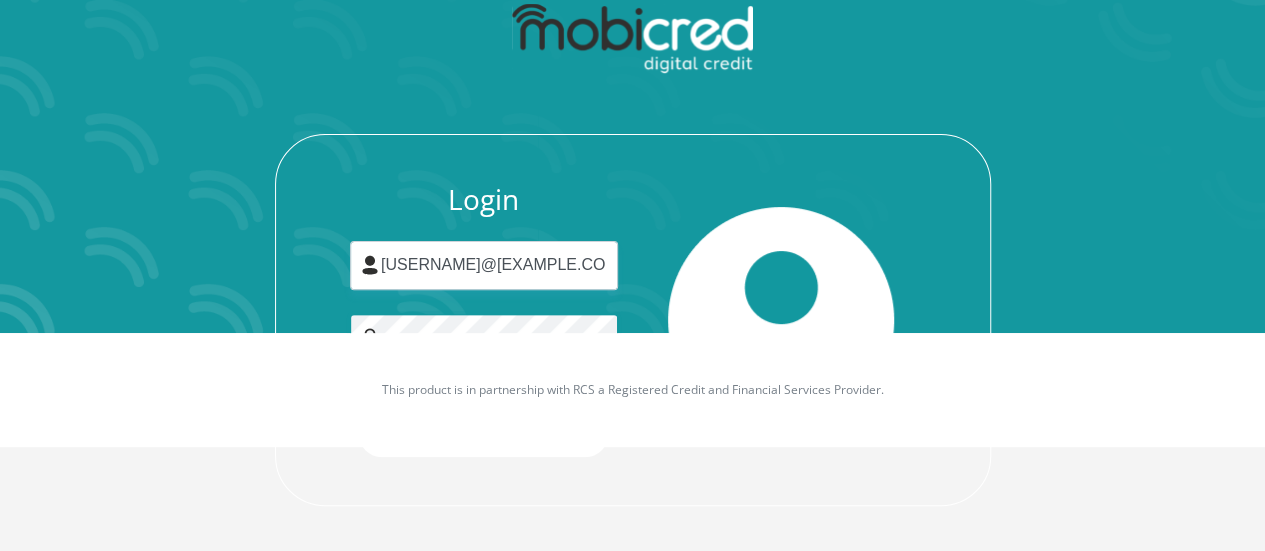 scroll, scrollTop: 0, scrollLeft: 0, axis: both 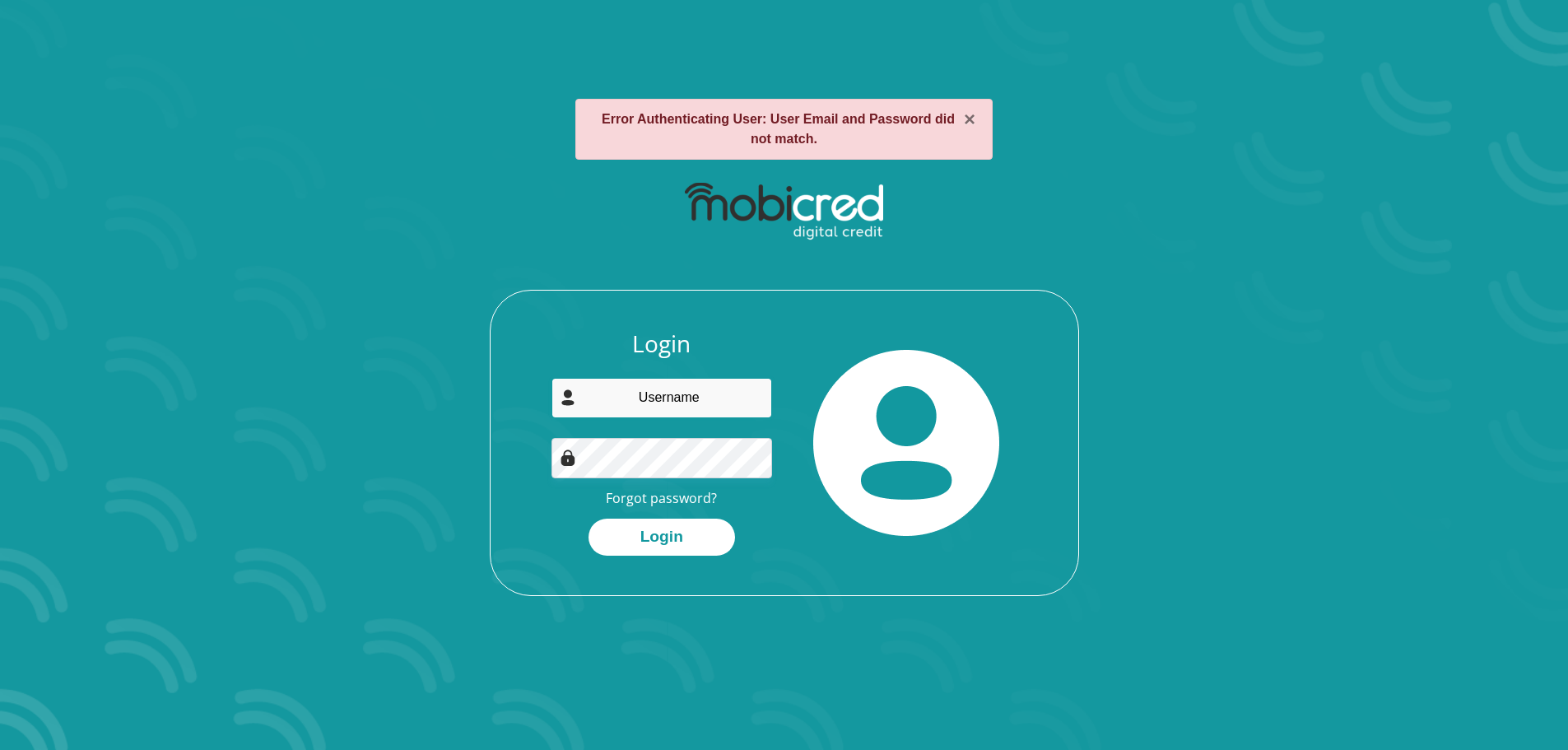 type on "[USERNAME]@[EXAMPLE.COM]" 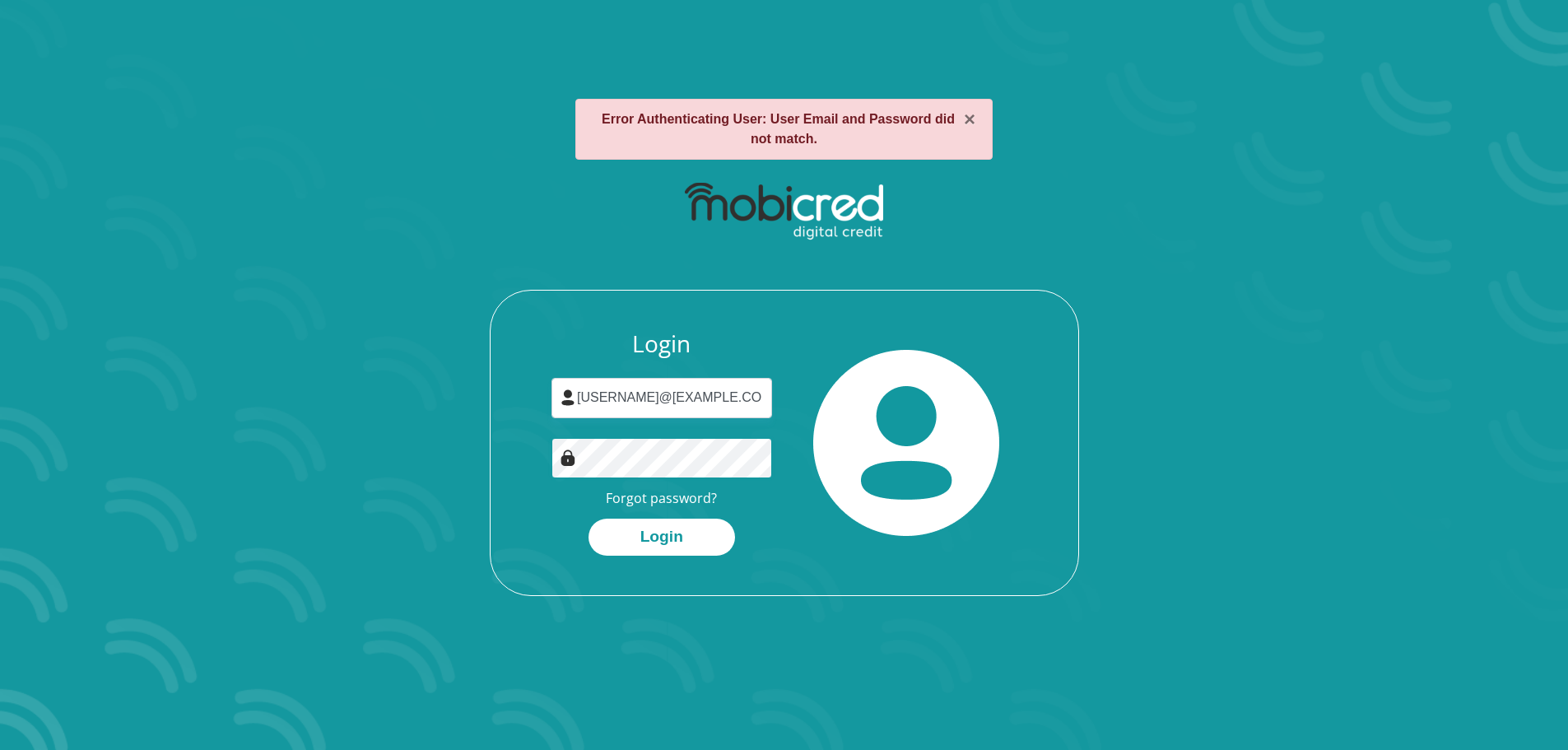 click on "Login" at bounding box center [662, 537] 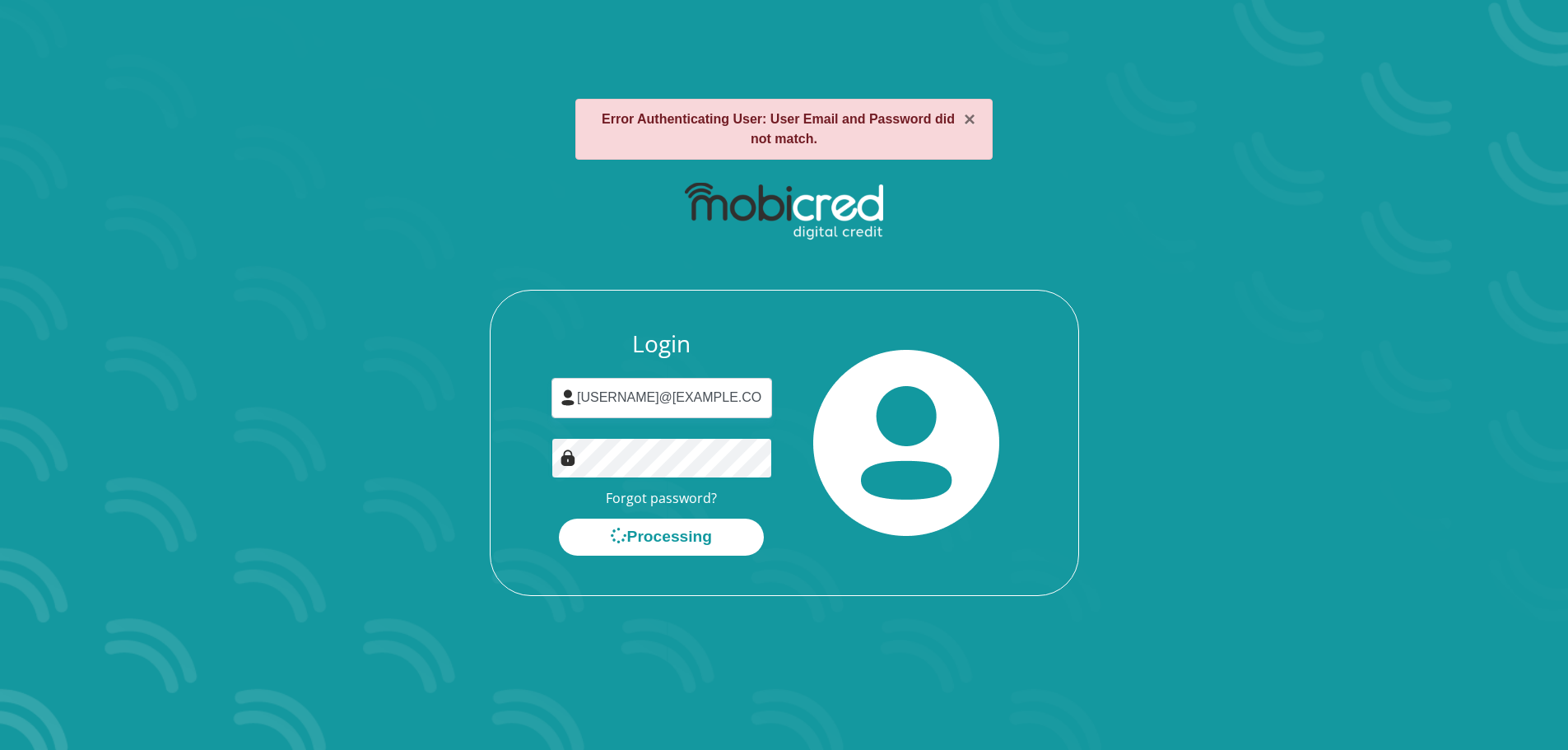 scroll, scrollTop: 0, scrollLeft: 0, axis: both 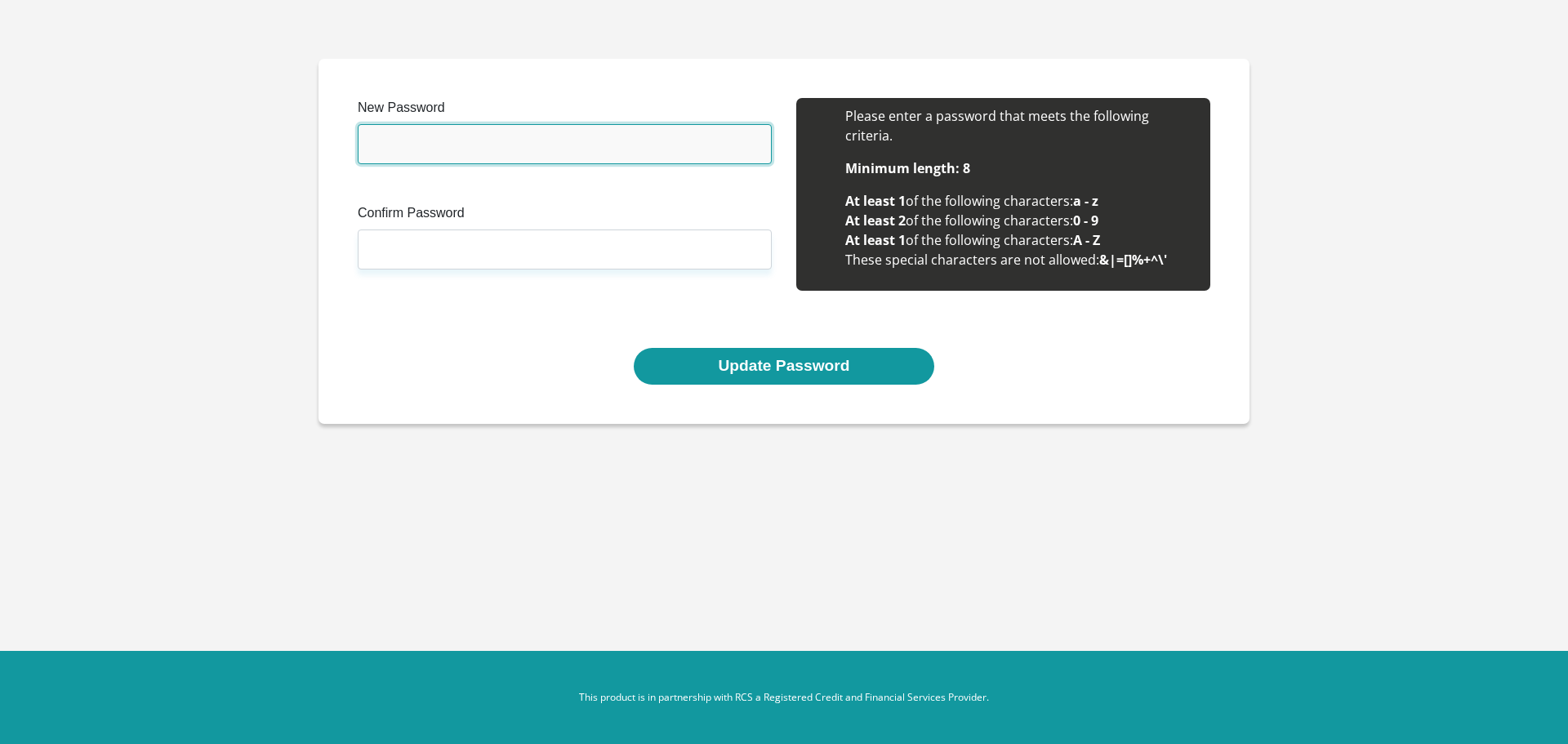 click on "New Password" at bounding box center (564, 144) 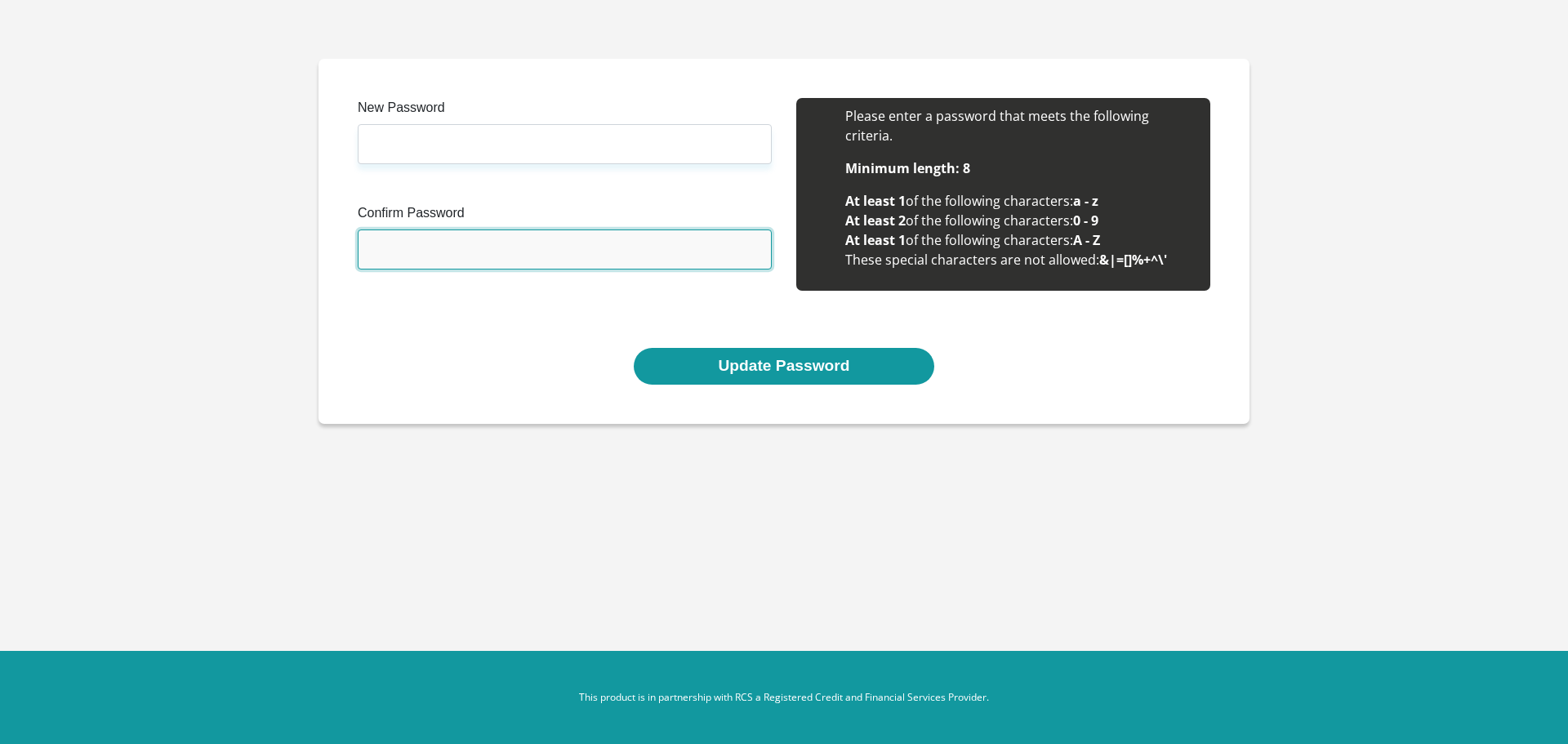 click on "Confirm Password" at bounding box center [564, 249] 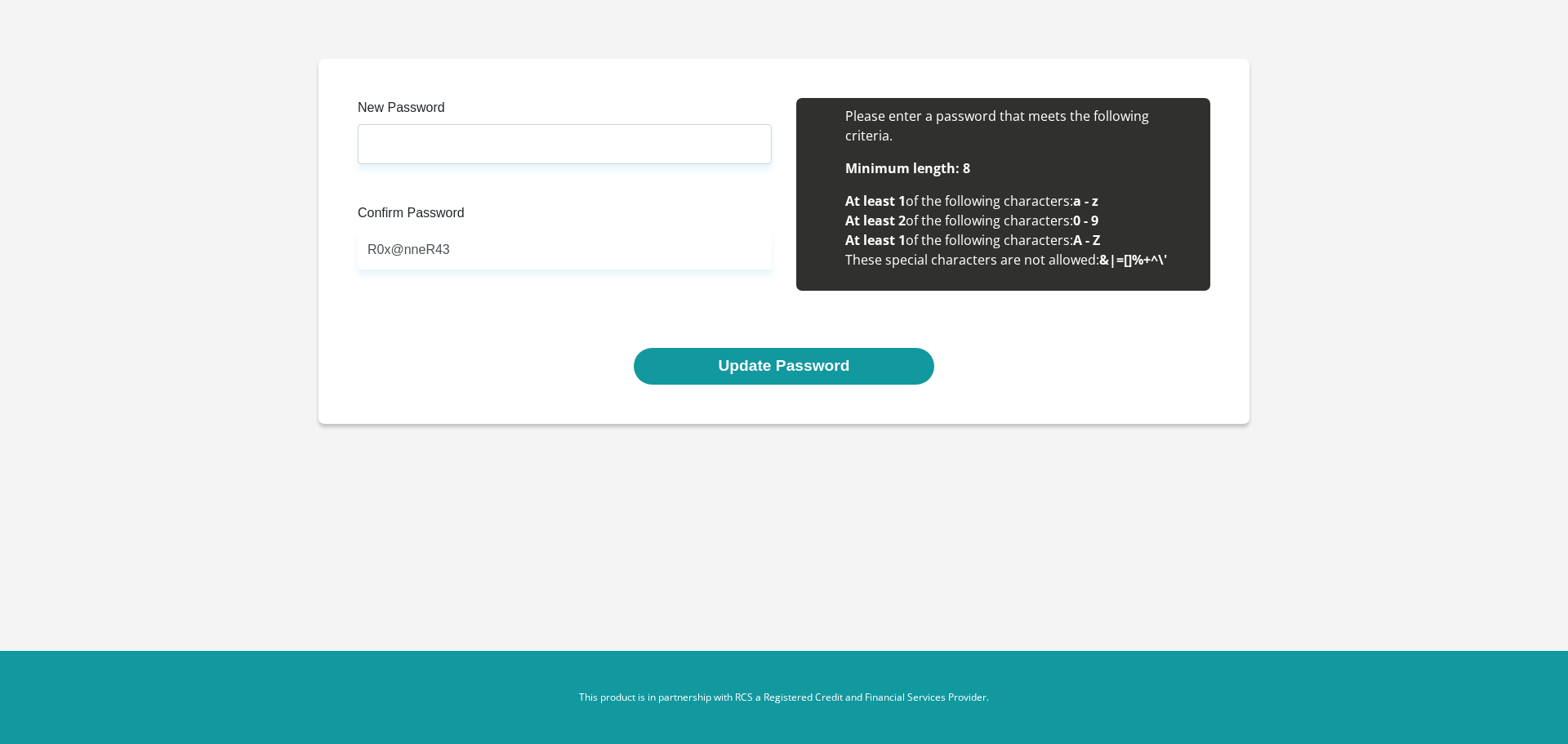 click on "New Password
Please input valid password
Confirm Password
[PASSWORD]
Please input valid password
Please enter a password that meets the following criteria.
Minimum length: 8
At least 1  of the following characters:  a - z
At least 2  of the following characters:  0 - 9 At least 1 A - Z &|=[]%+^\'" at bounding box center [784, 223] 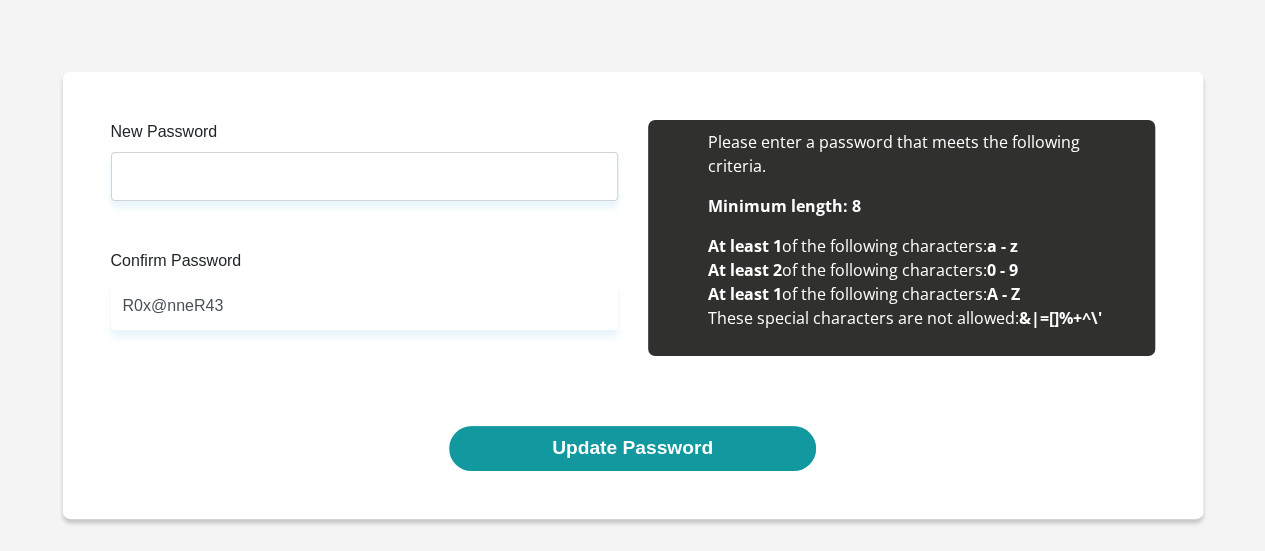 scroll, scrollTop: 153, scrollLeft: 0, axis: vertical 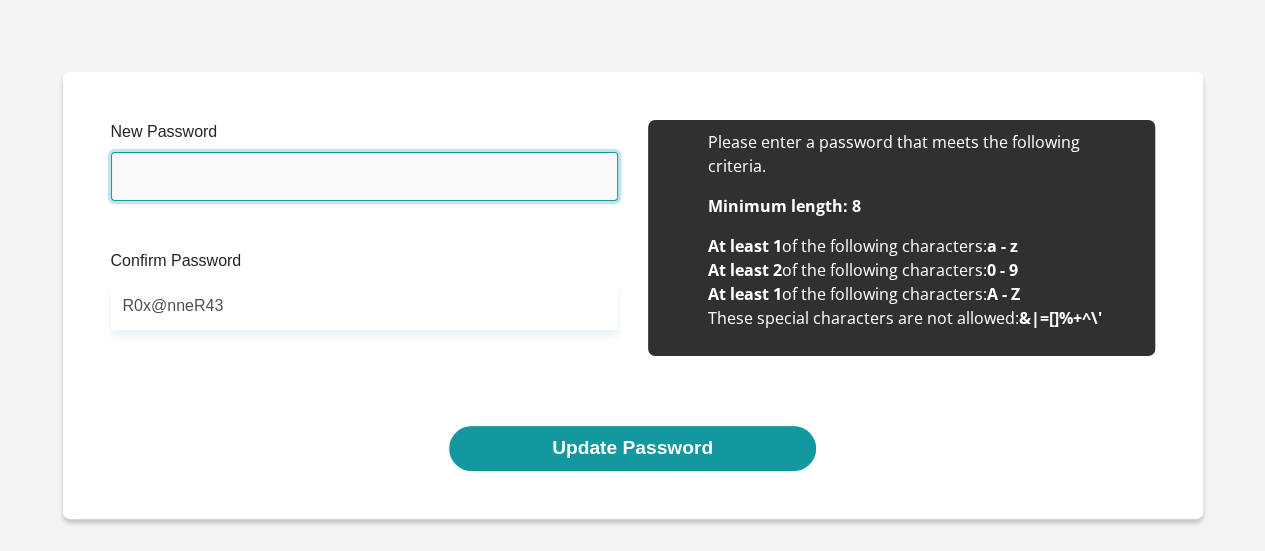 click on "New Password" at bounding box center (364, 176) 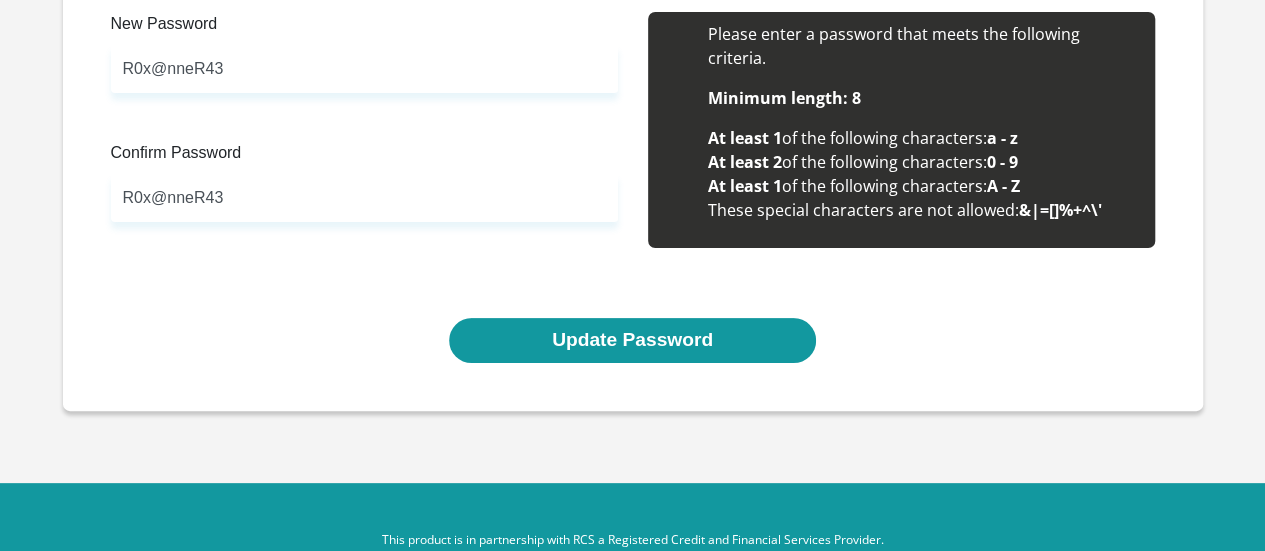 scroll, scrollTop: 153, scrollLeft: 0, axis: vertical 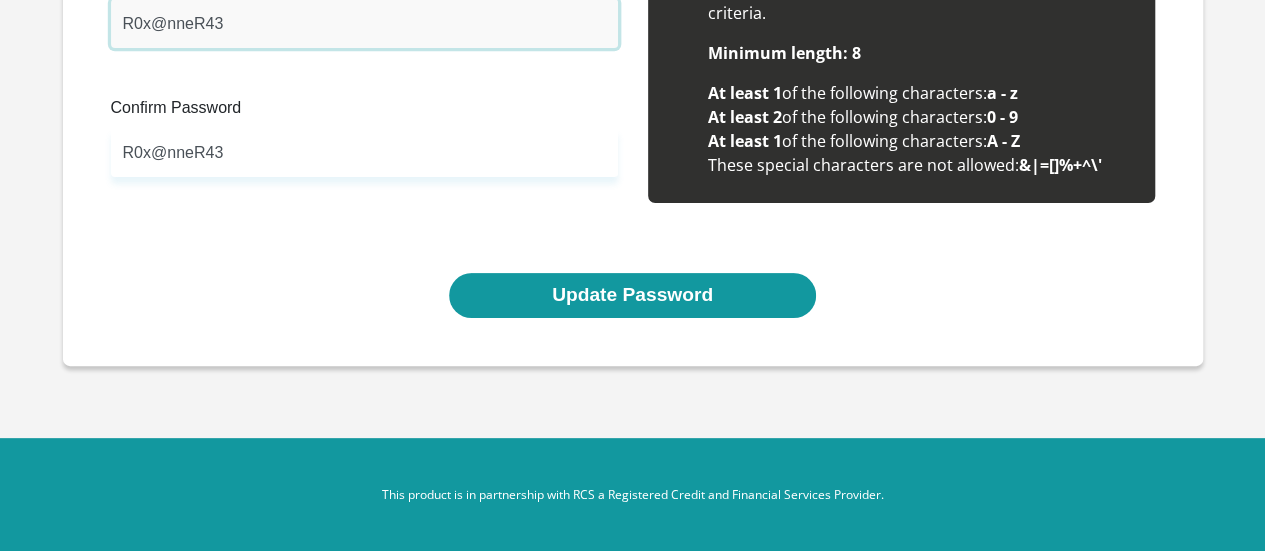 click on "R0x@nneR43" at bounding box center [364, 23] 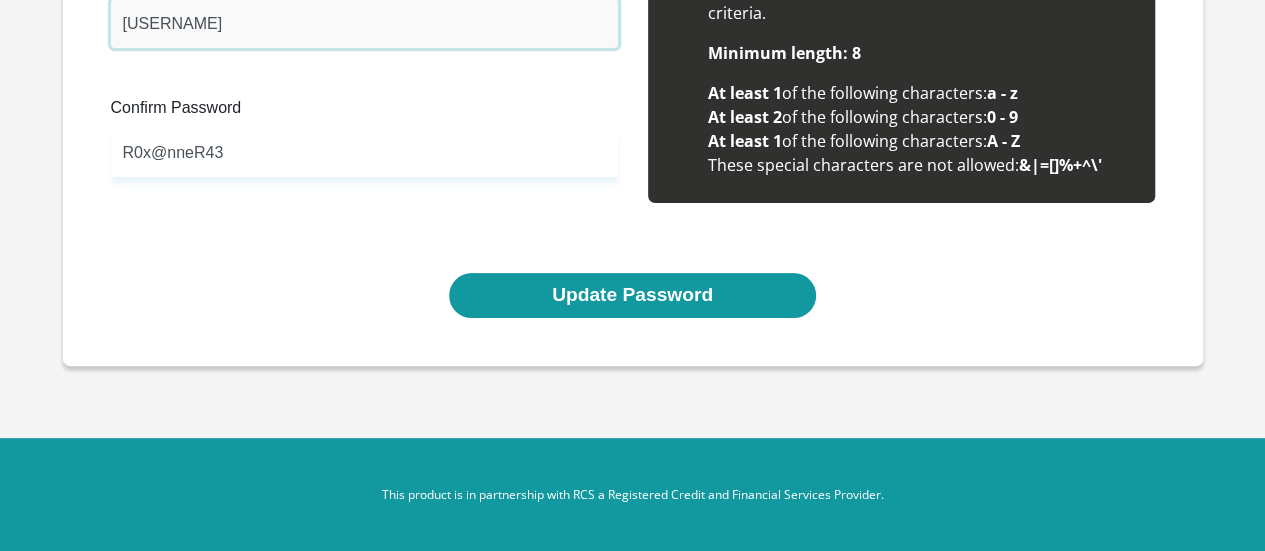 type on "[USERNAME]" 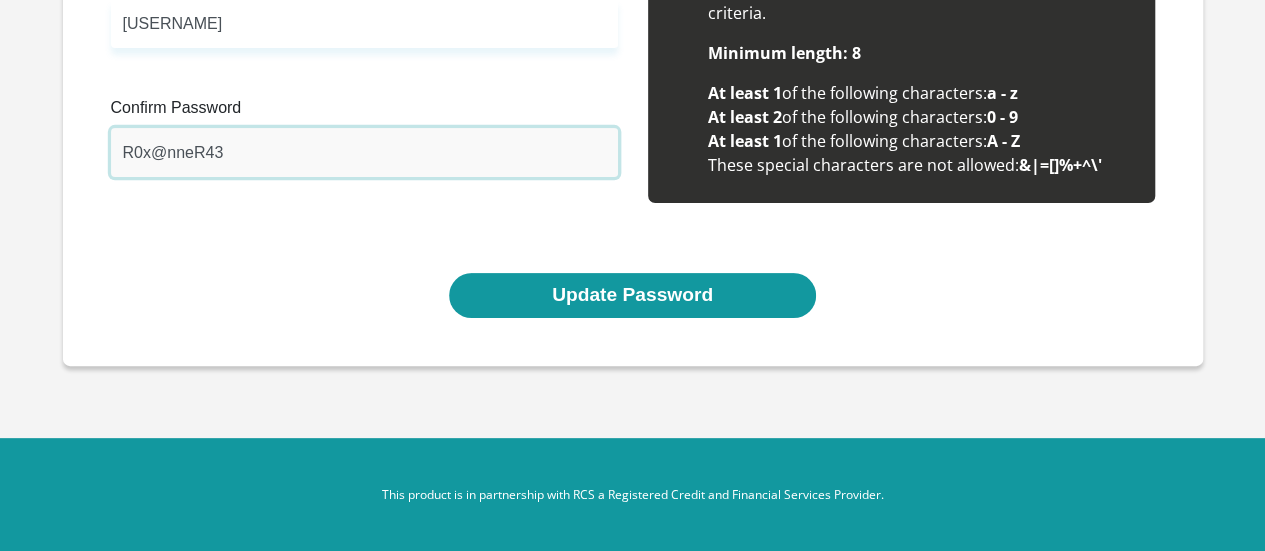 click on "R0x@nneR43" at bounding box center [364, 152] 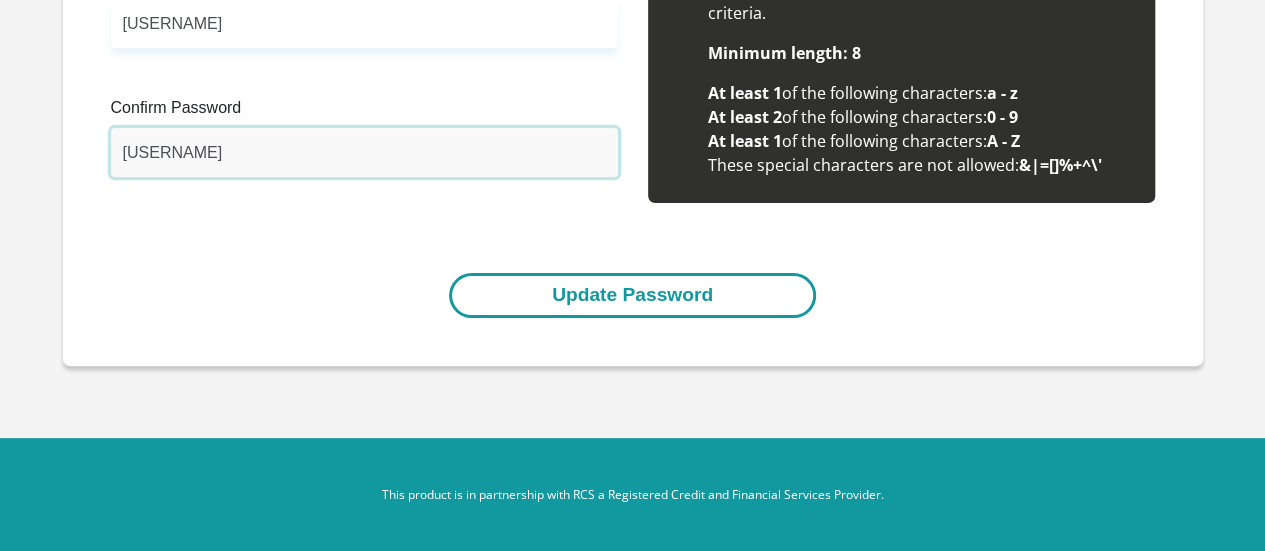 type on "[USERNAME]" 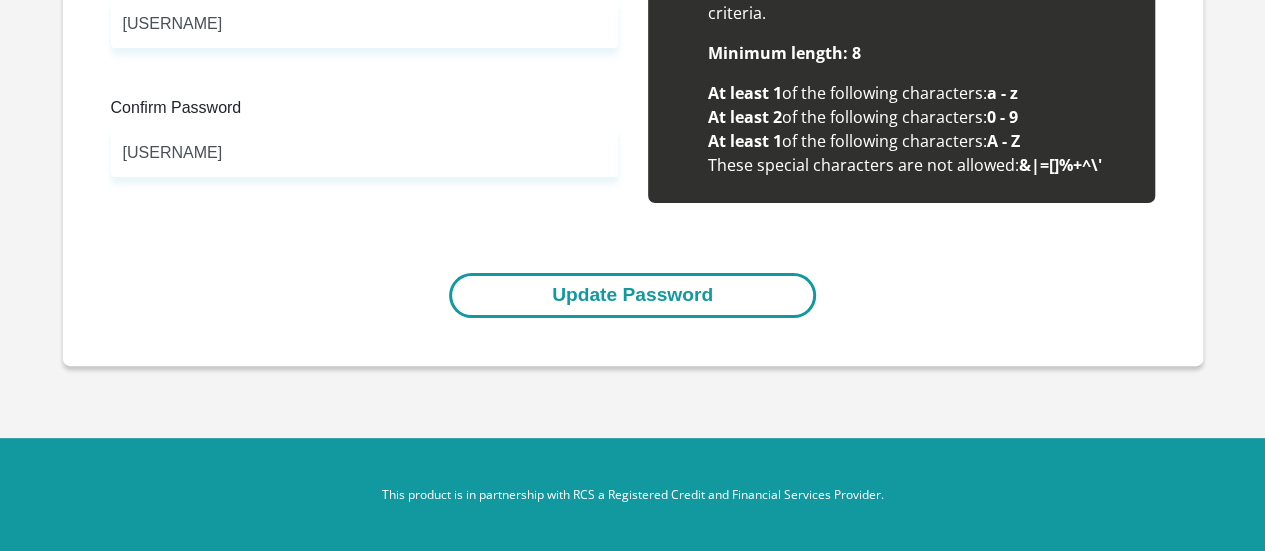 click on "Update Password" at bounding box center [632, 295] 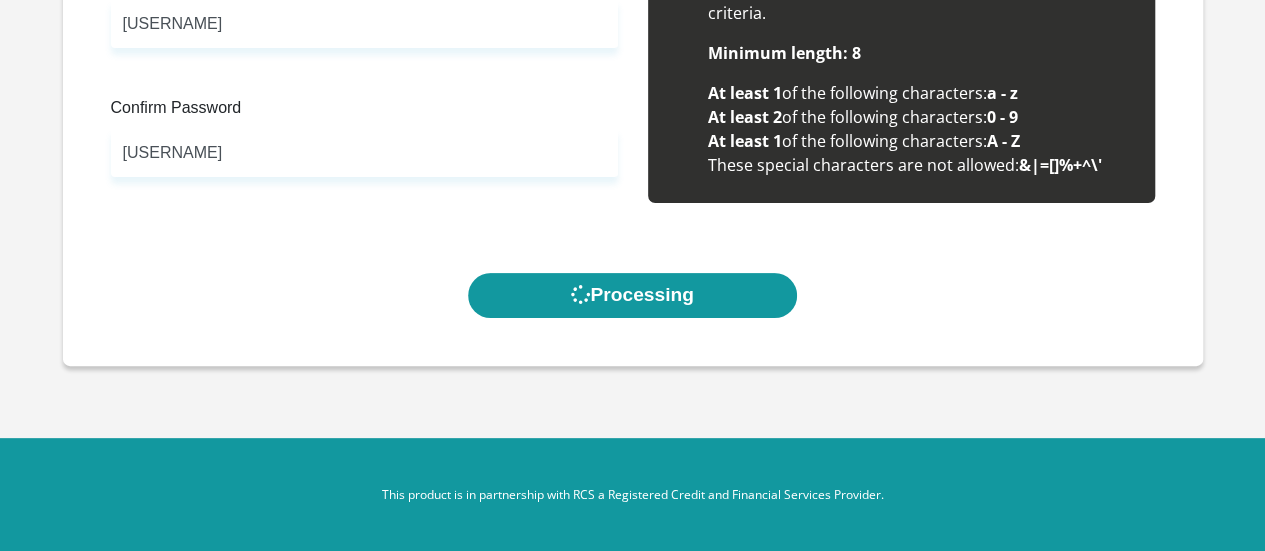 scroll, scrollTop: 0, scrollLeft: 0, axis: both 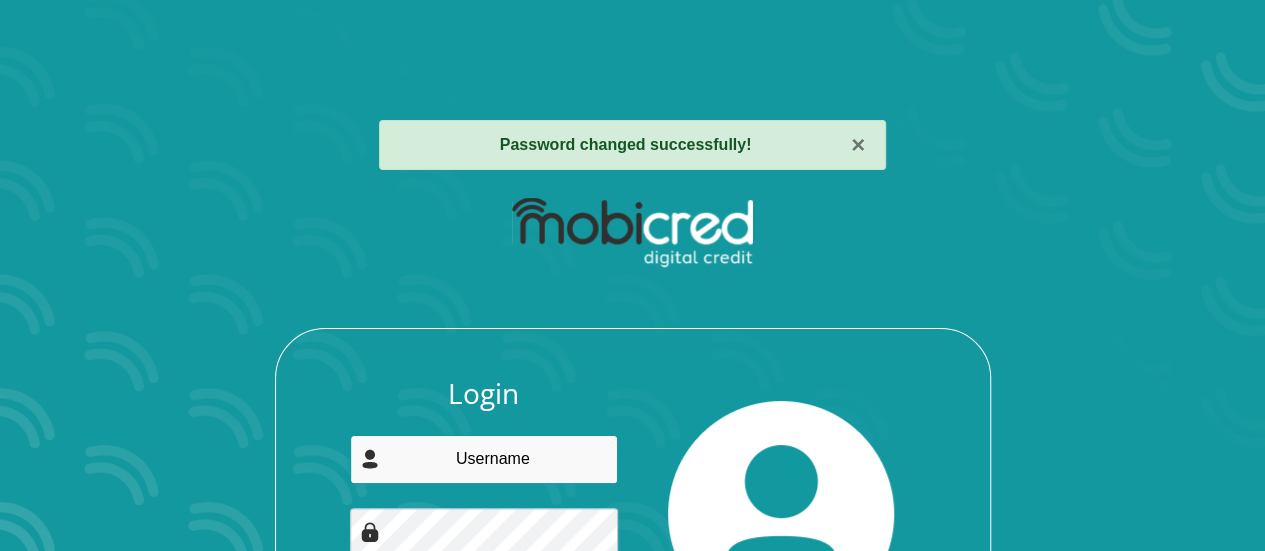 type on "[USERNAME]@[EXAMPLE.COM]" 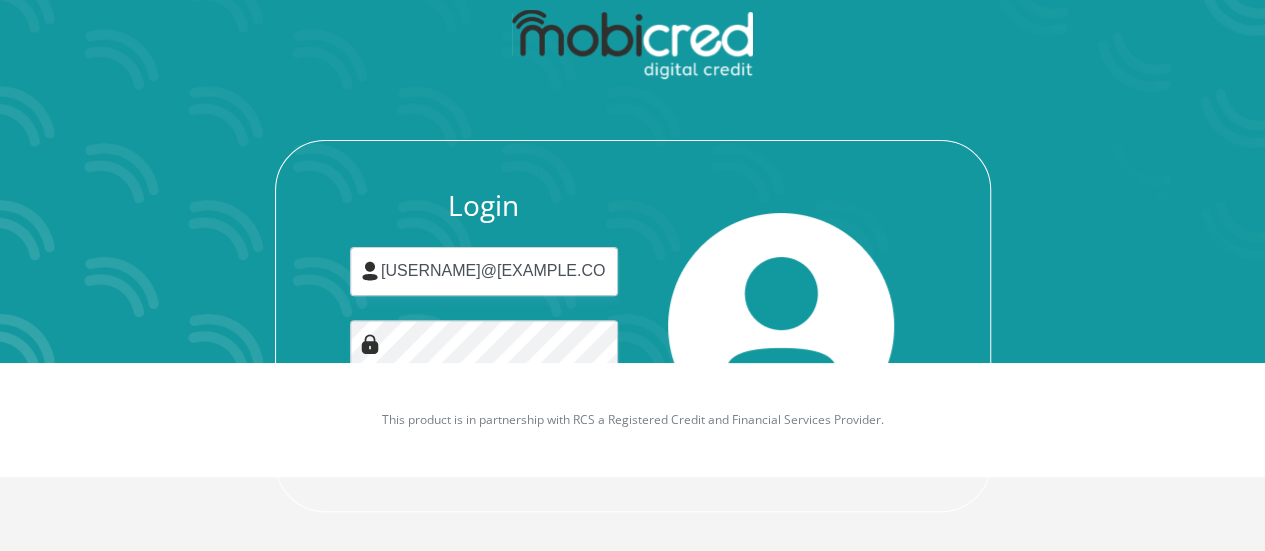 scroll, scrollTop: 194, scrollLeft: 0, axis: vertical 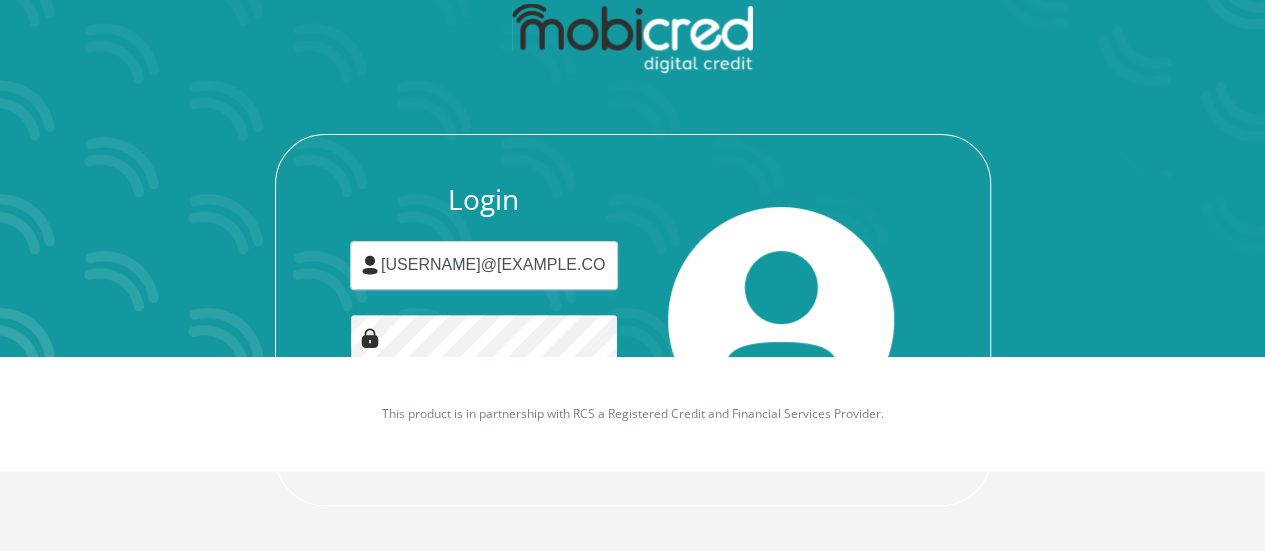 click on "Login" at bounding box center (484, 434) 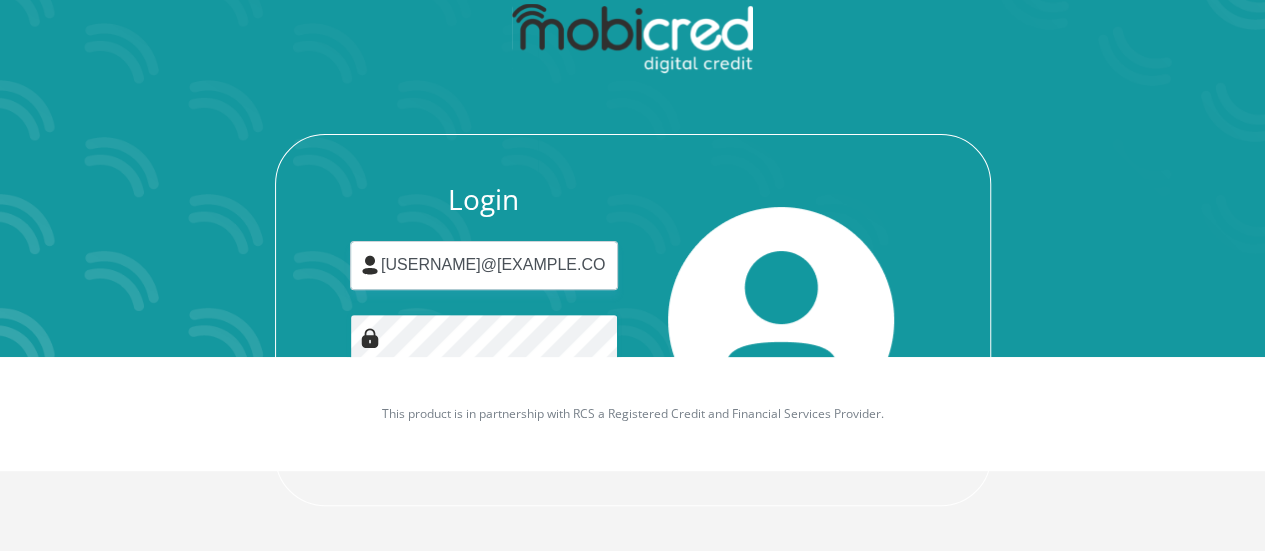 scroll, scrollTop: 0, scrollLeft: 0, axis: both 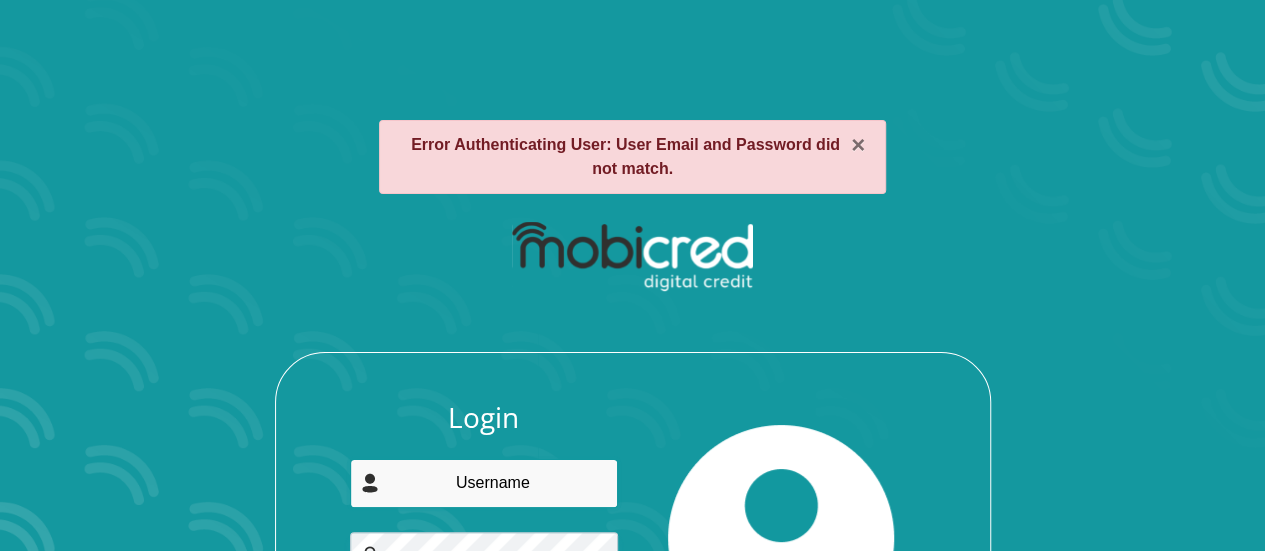type on "[USERNAME]@[EXAMPLE.COM]" 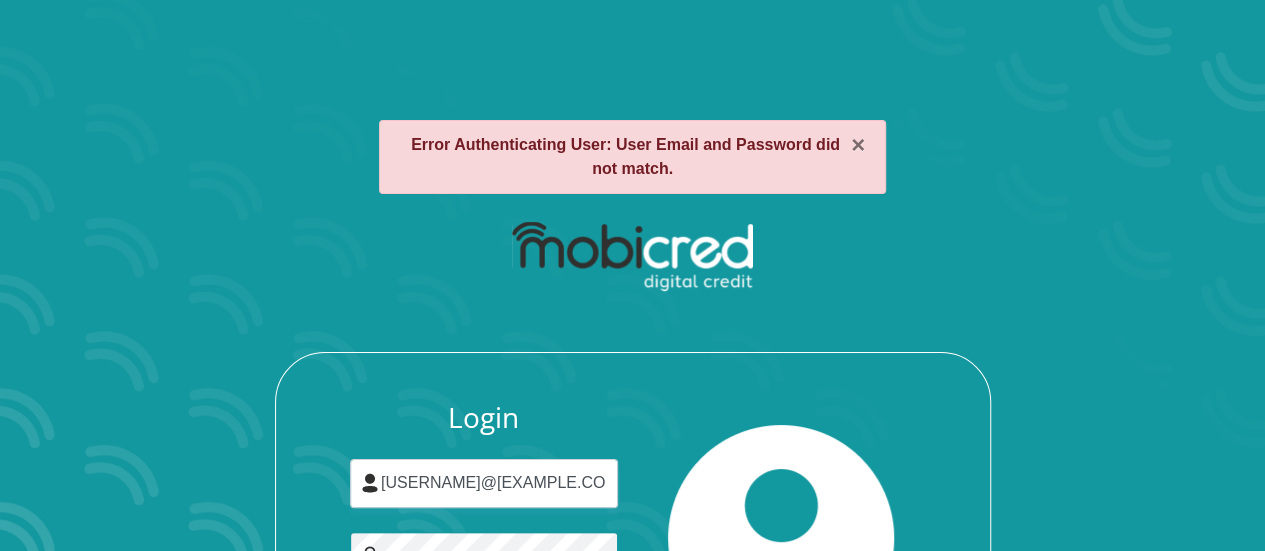 scroll, scrollTop: 14, scrollLeft: 0, axis: vertical 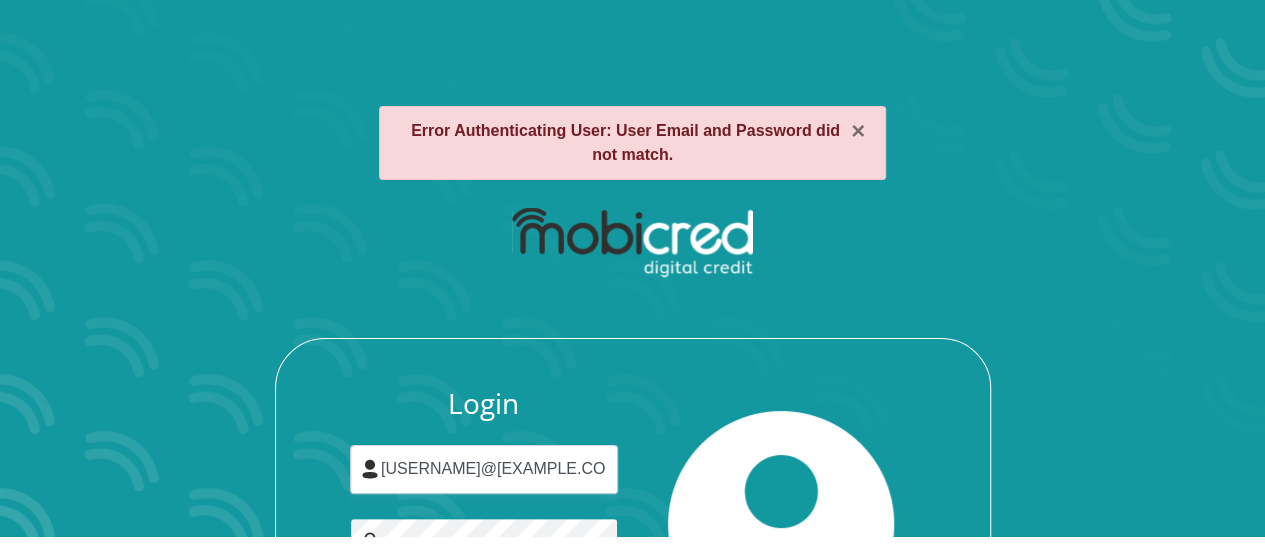 click on "Login" at bounding box center (484, 638) 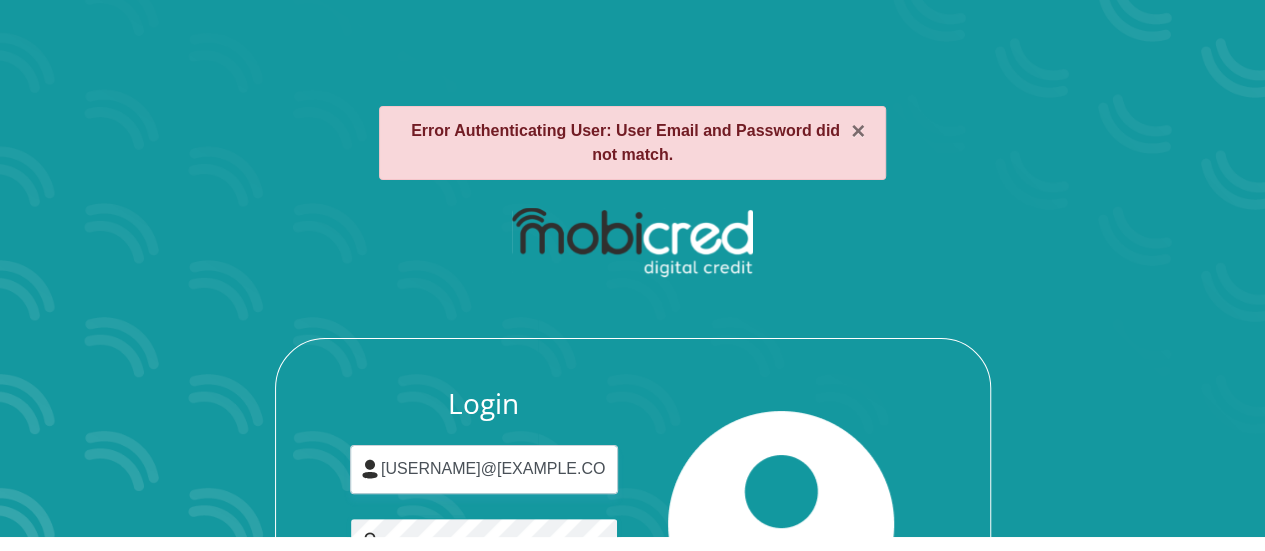 scroll, scrollTop: 0, scrollLeft: 0, axis: both 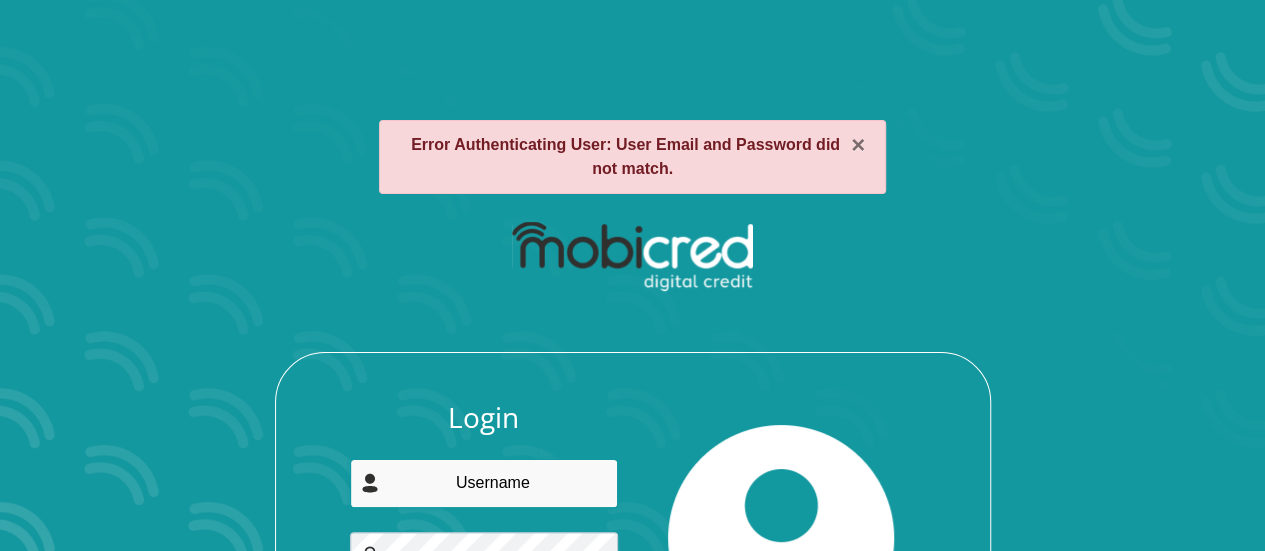 type on "[USERNAME]@[EXAMPLE.COM]" 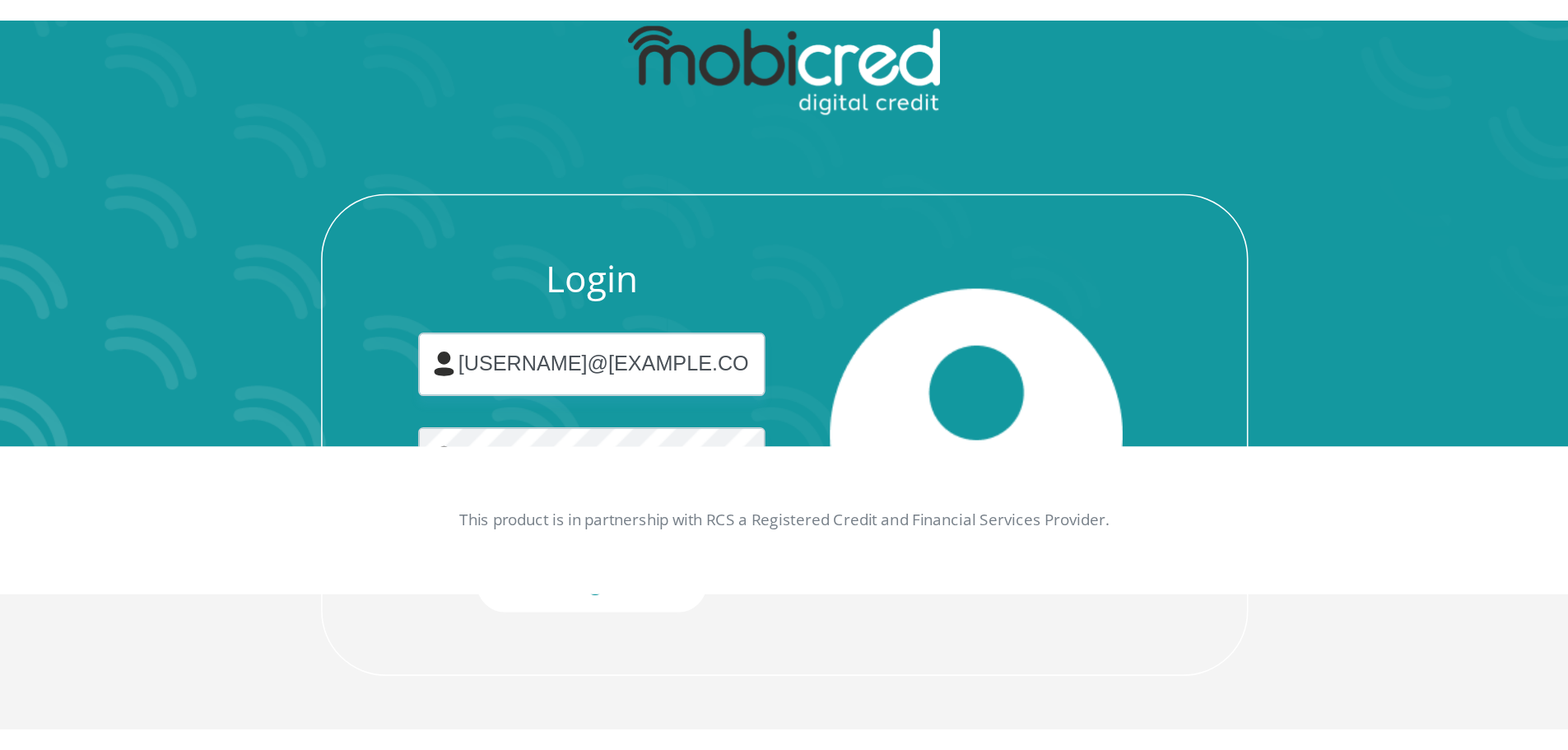 scroll, scrollTop: 94, scrollLeft: 0, axis: vertical 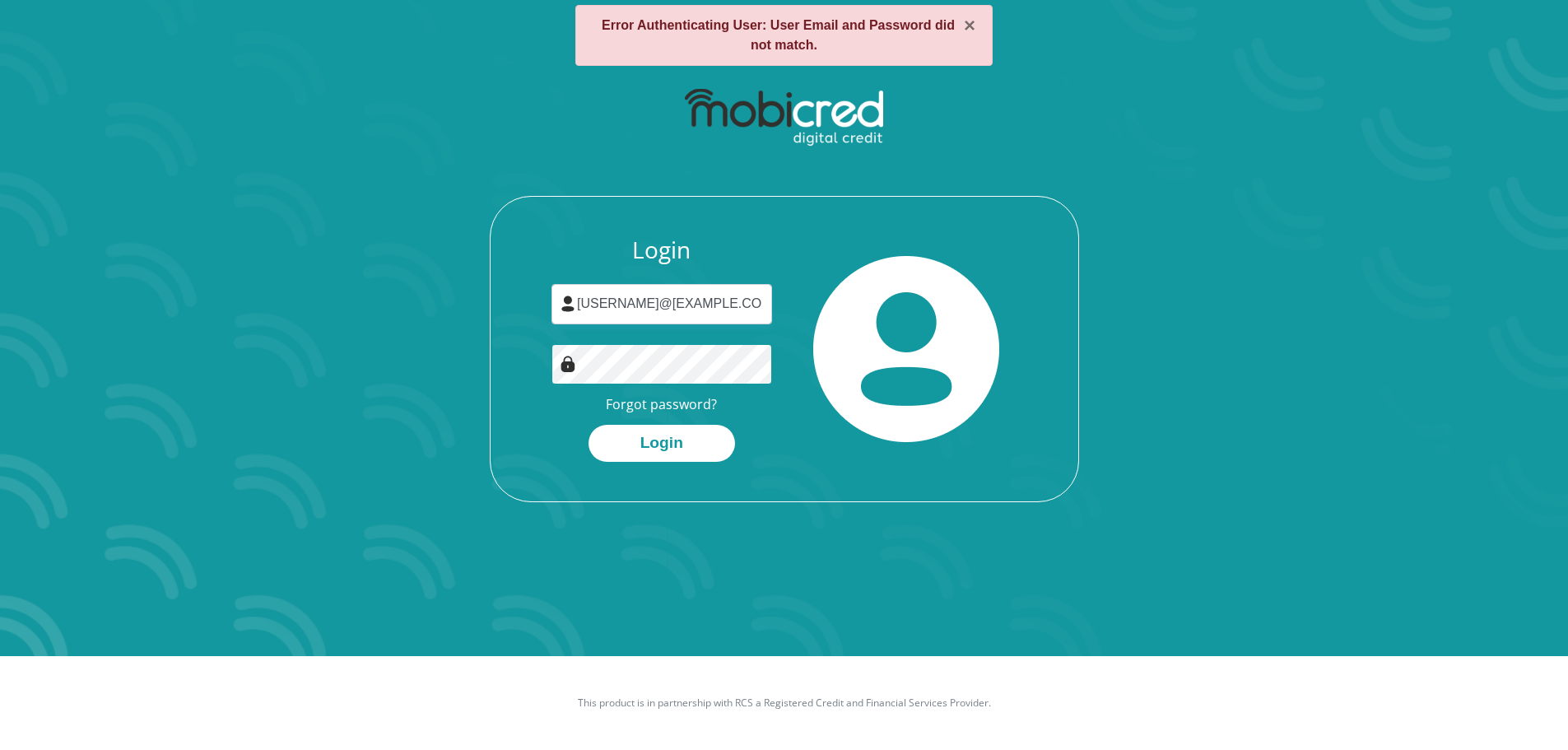 click on "Login" at bounding box center [662, 443] 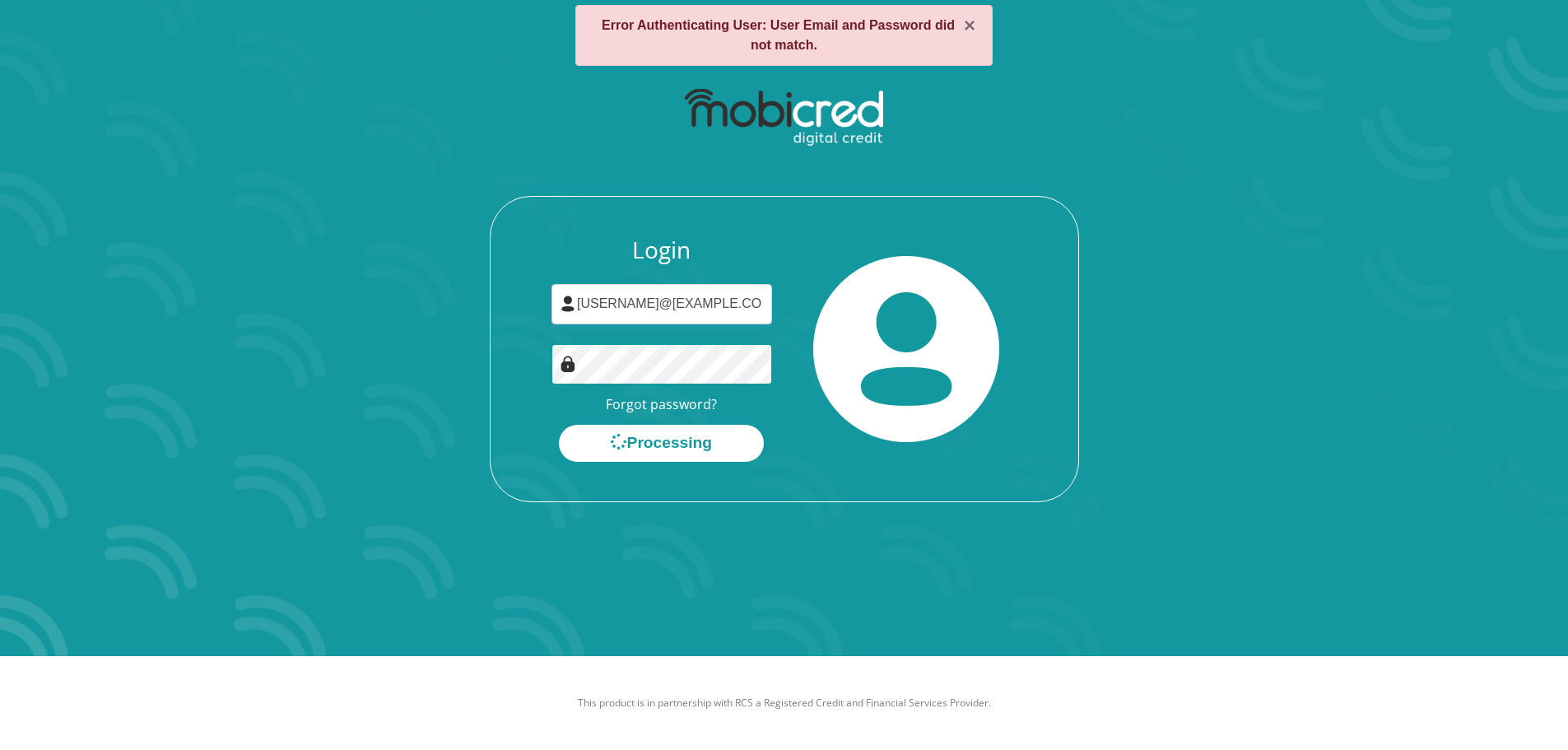 scroll, scrollTop: 0, scrollLeft: 0, axis: both 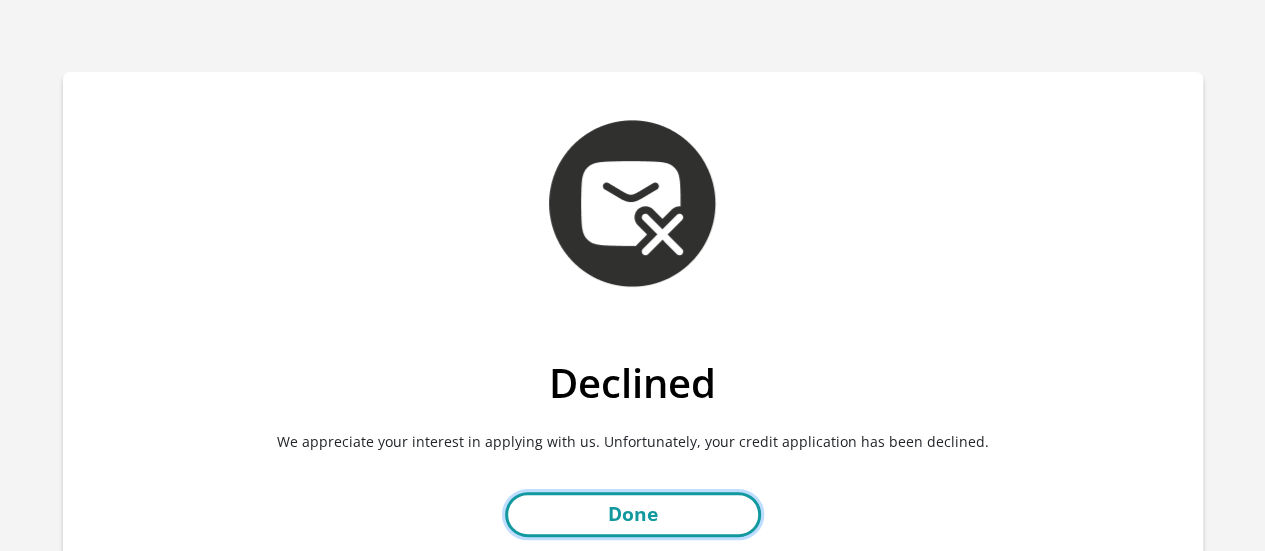 click on "Done" at bounding box center (633, 514) 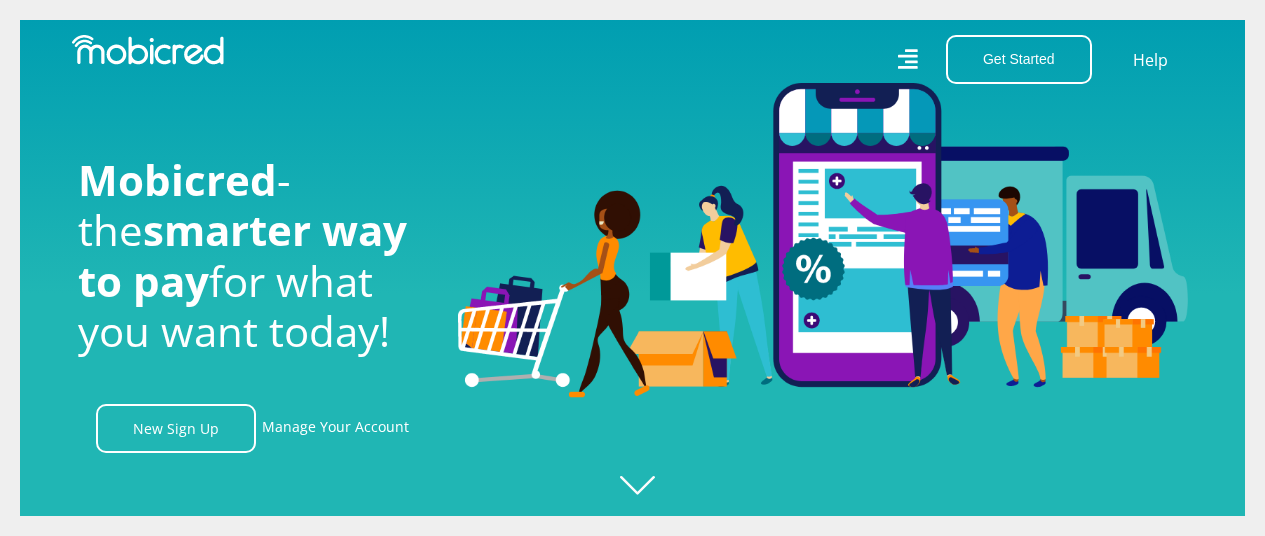 scroll, scrollTop: 0, scrollLeft: 0, axis: both 